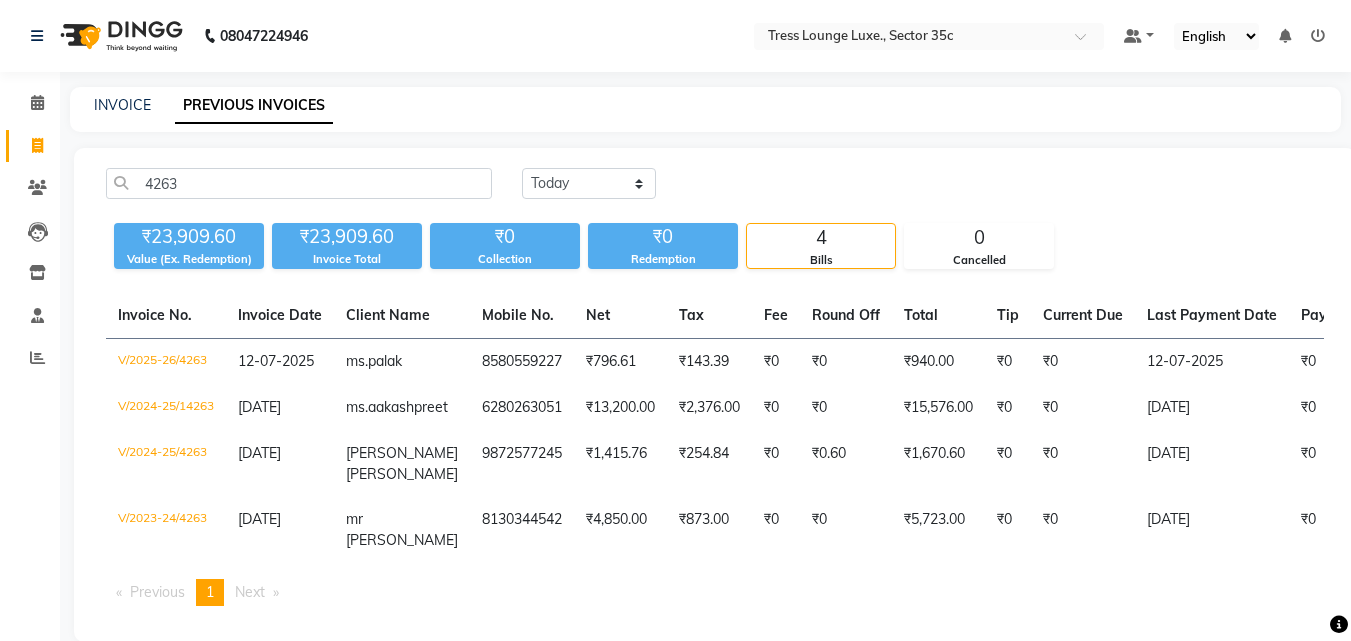 scroll, scrollTop: 0, scrollLeft: 0, axis: both 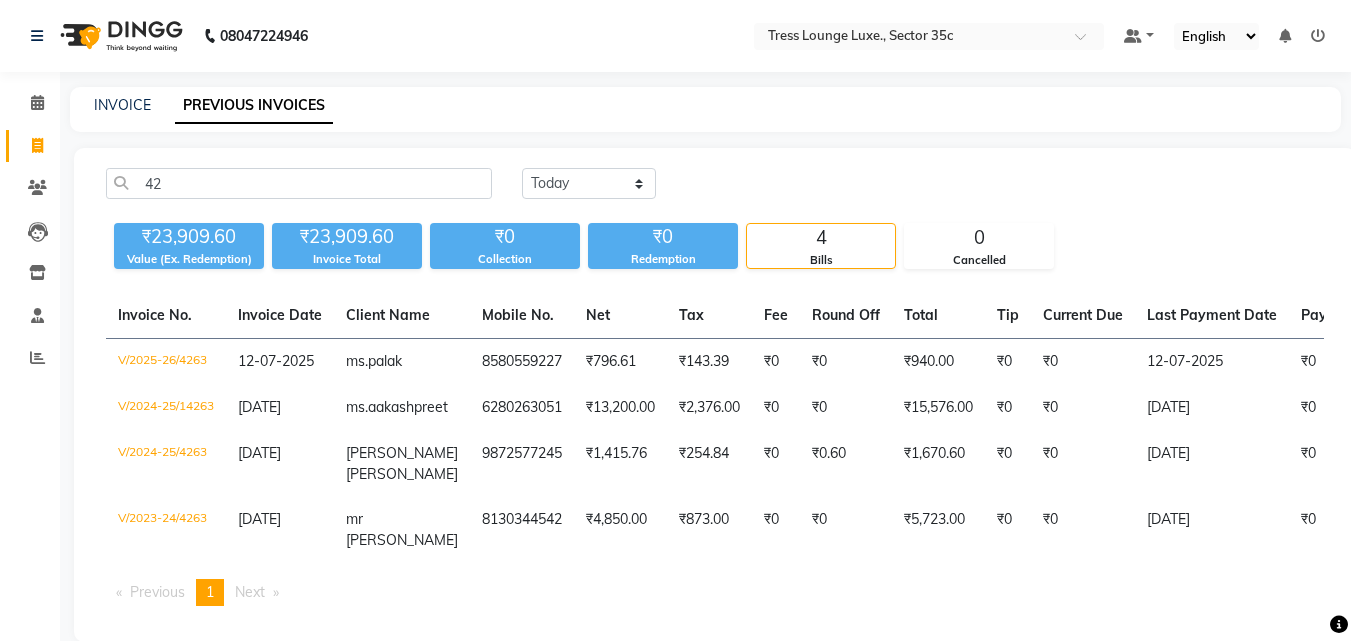 type on "4" 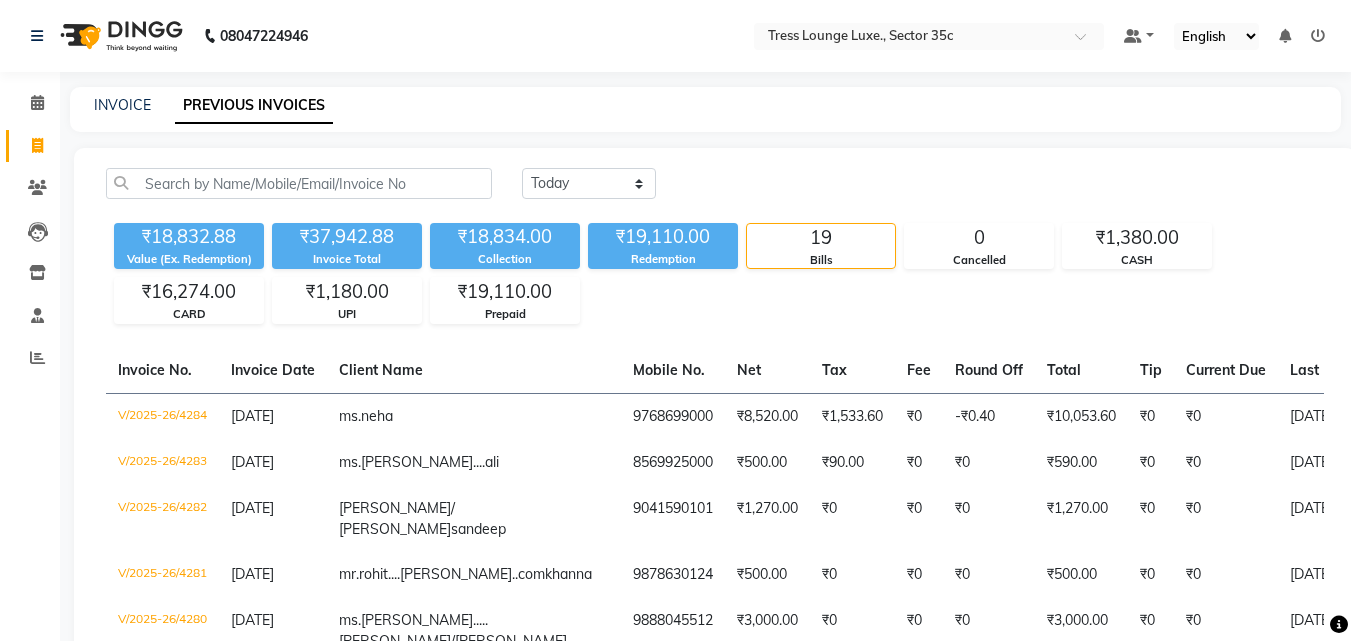 type 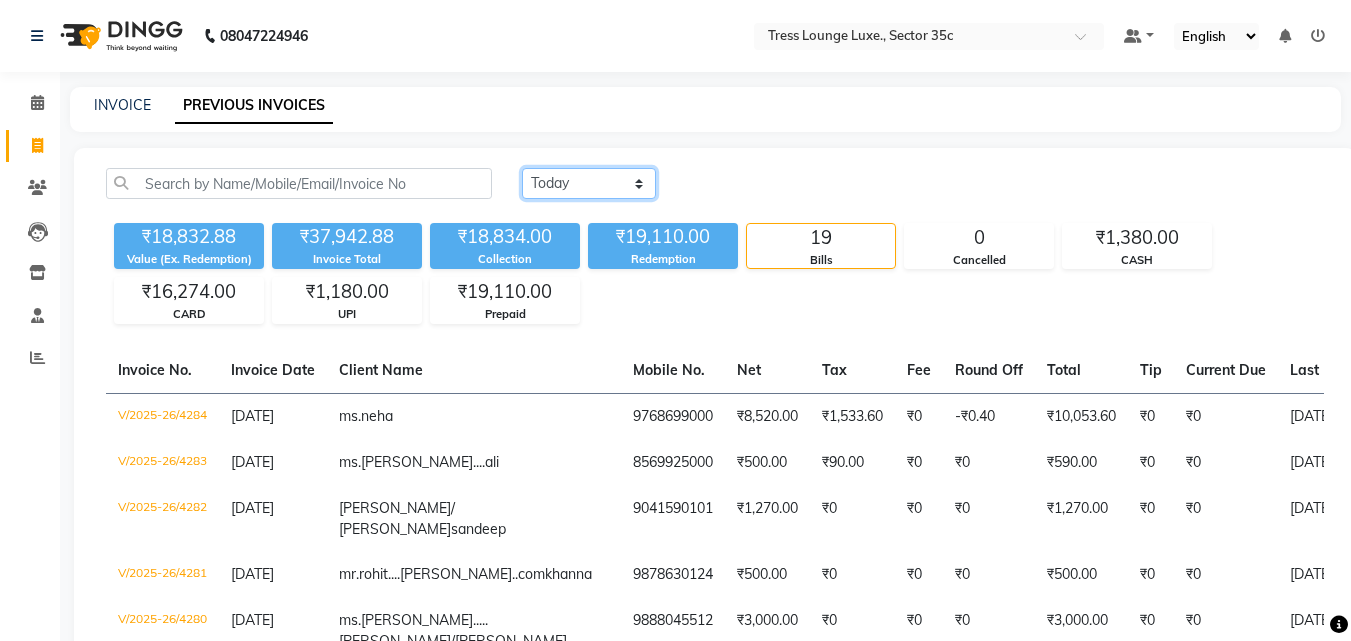 drag, startPoint x: 602, startPoint y: 180, endPoint x: 600, endPoint y: 197, distance: 17.117243 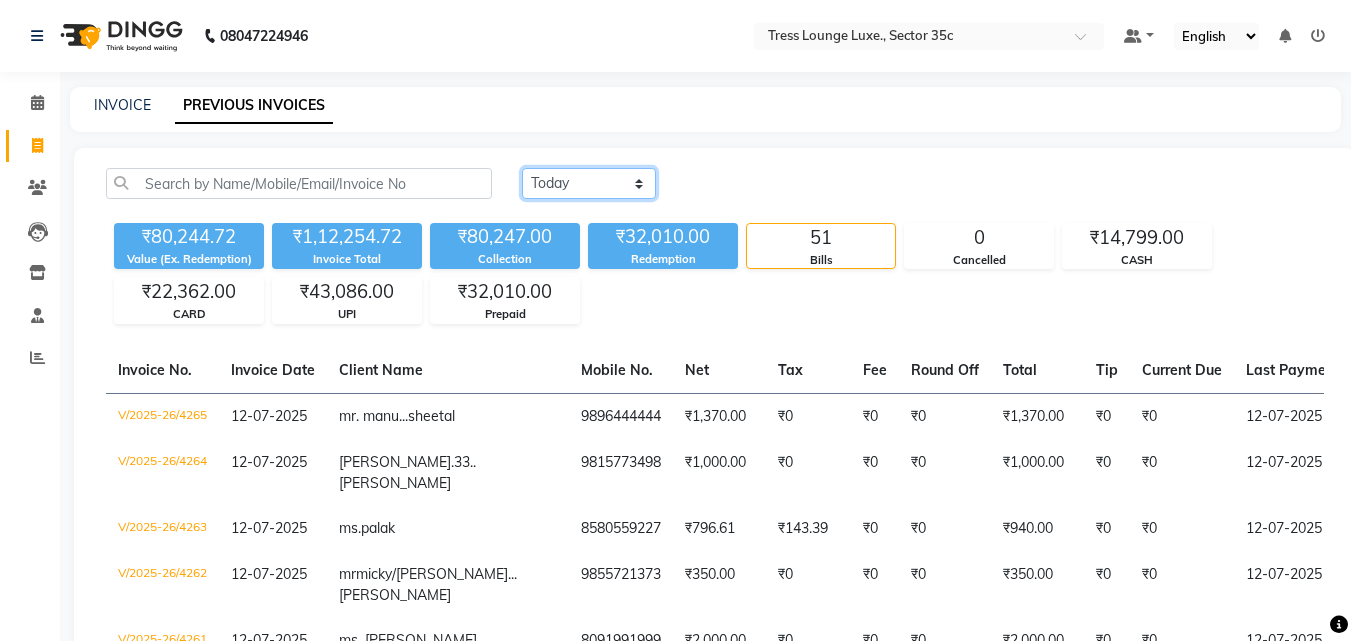 click on "Today Yesterday Custom Range" 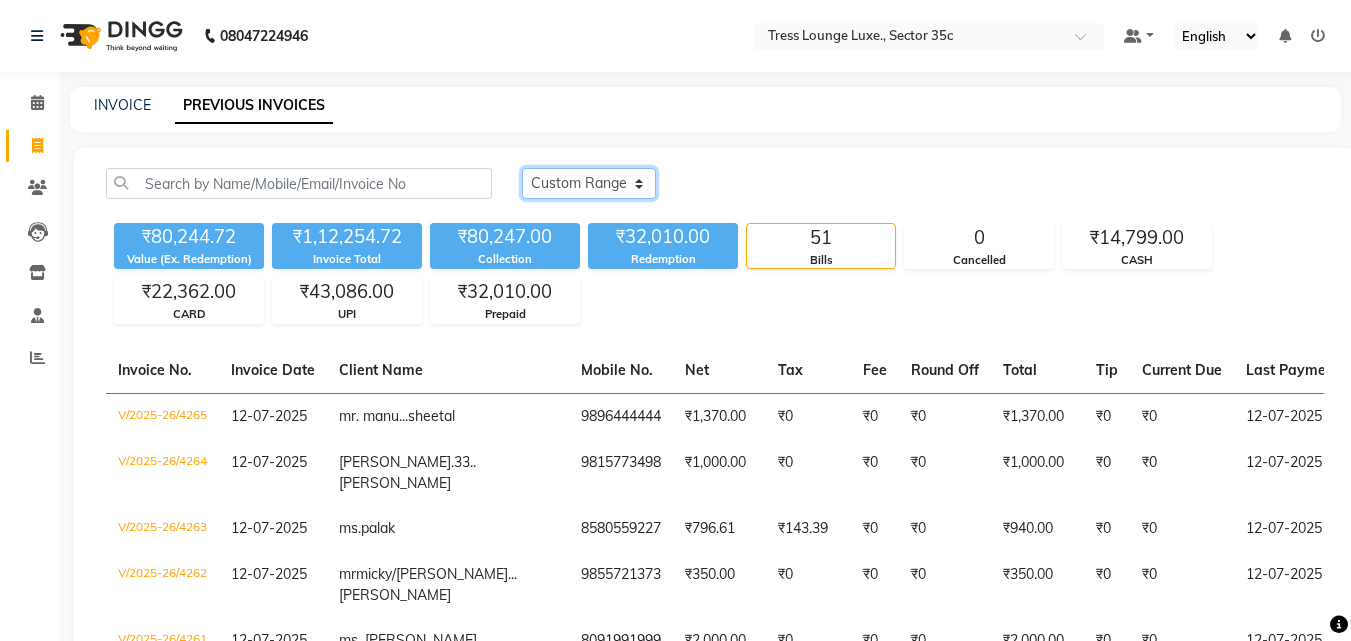 click on "Today Yesterday Custom Range" 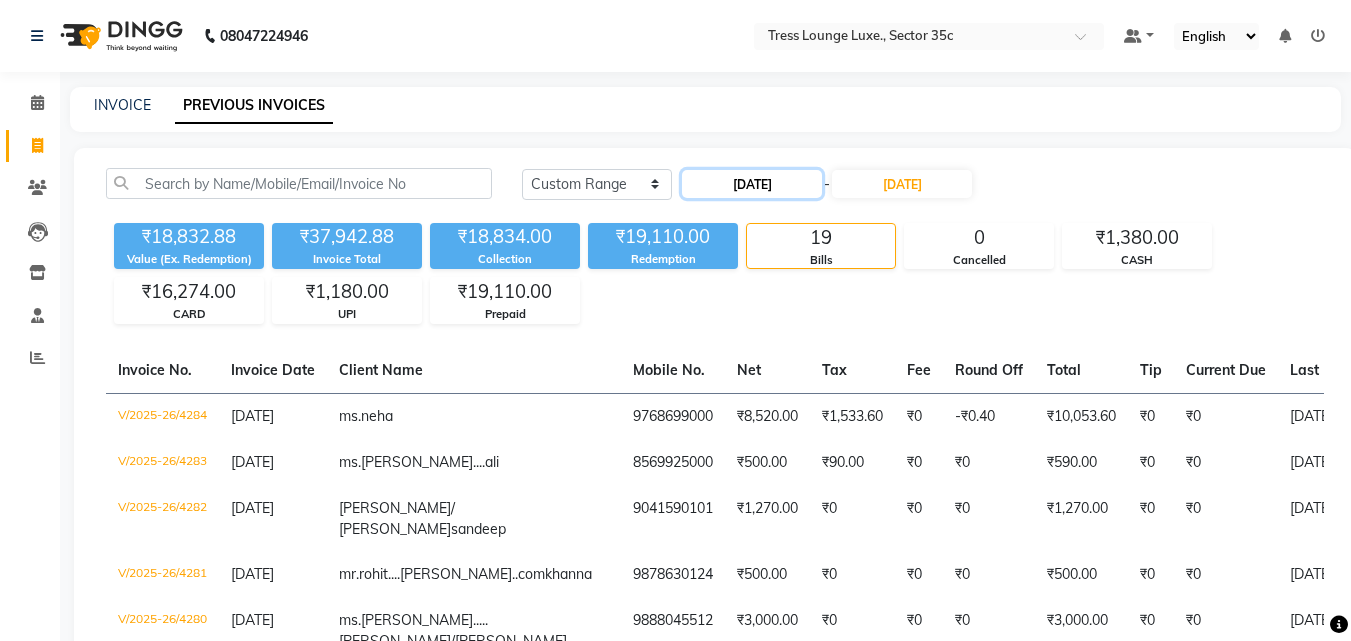 click on "13-07-2025" 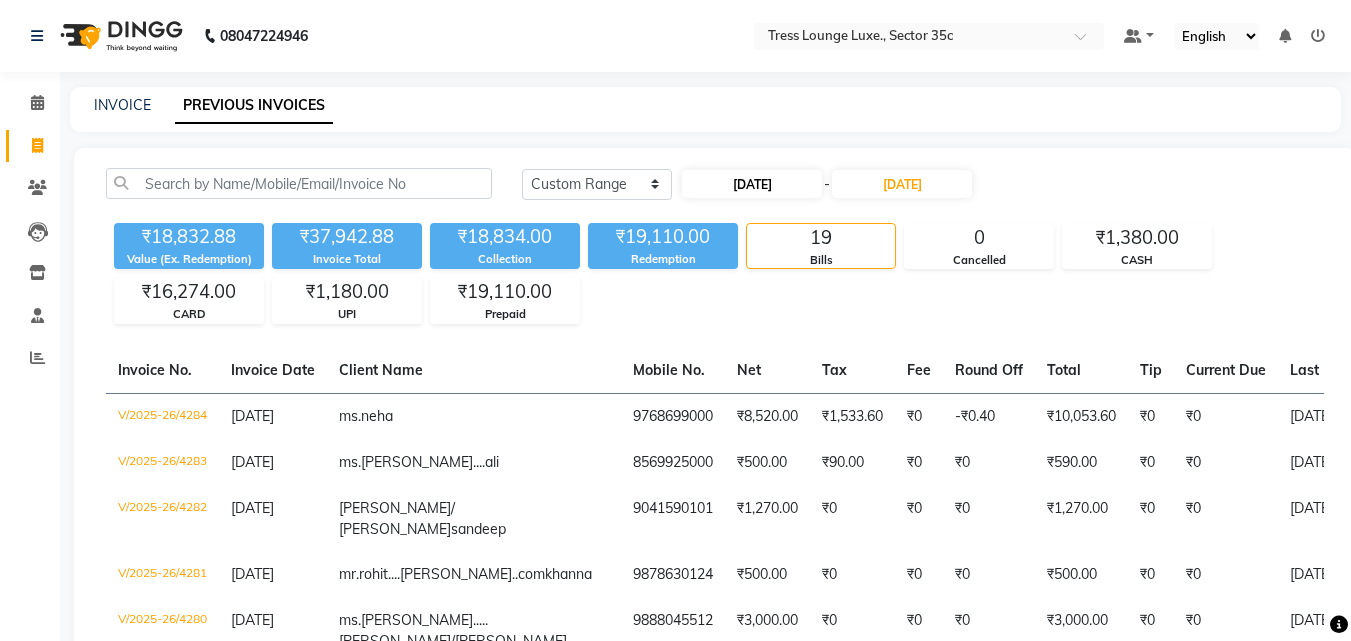 select on "7" 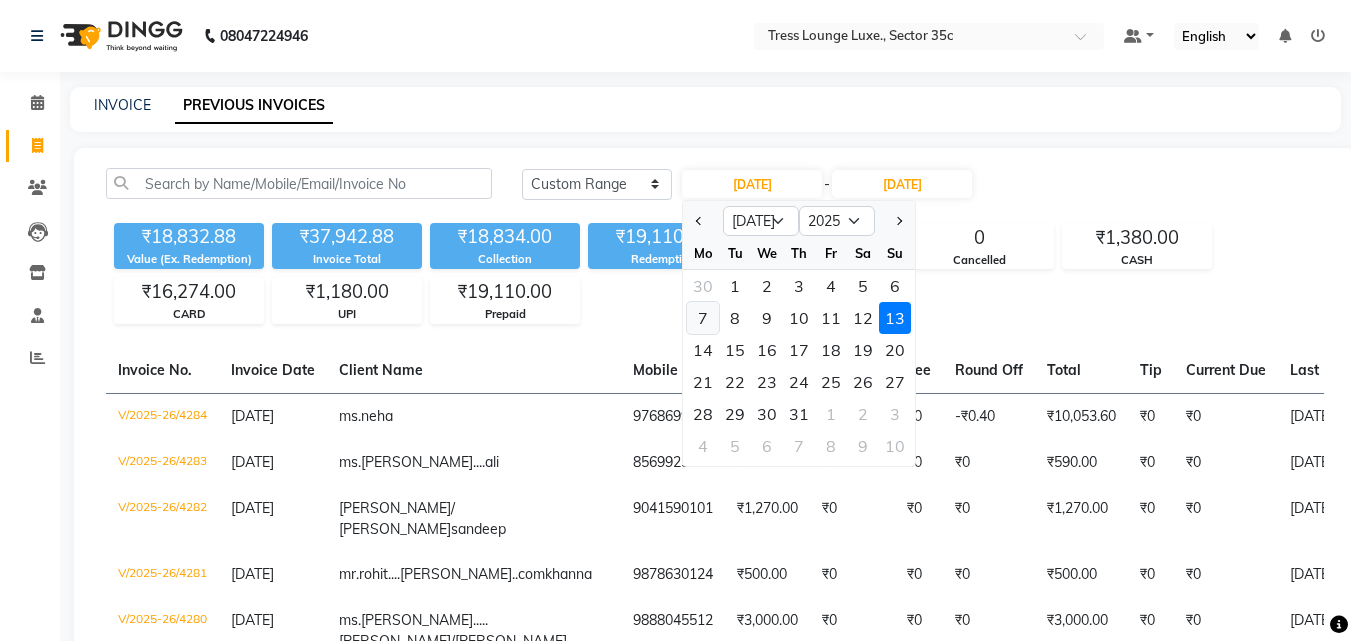 click on "7" 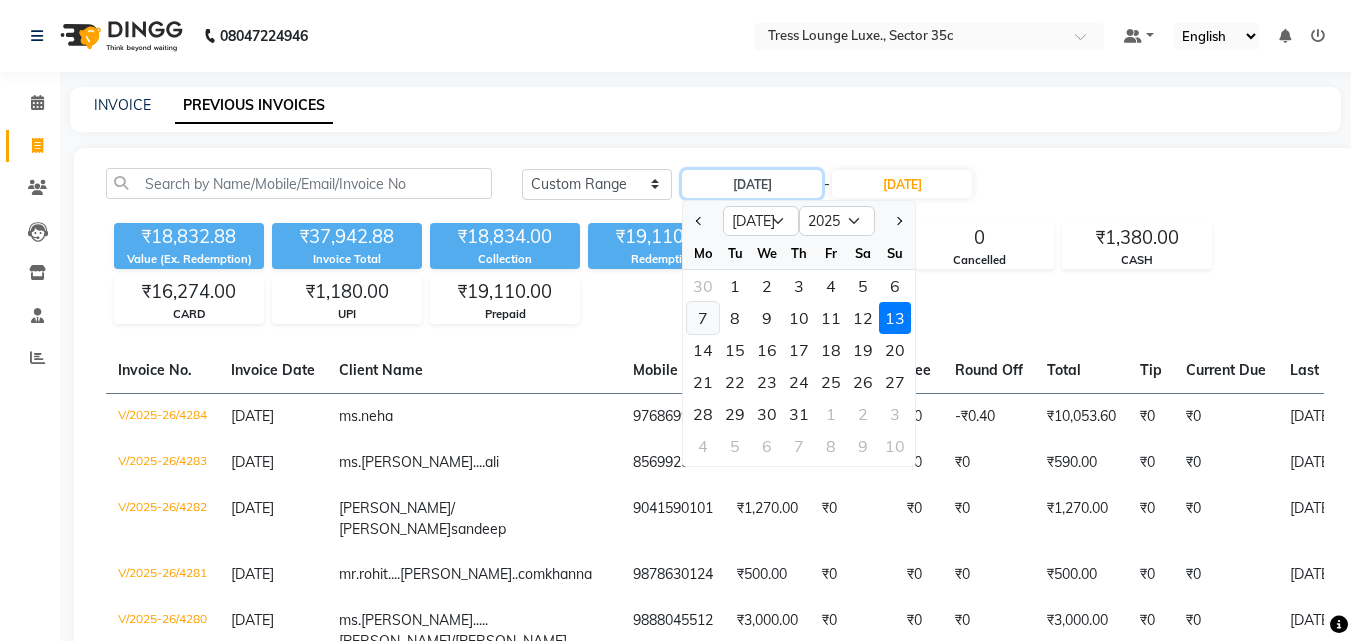 type on "[DATE]" 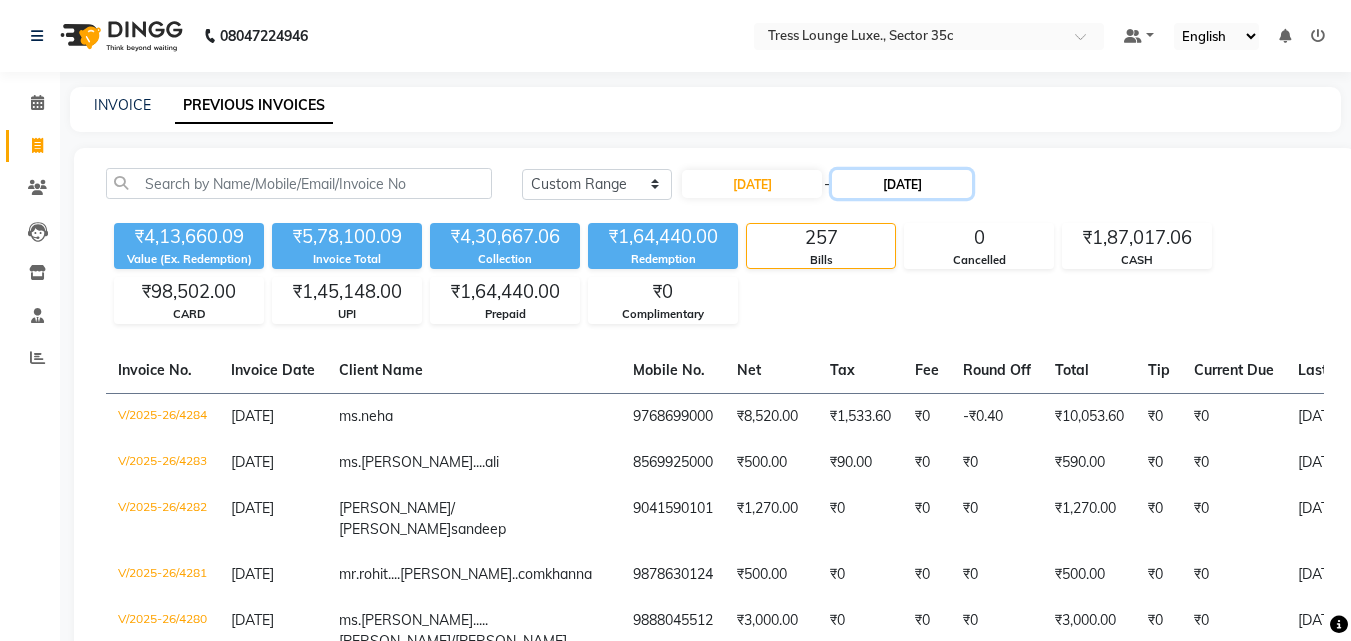 click on "13-07-2025" 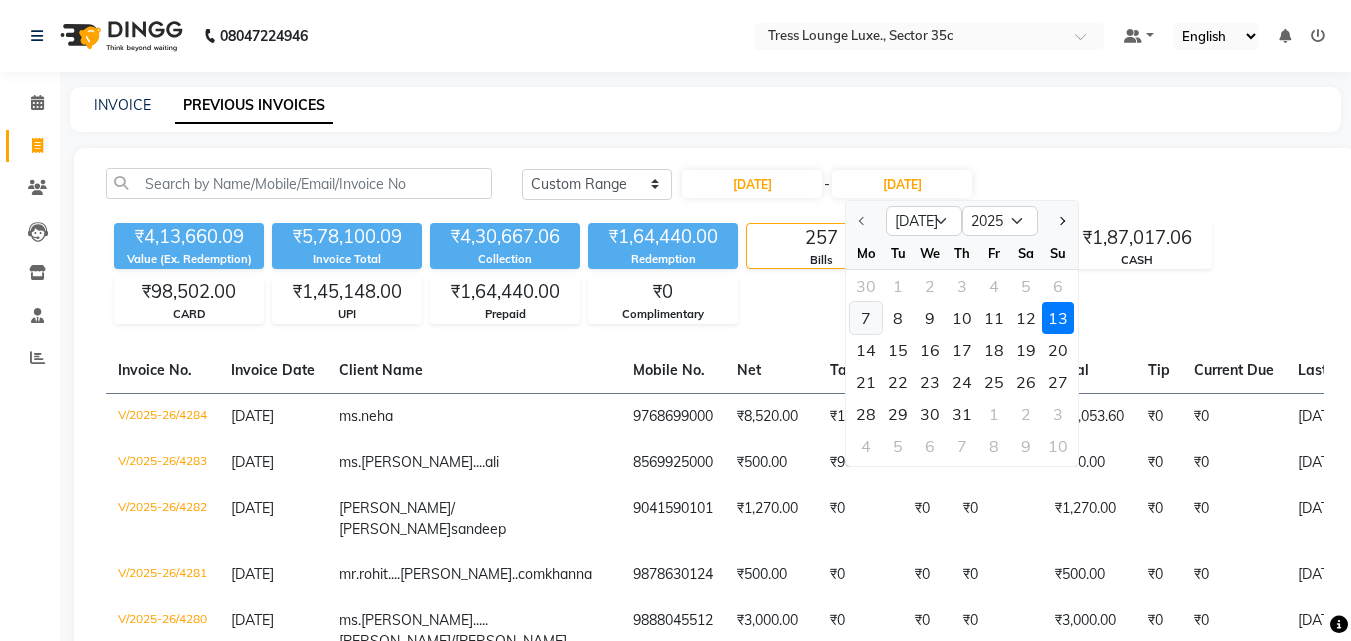 click on "7" 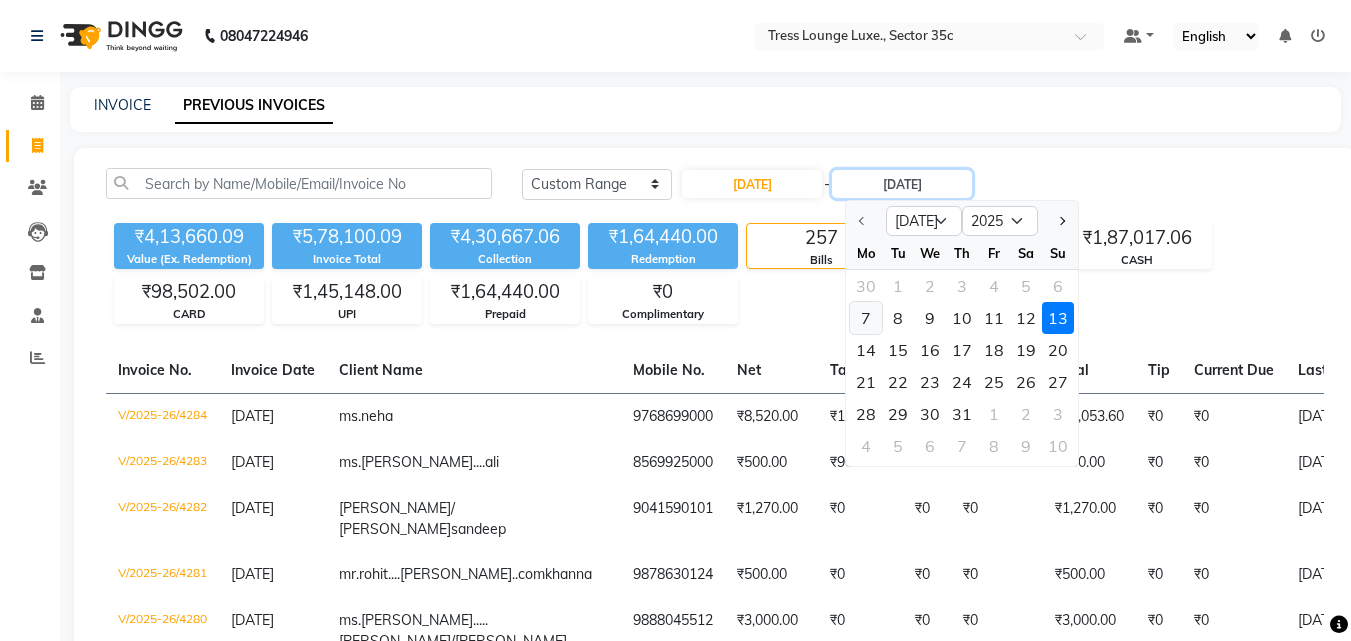 type on "07-07-2025" 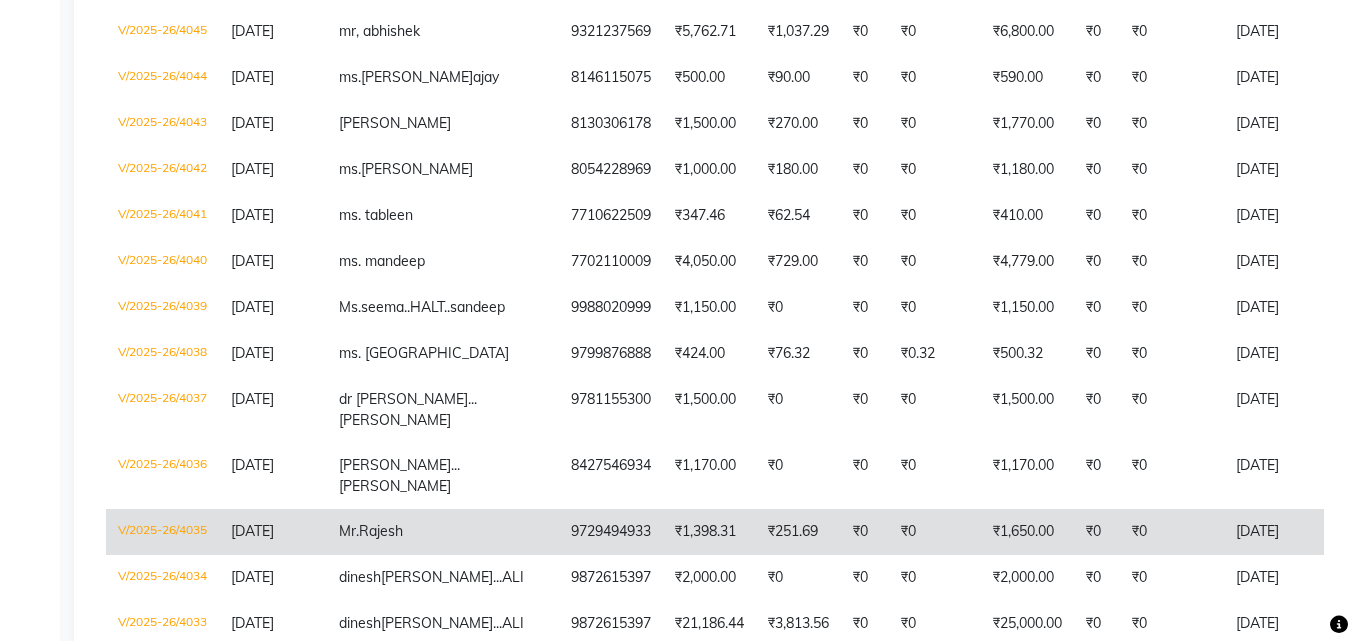 scroll, scrollTop: 1567, scrollLeft: 0, axis: vertical 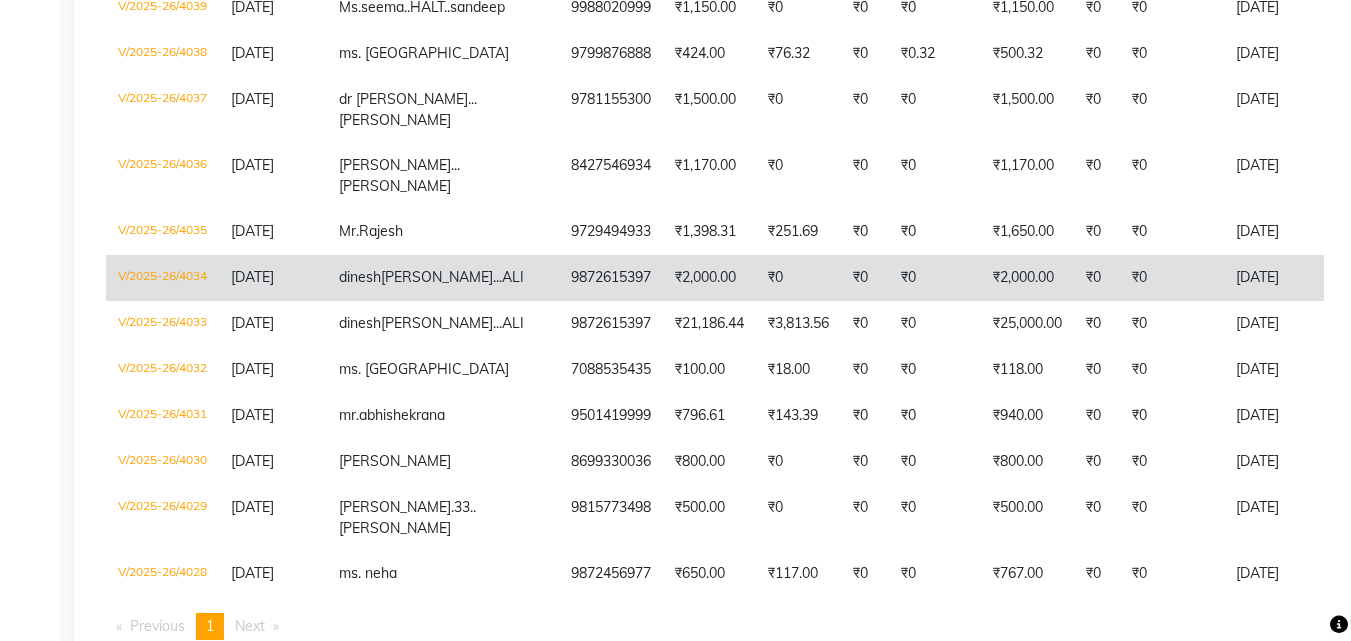 click on "9872615397" 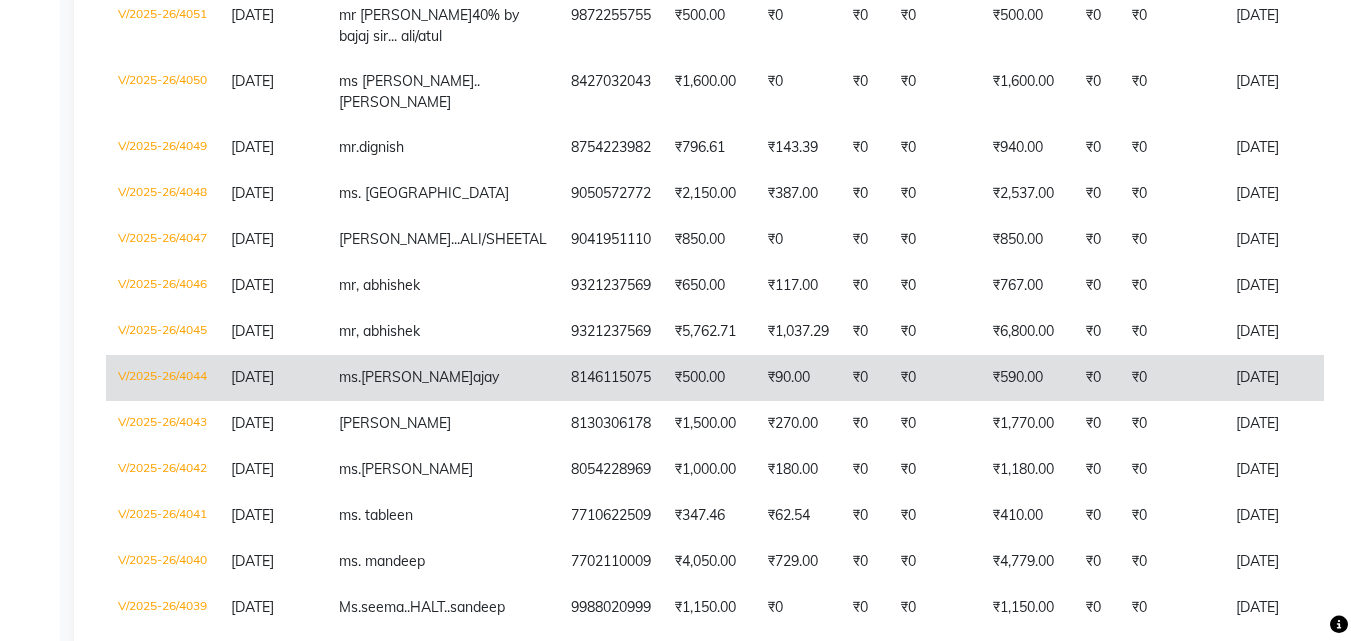 scroll, scrollTop: 867, scrollLeft: 0, axis: vertical 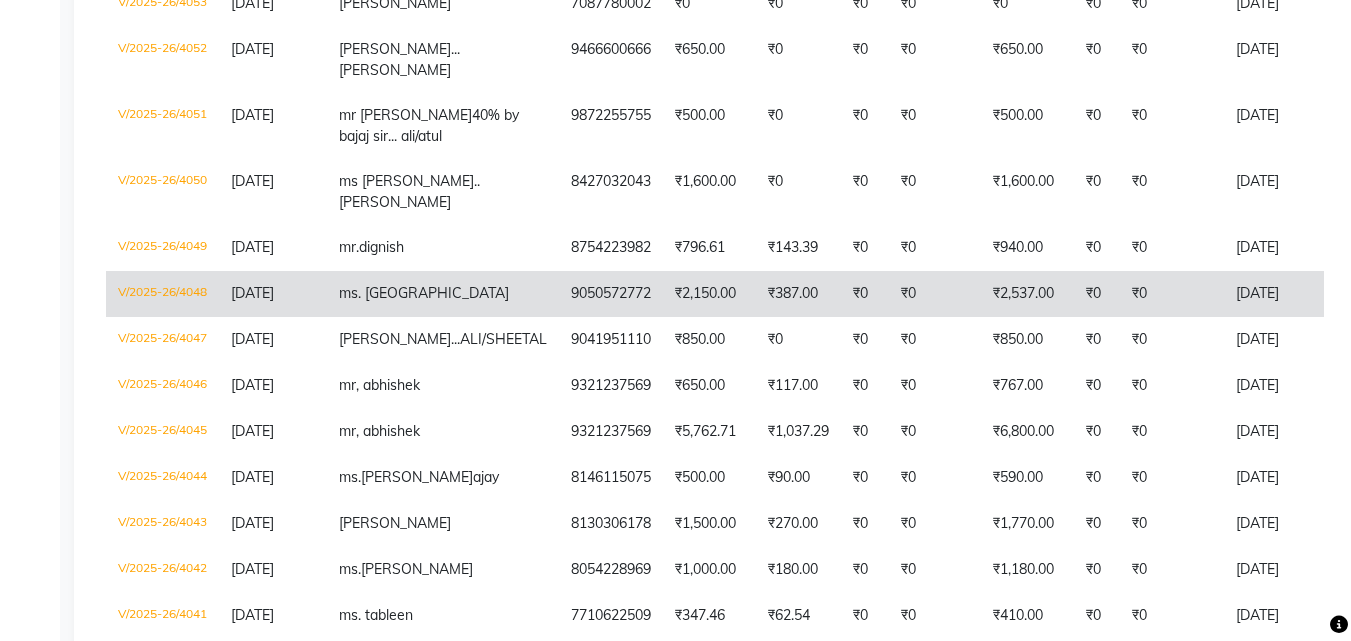 click on "9050572772" 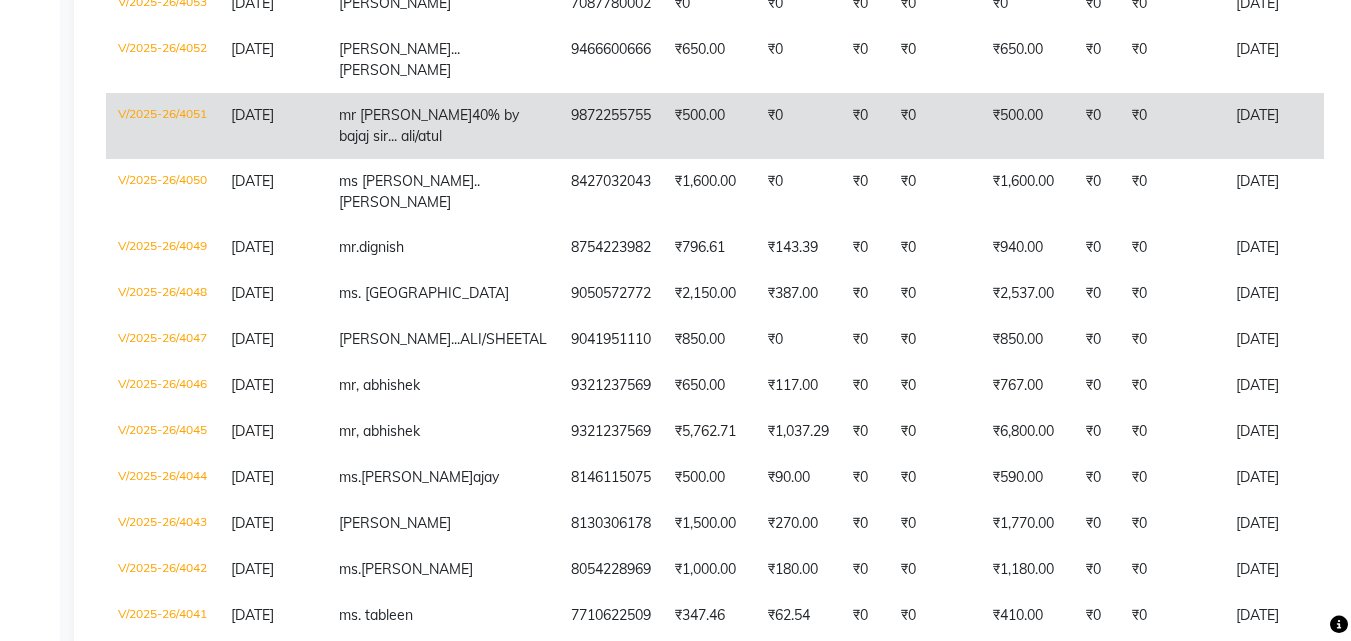 scroll, scrollTop: 767, scrollLeft: 0, axis: vertical 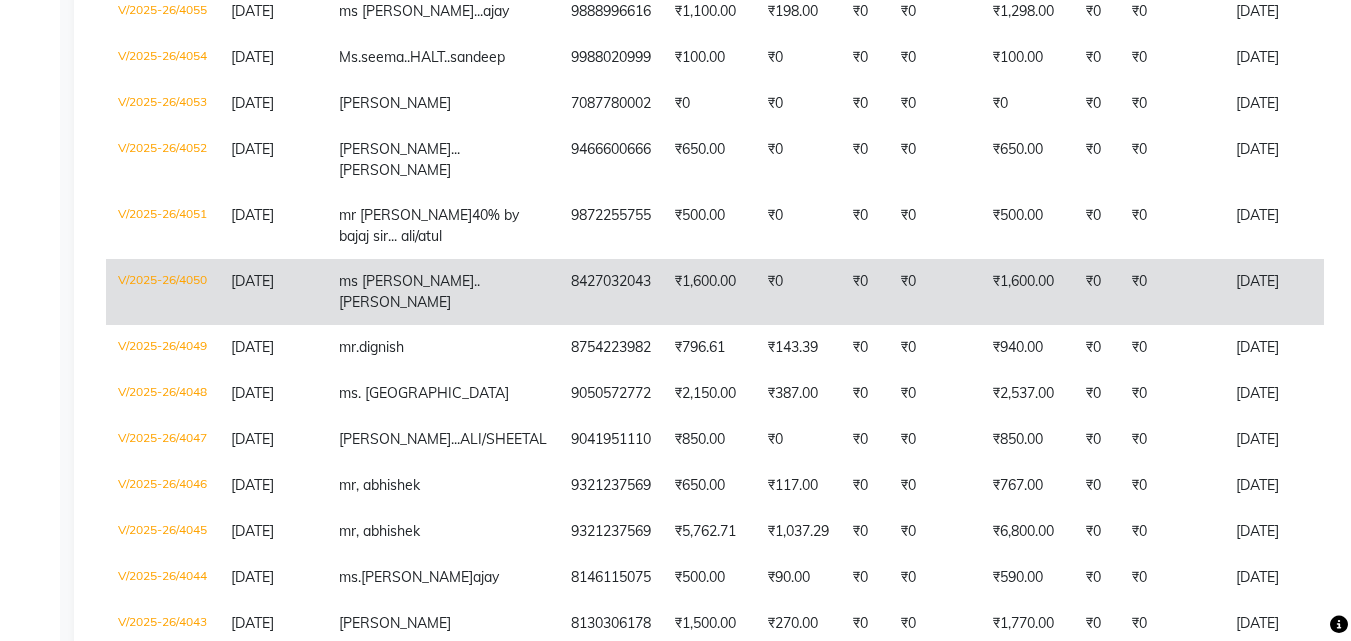 click on "8427032043" 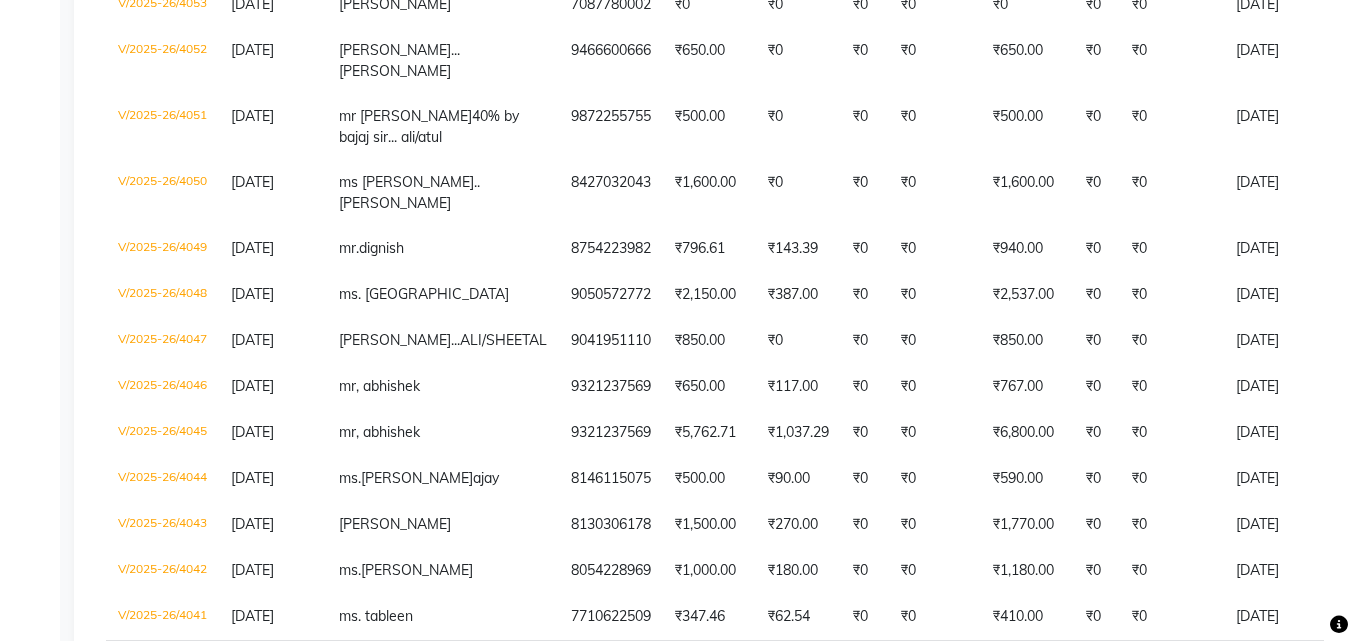 scroll, scrollTop: 767, scrollLeft: 0, axis: vertical 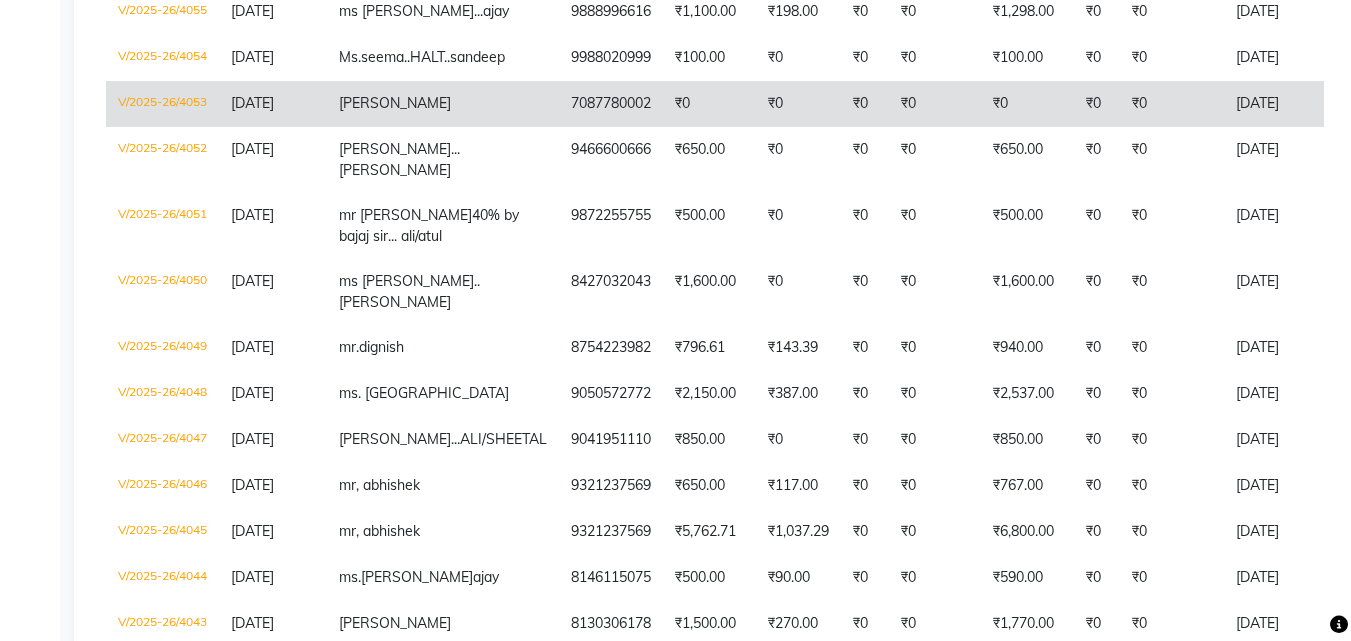 click on "mr.s.p sharma" 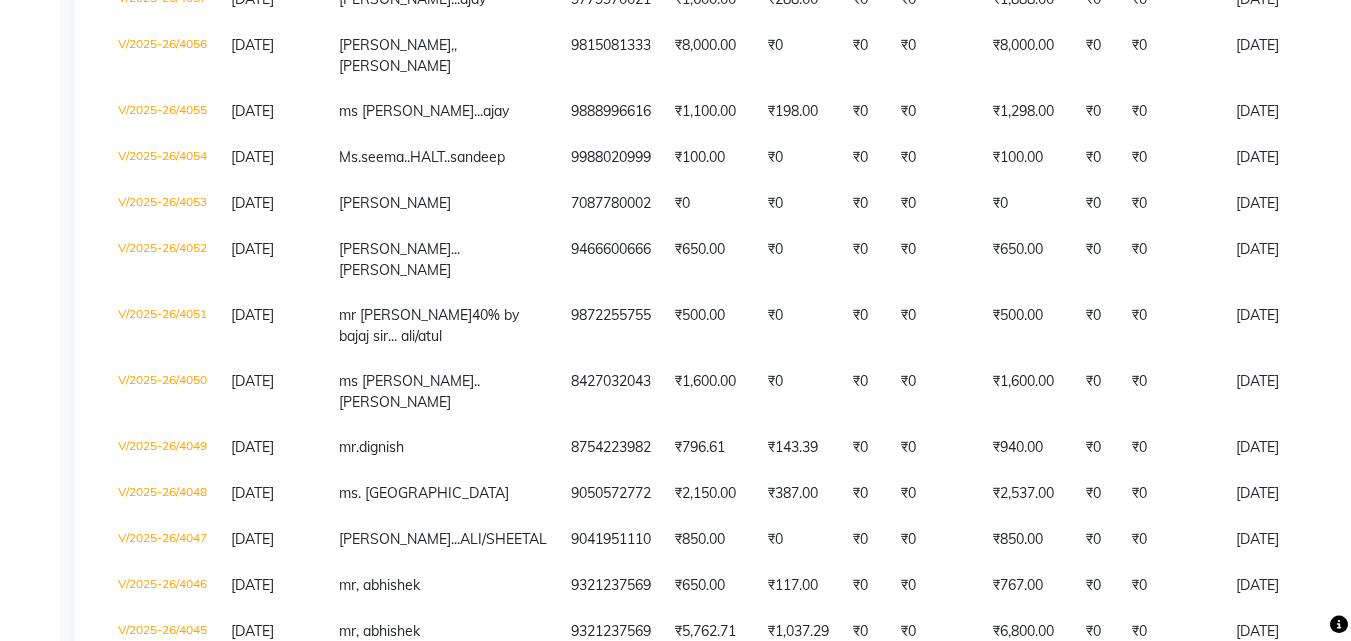 scroll, scrollTop: 567, scrollLeft: 0, axis: vertical 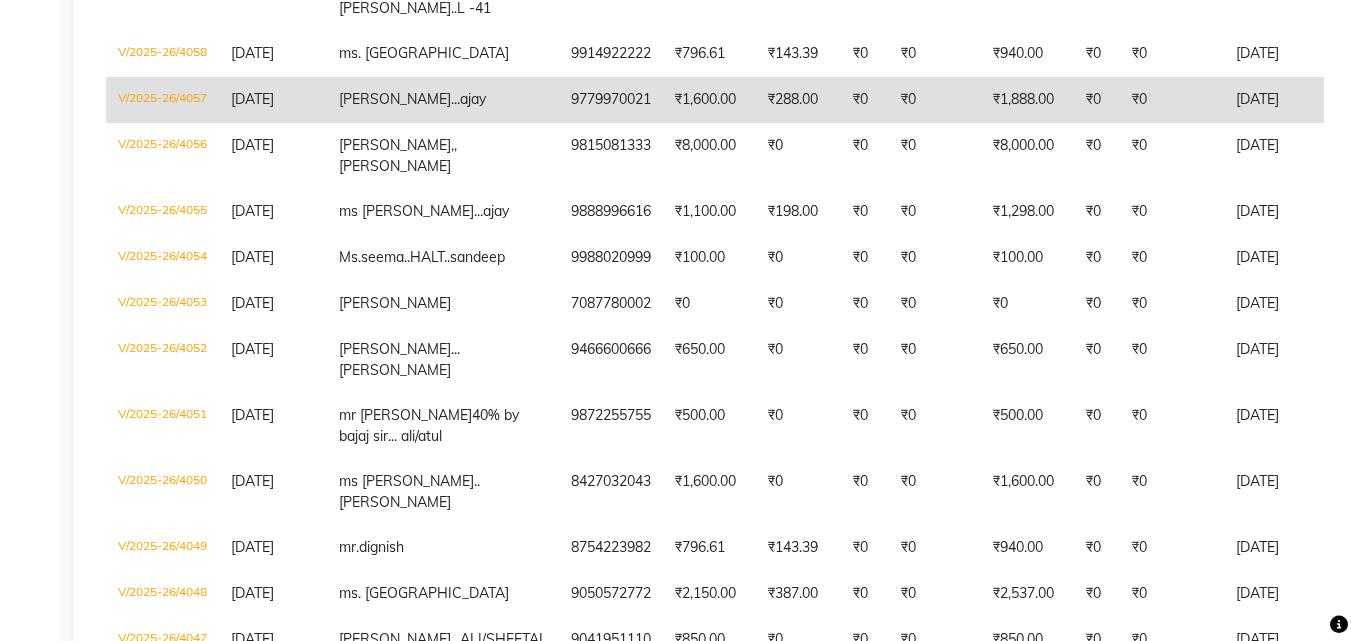 click on "ms prabhjot...  ajay" 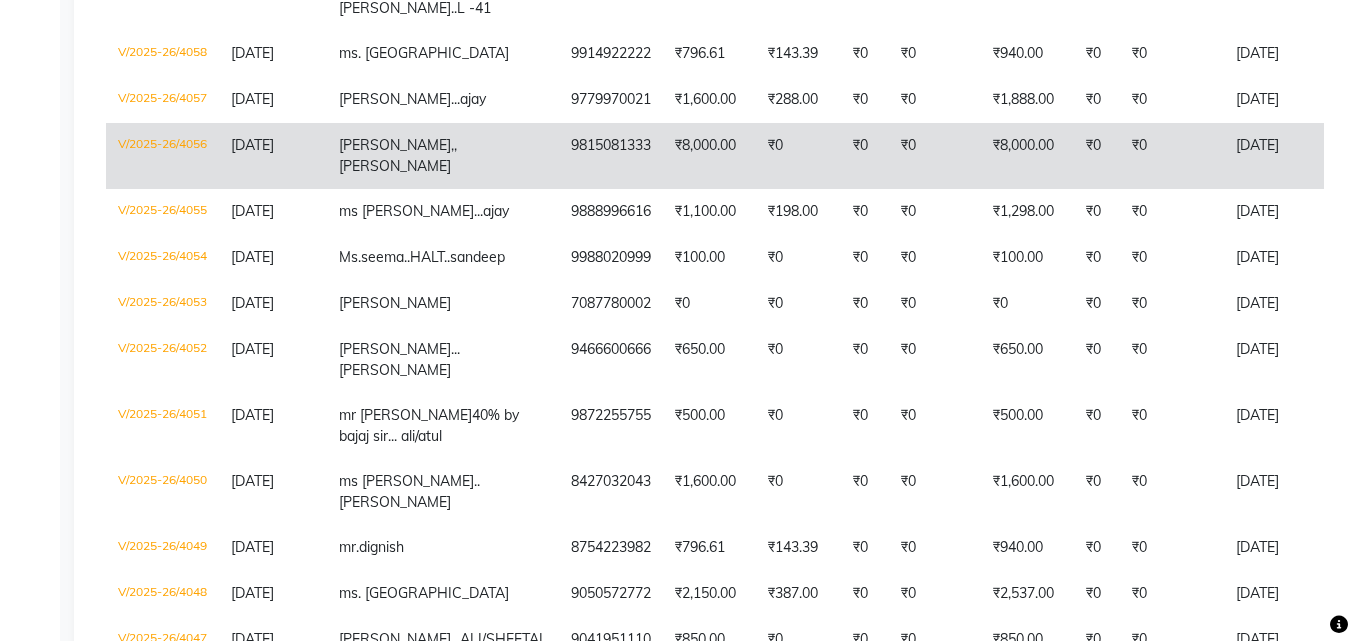 click on "dr. preeti kang,,,,sandeep" 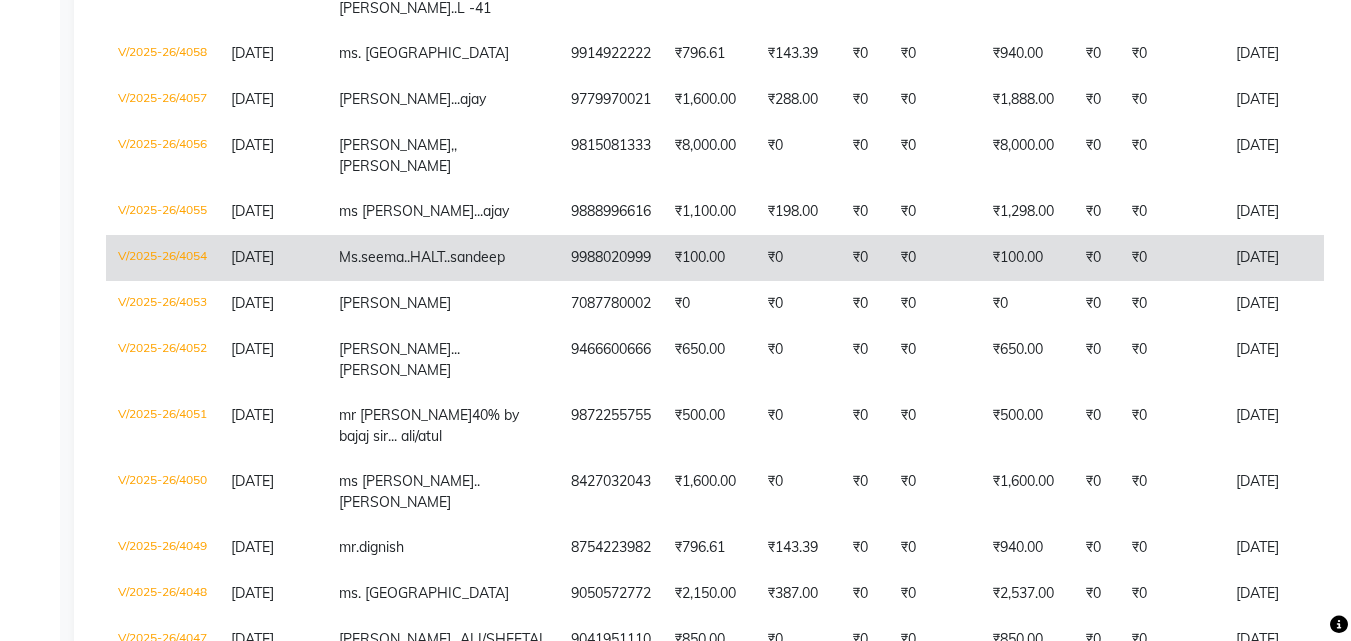 scroll, scrollTop: 367, scrollLeft: 0, axis: vertical 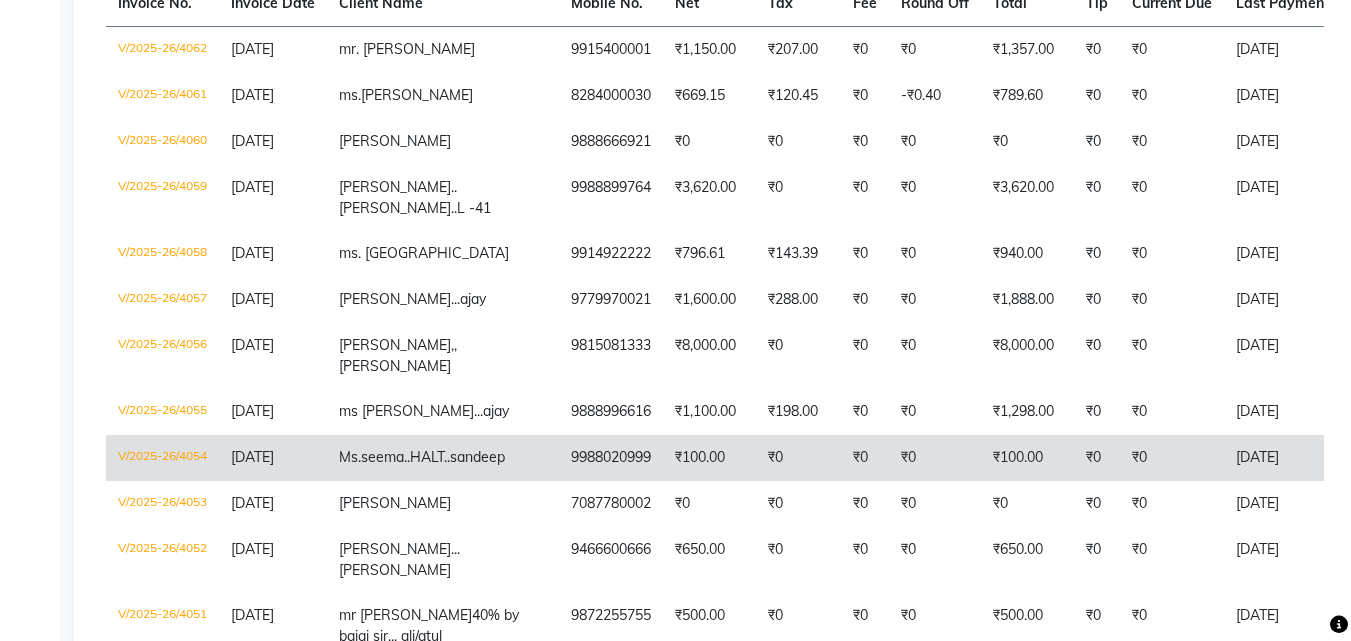 click on "₹3,620.00" 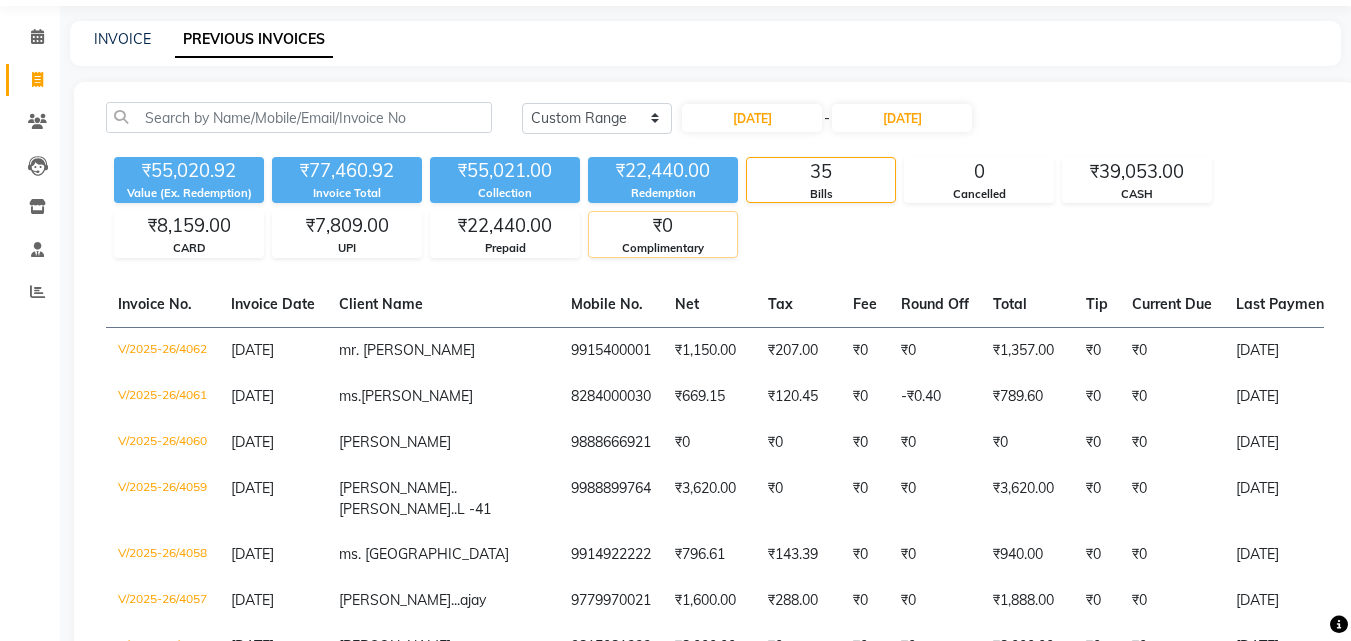 scroll, scrollTop: 0, scrollLeft: 0, axis: both 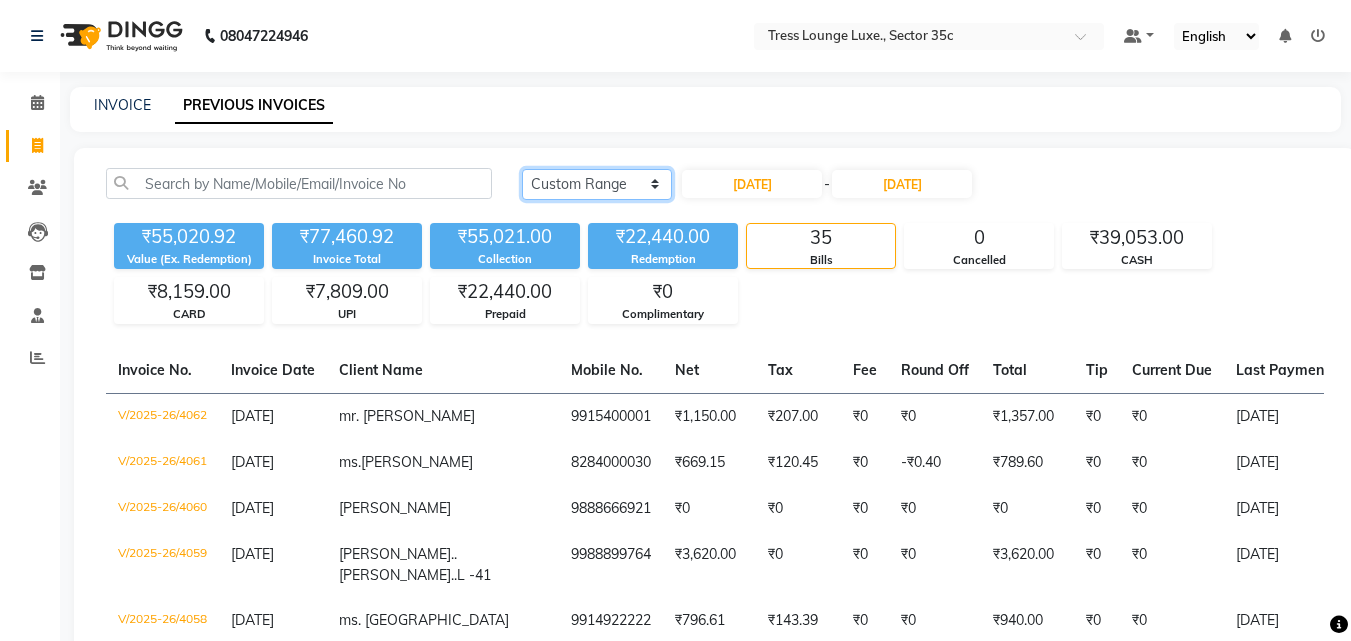 click on "Today Yesterday Custom Range" 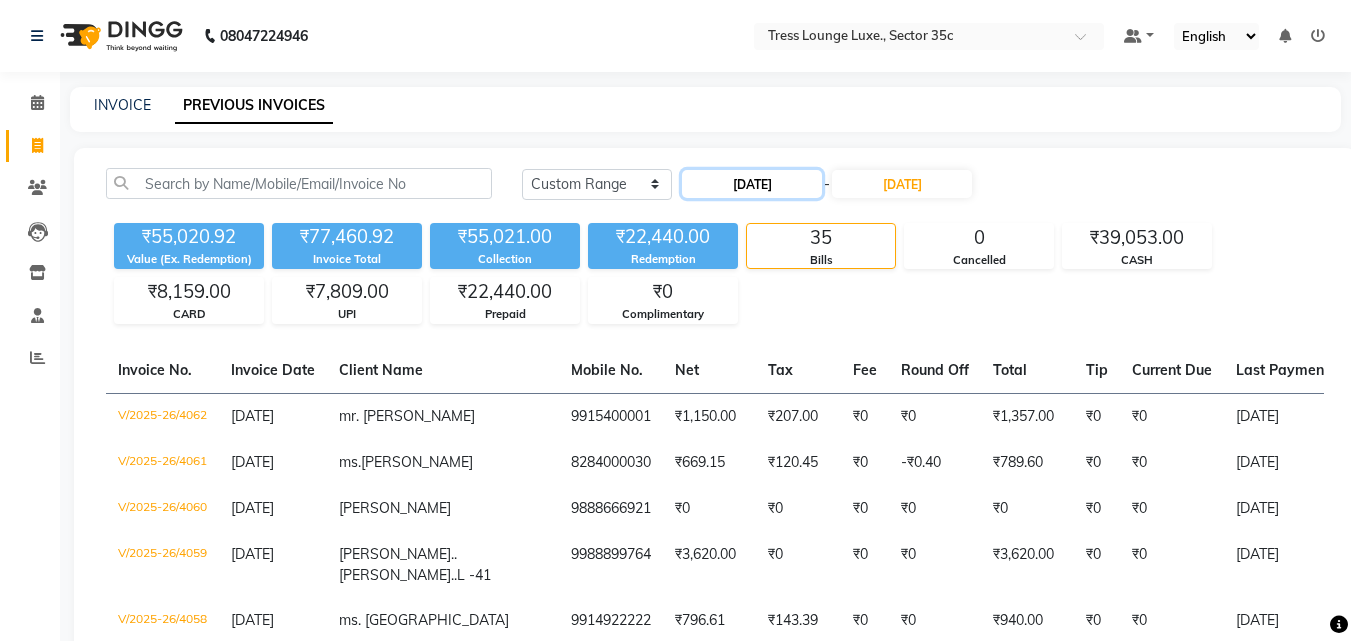click on "07-07-2025" 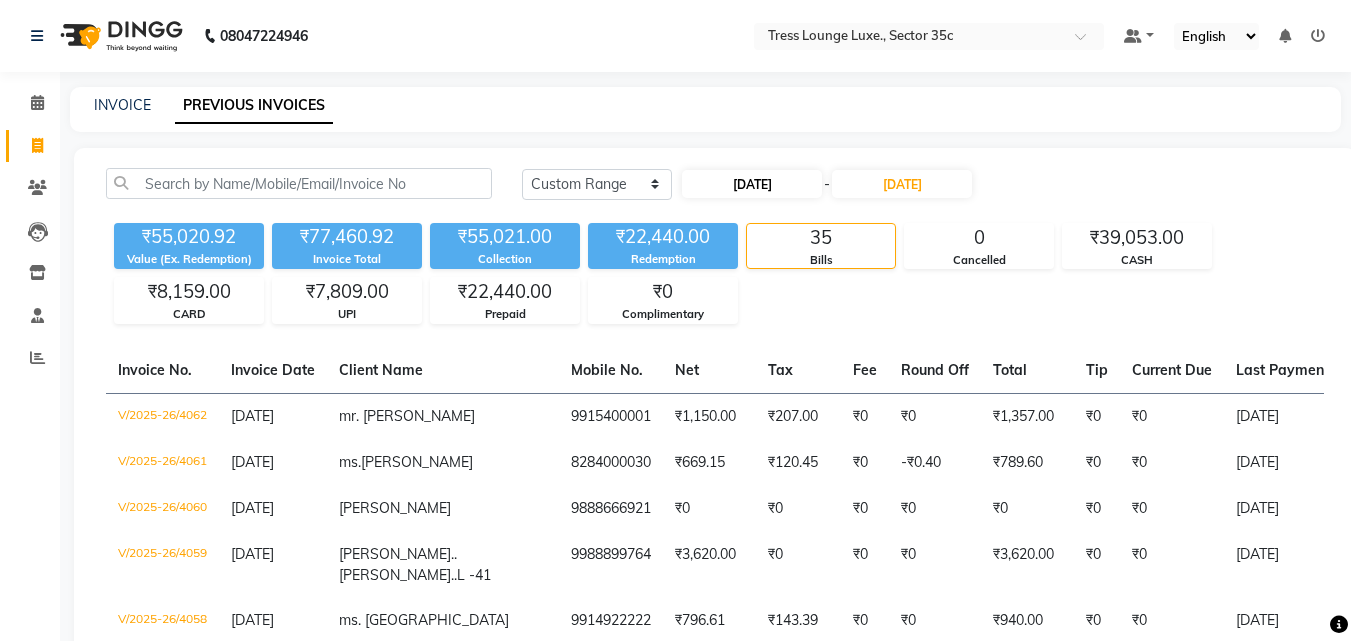 select on "7" 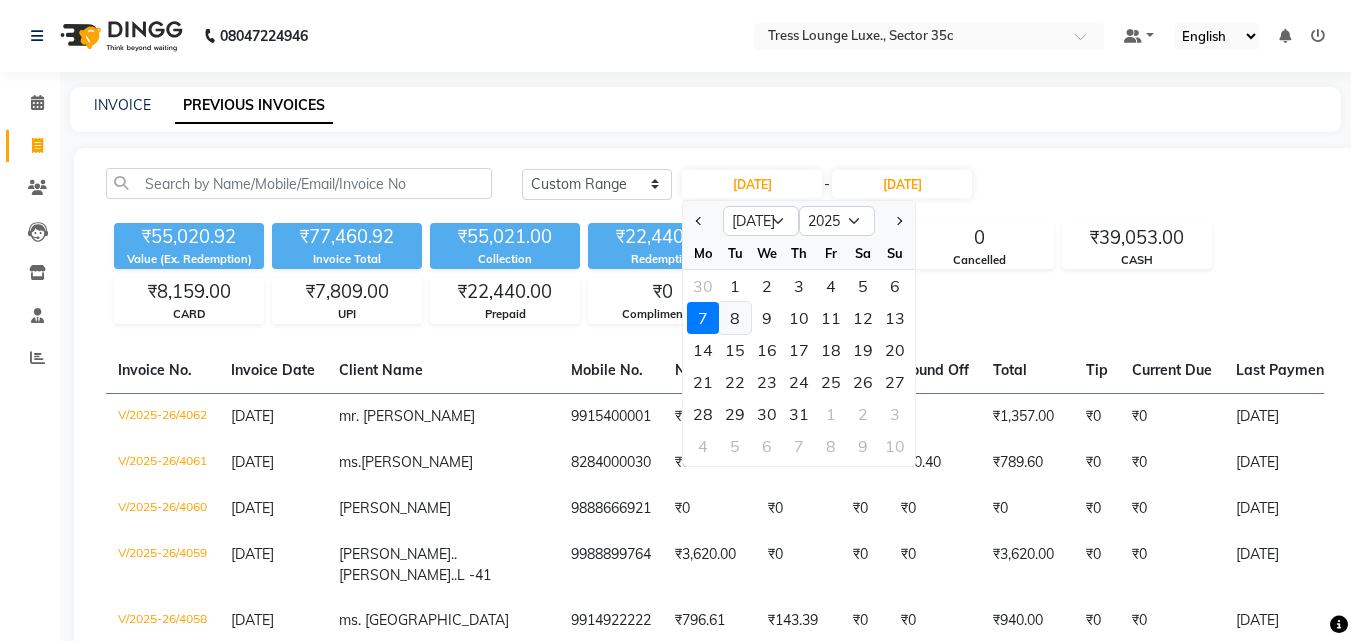 click on "8" 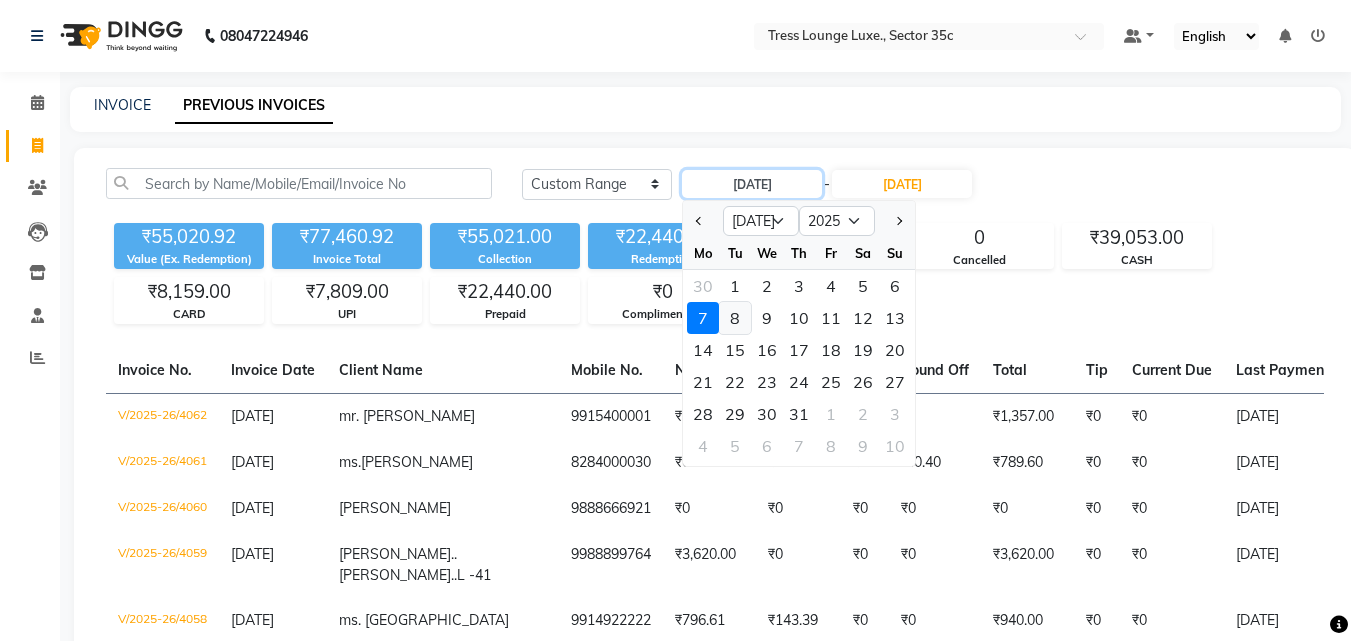 type on "[DATE]" 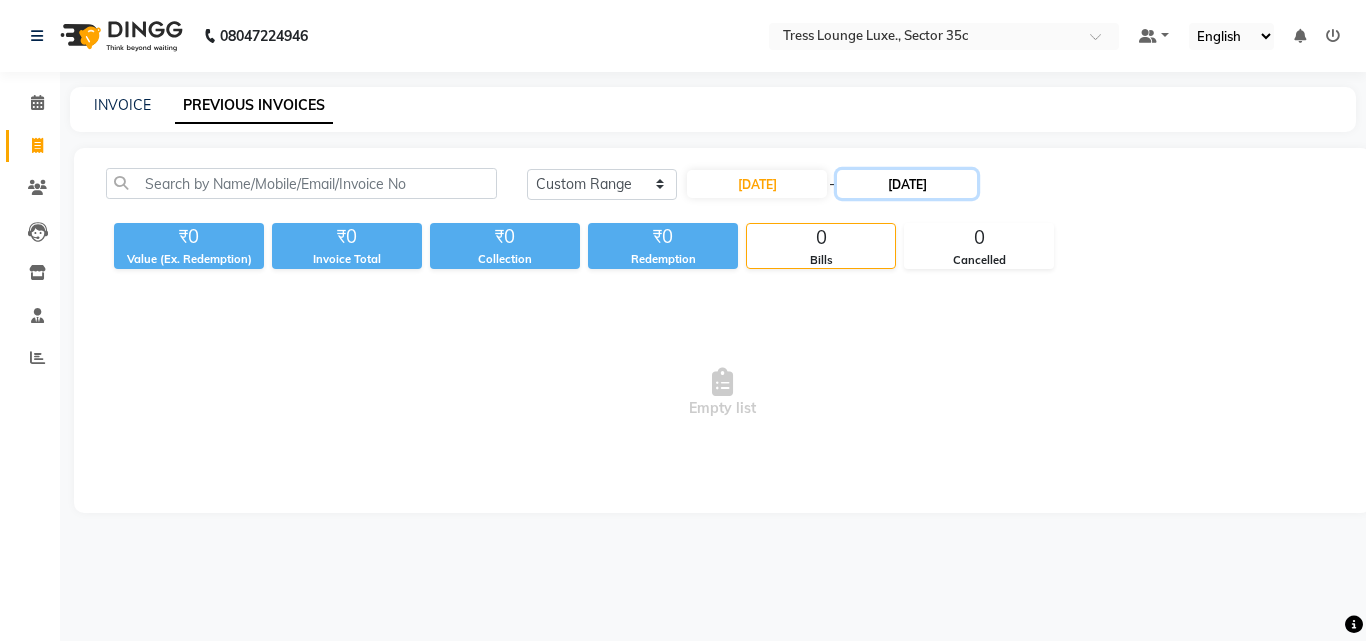 click on "07-07-2025" 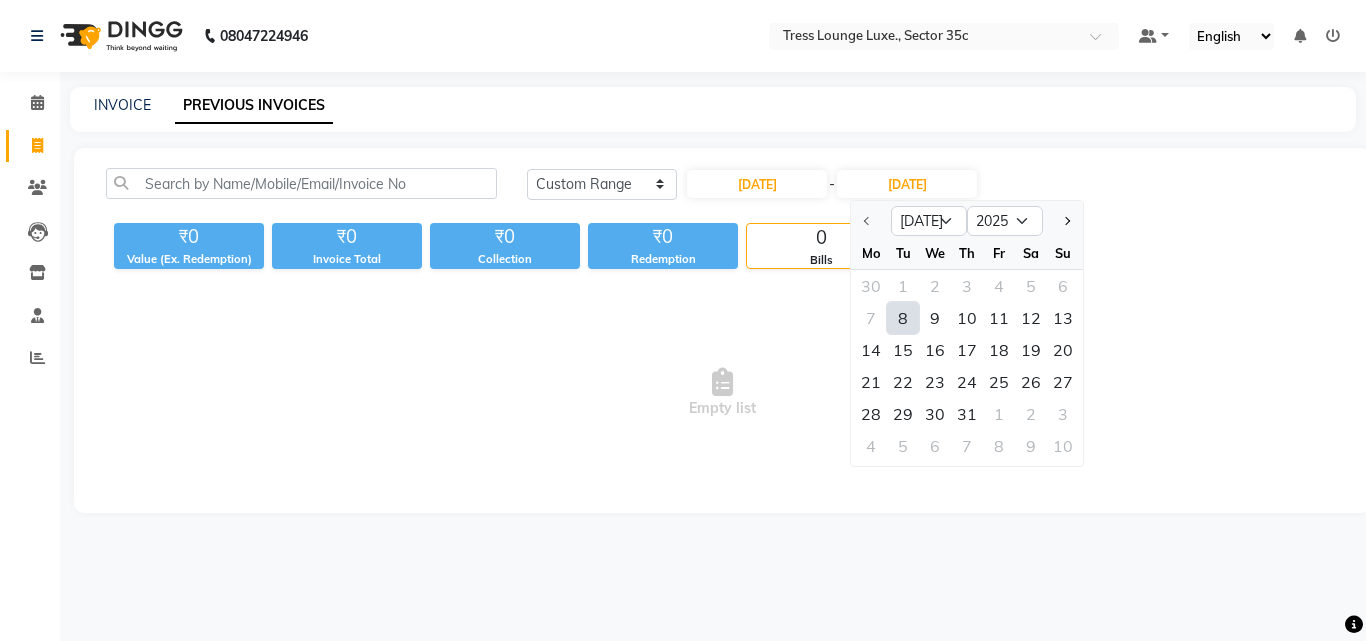 click on "8" 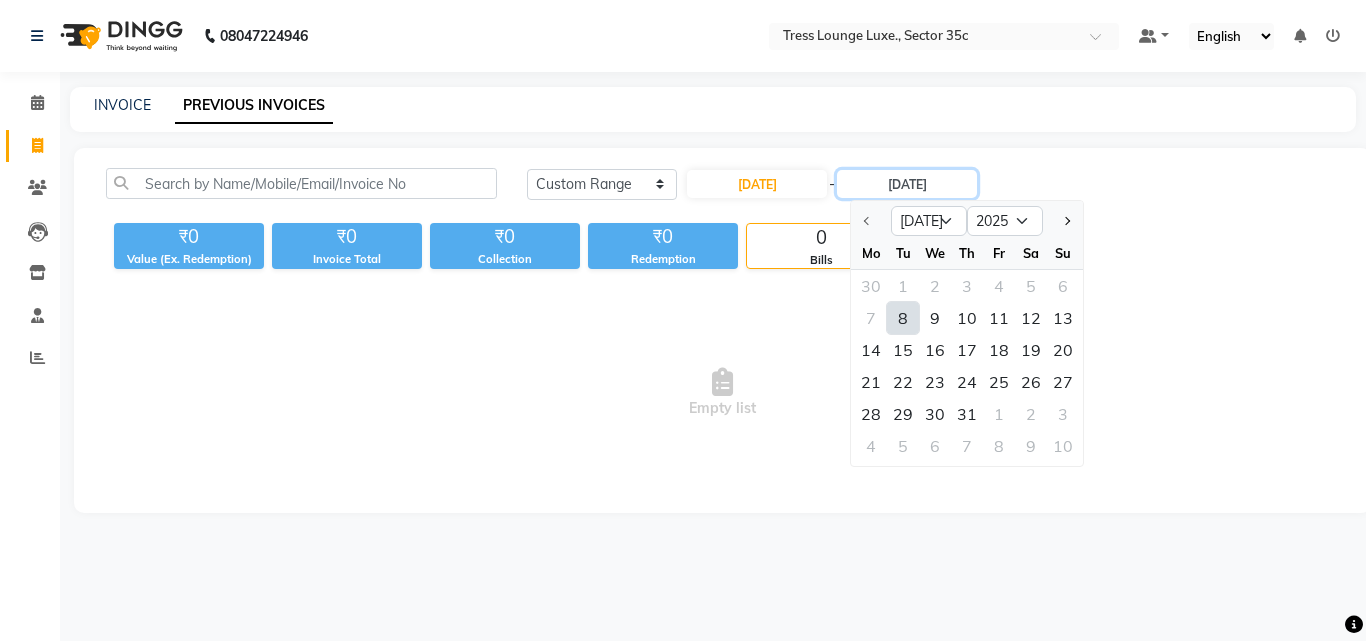 type on "[DATE]" 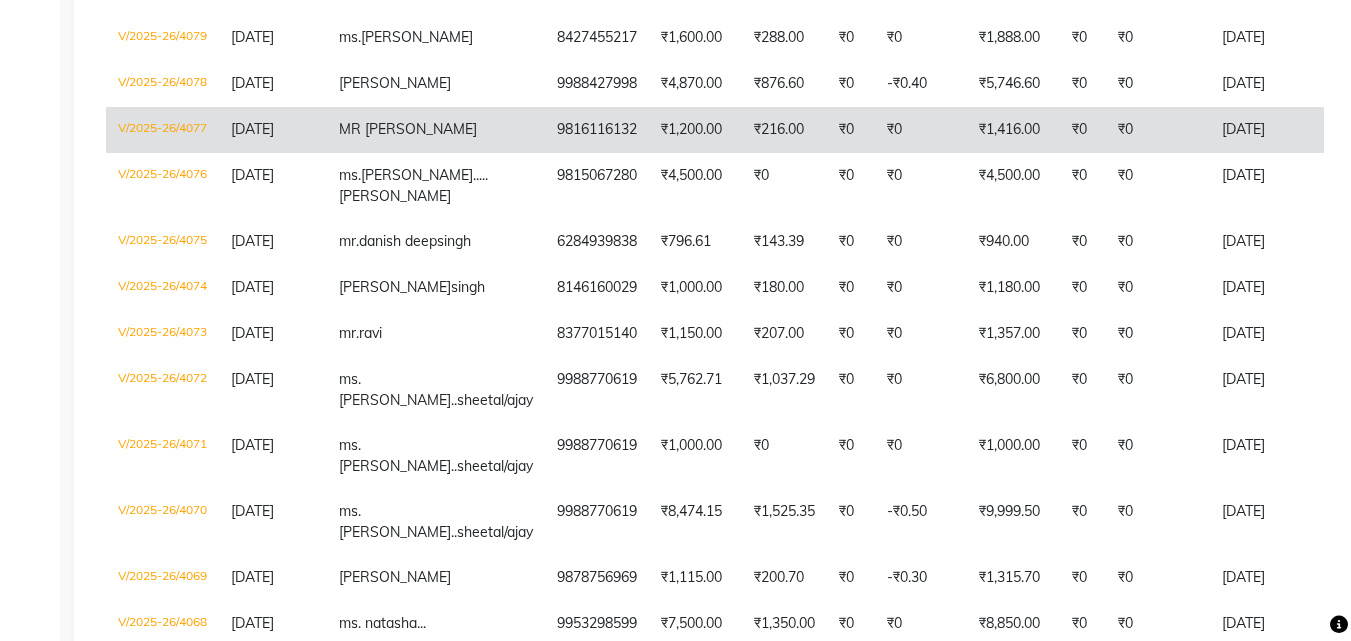 scroll, scrollTop: 799, scrollLeft: 0, axis: vertical 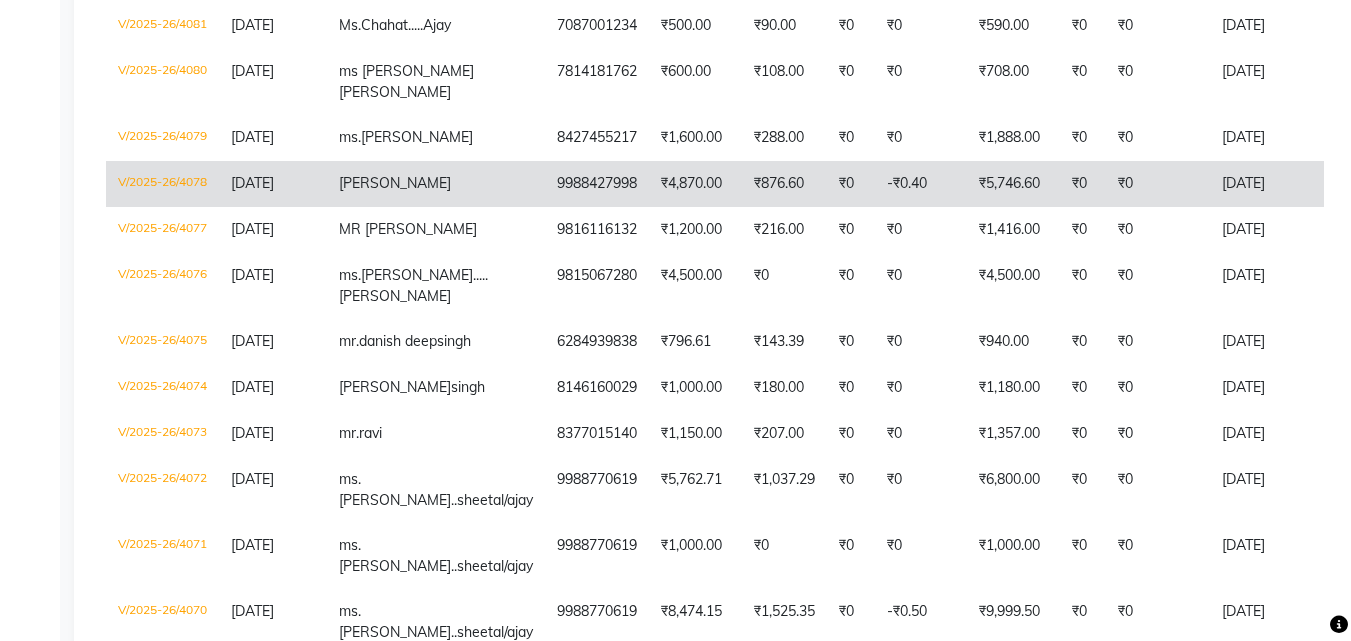 click on "9988427998" 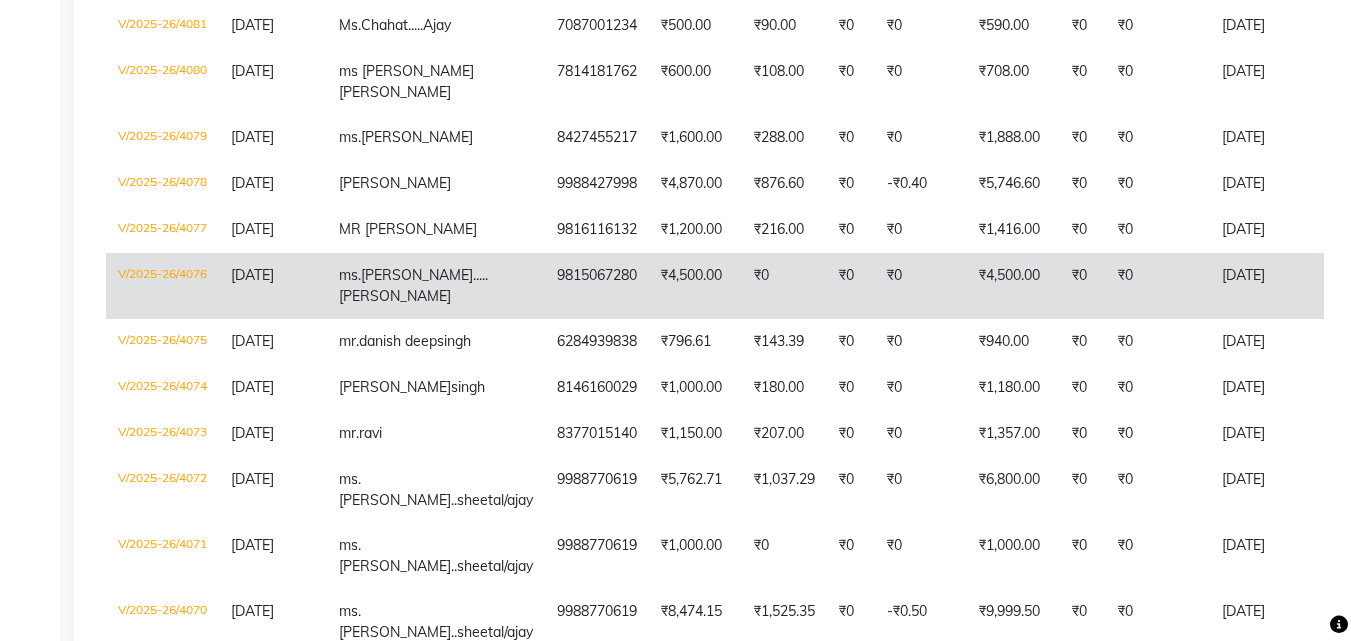 click on "9815067280" 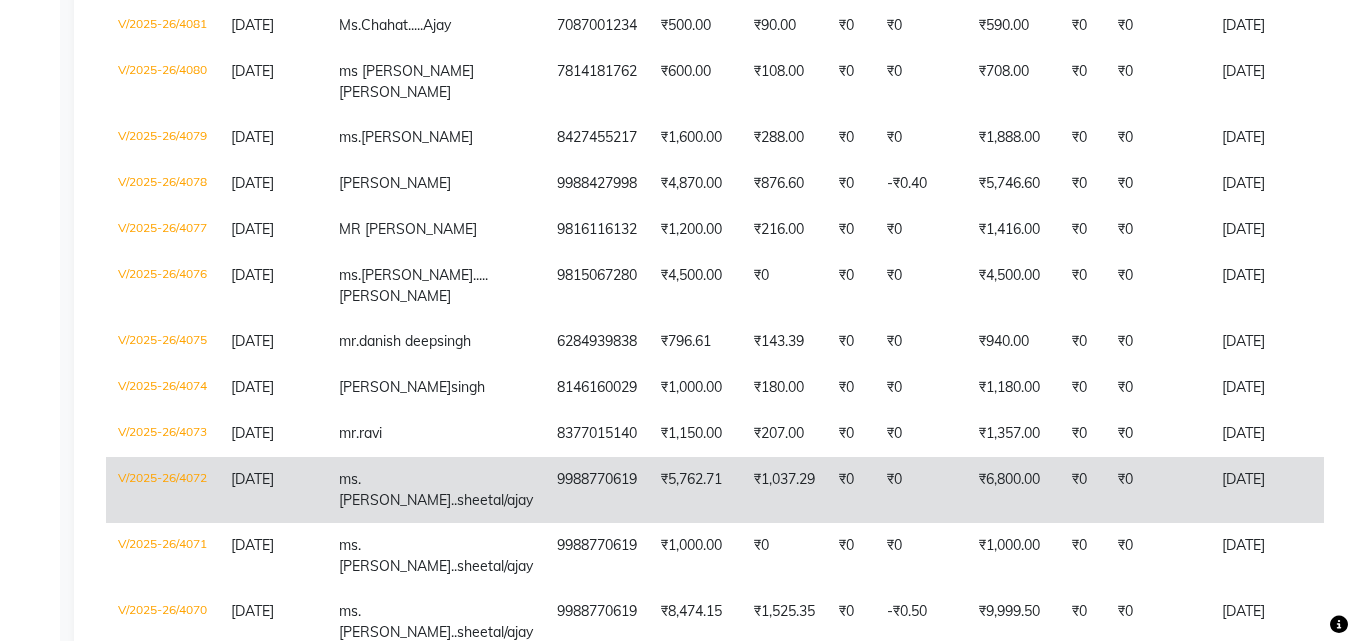 click on "ms.  savreet..sheetal/ajay" 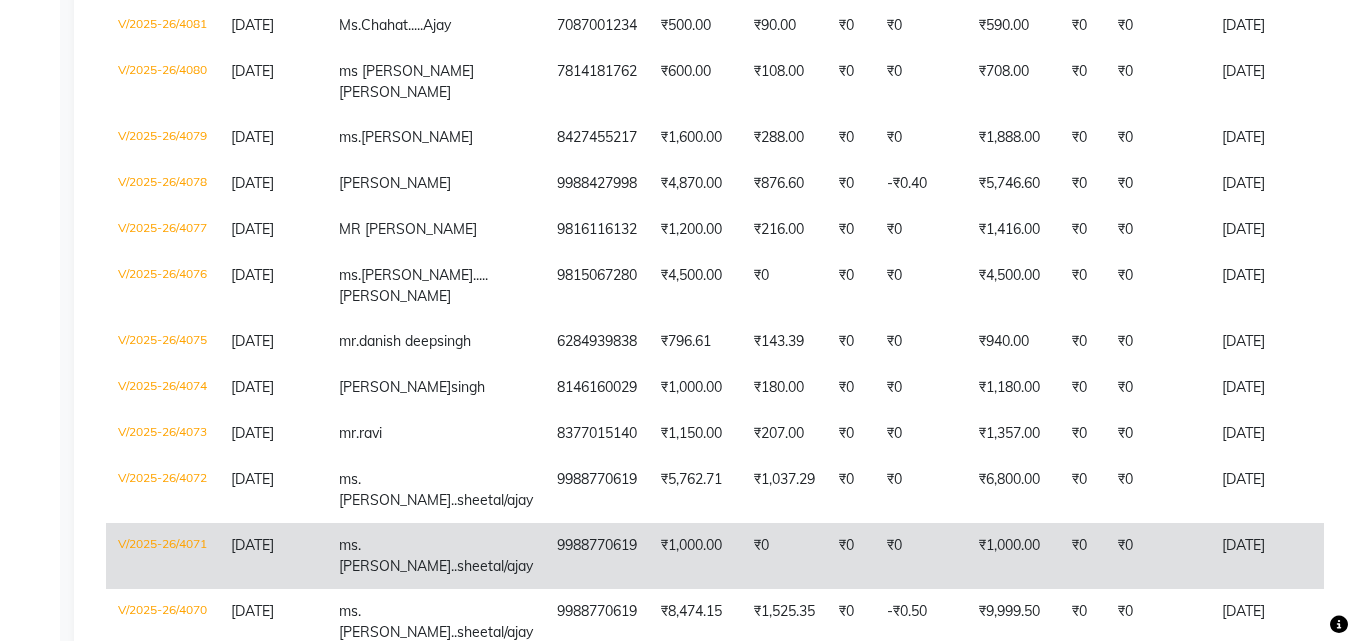 click on "savreet..sheetal/ajay" 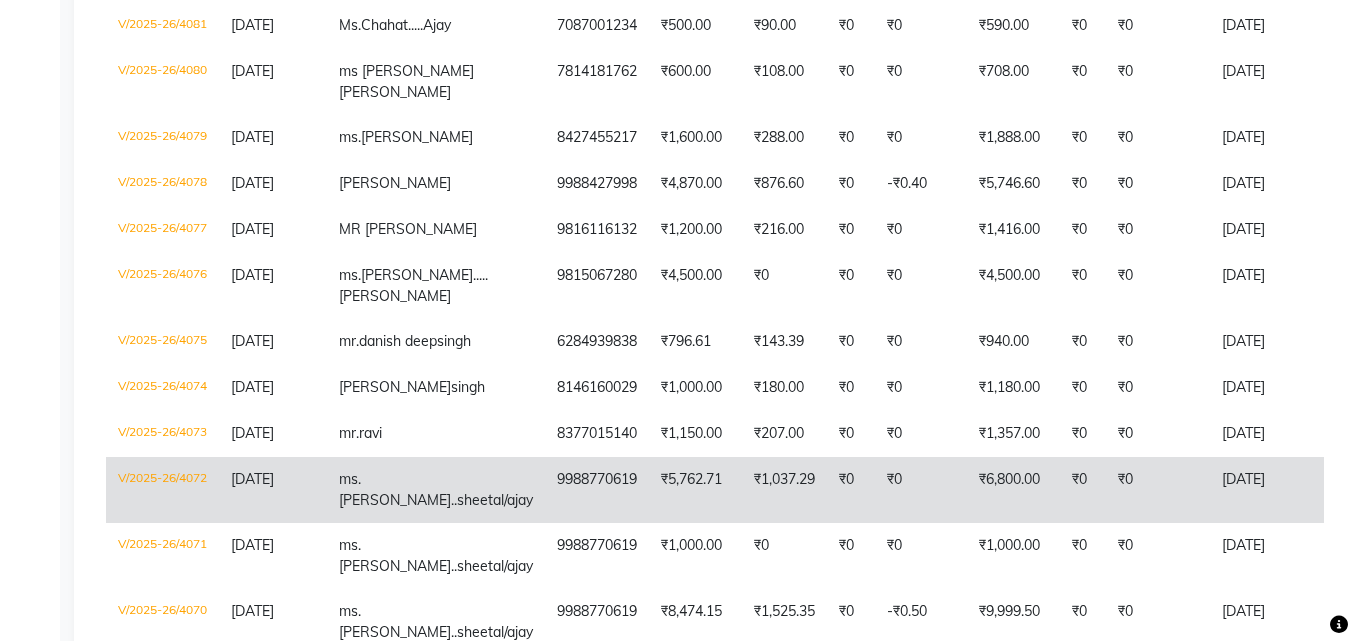 click on "savreet..sheetal/ajay" 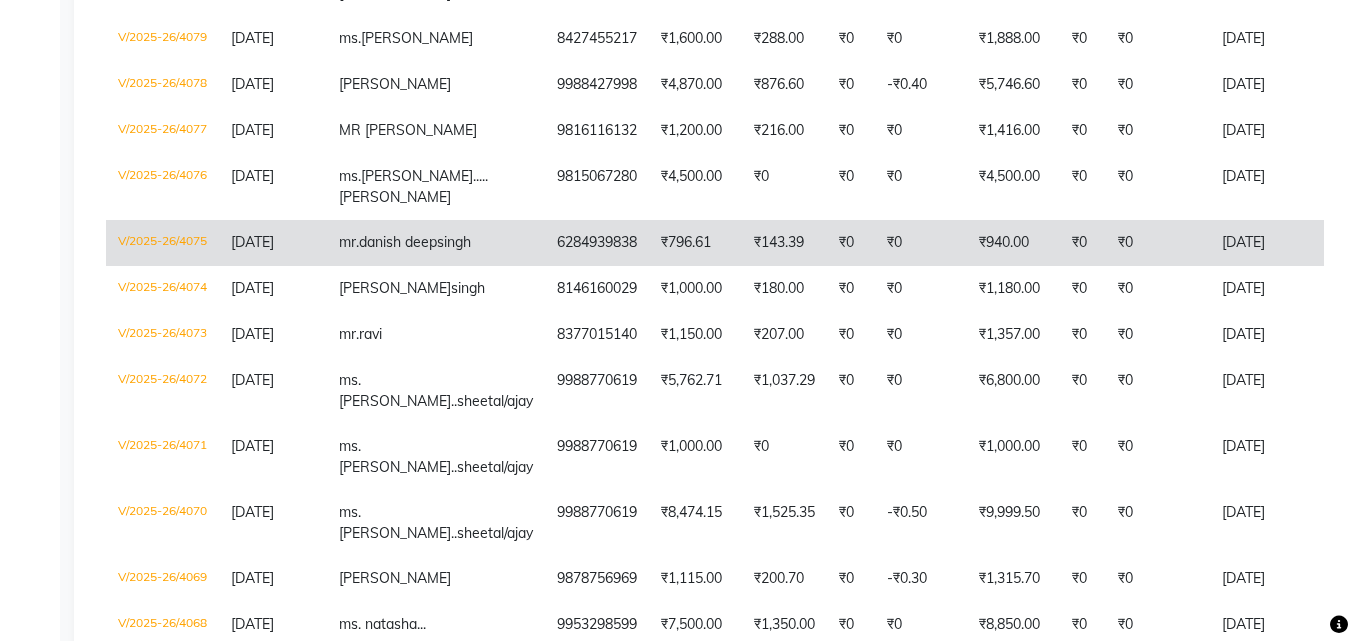 scroll, scrollTop: 999, scrollLeft: 0, axis: vertical 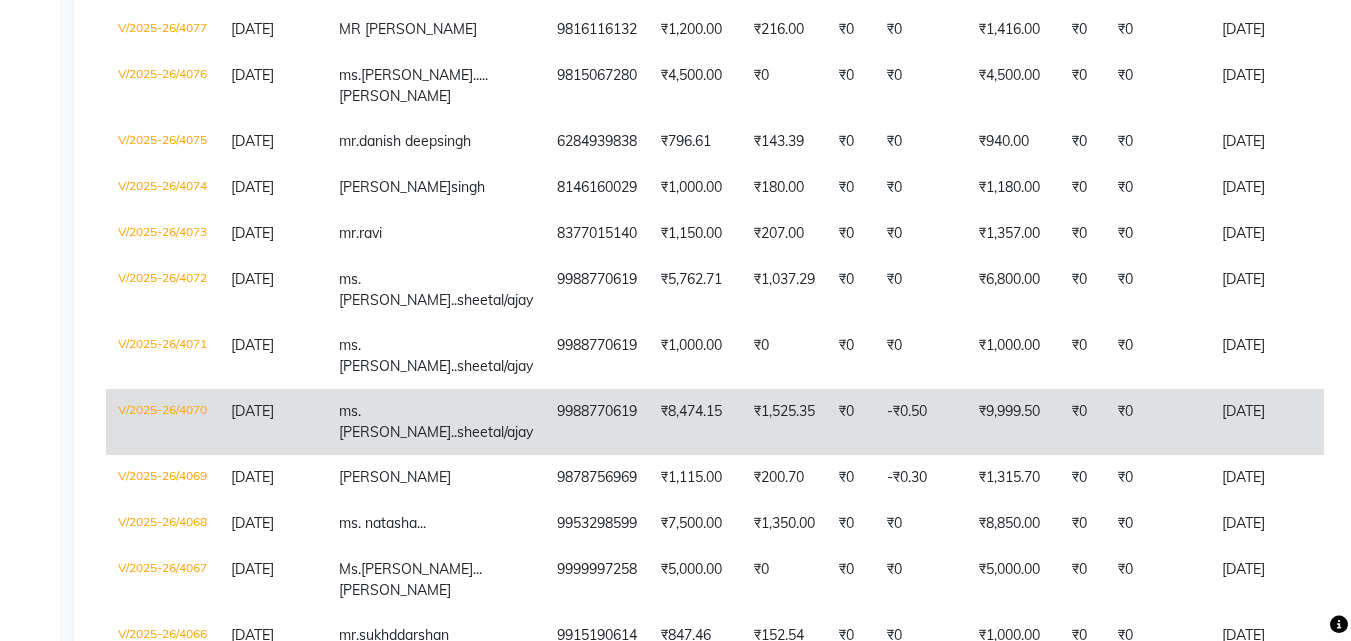 click on "9988770619" 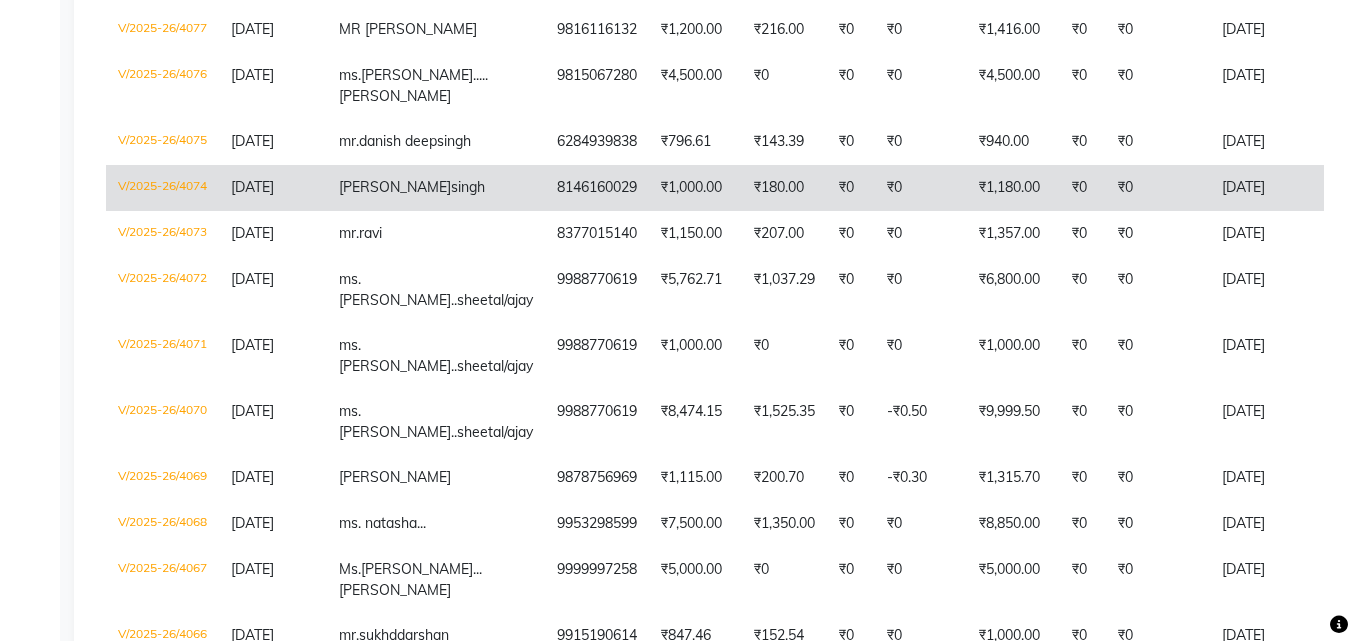 click on "8146160029" 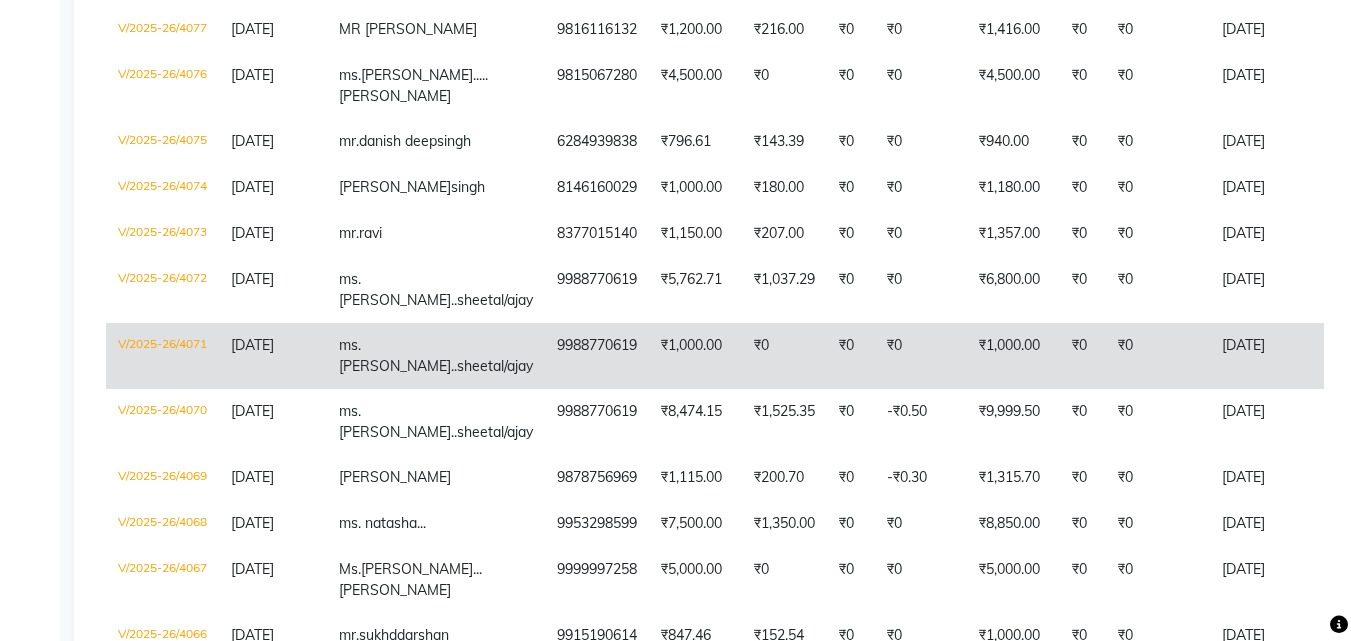 scroll, scrollTop: 899, scrollLeft: 0, axis: vertical 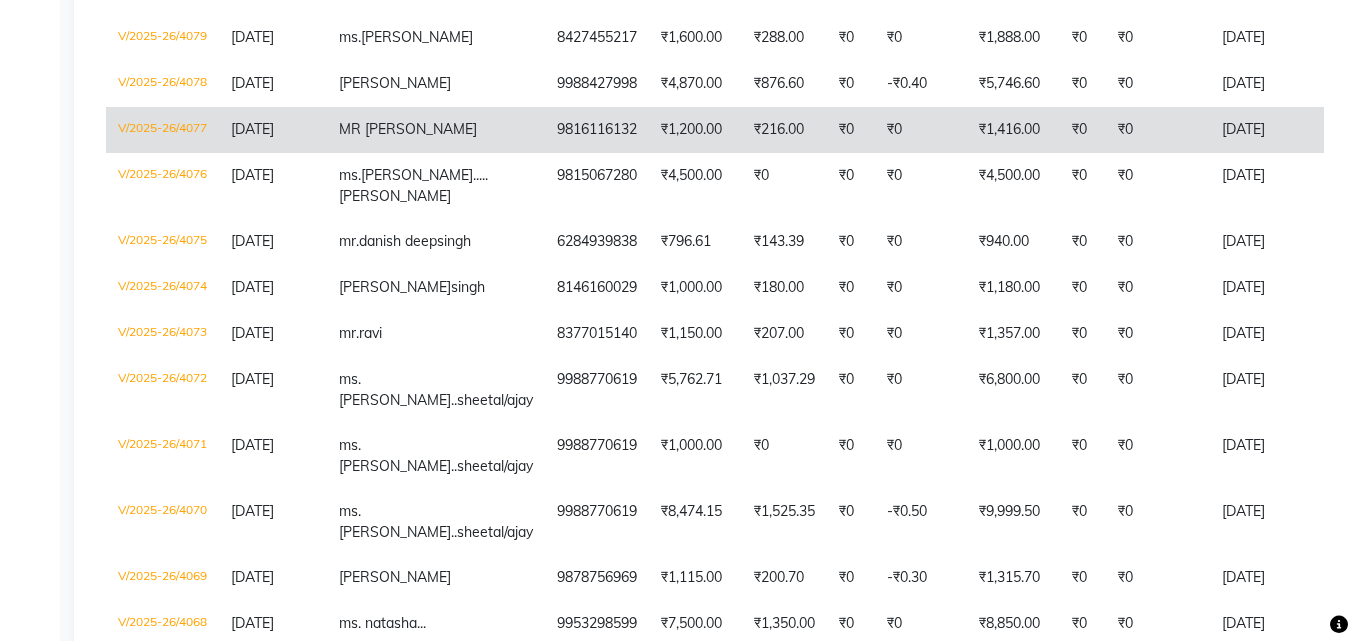 click on "9816116132" 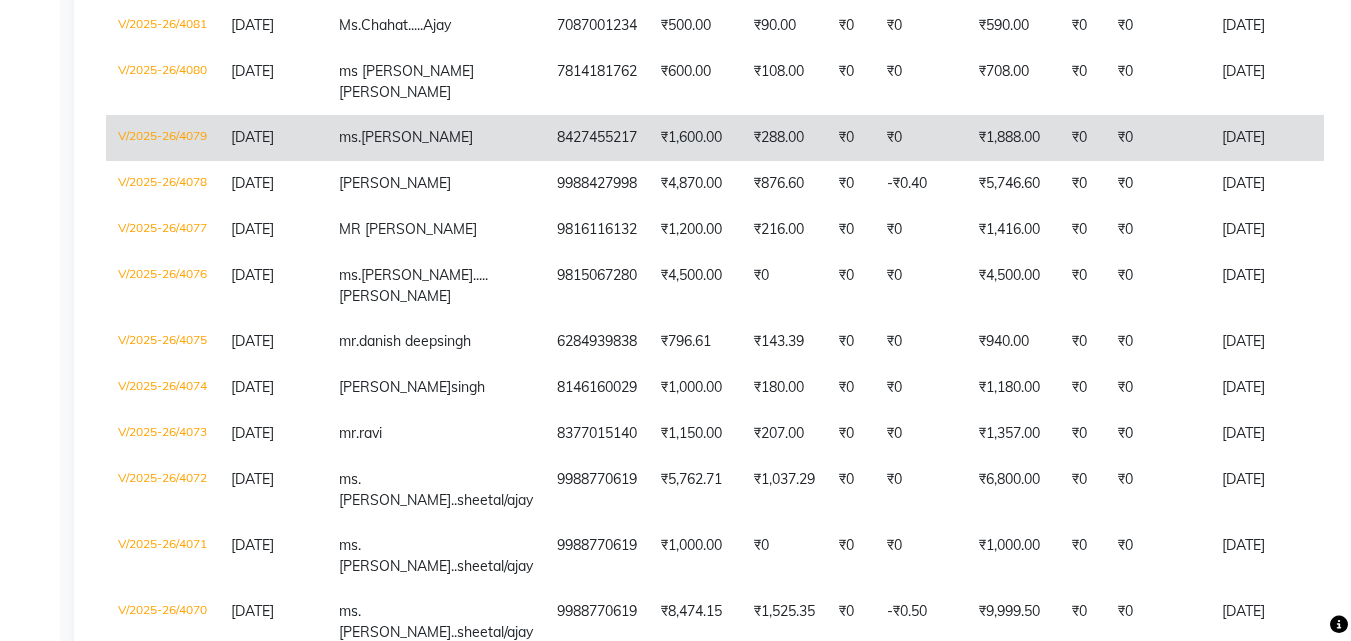 scroll, scrollTop: 1099, scrollLeft: 0, axis: vertical 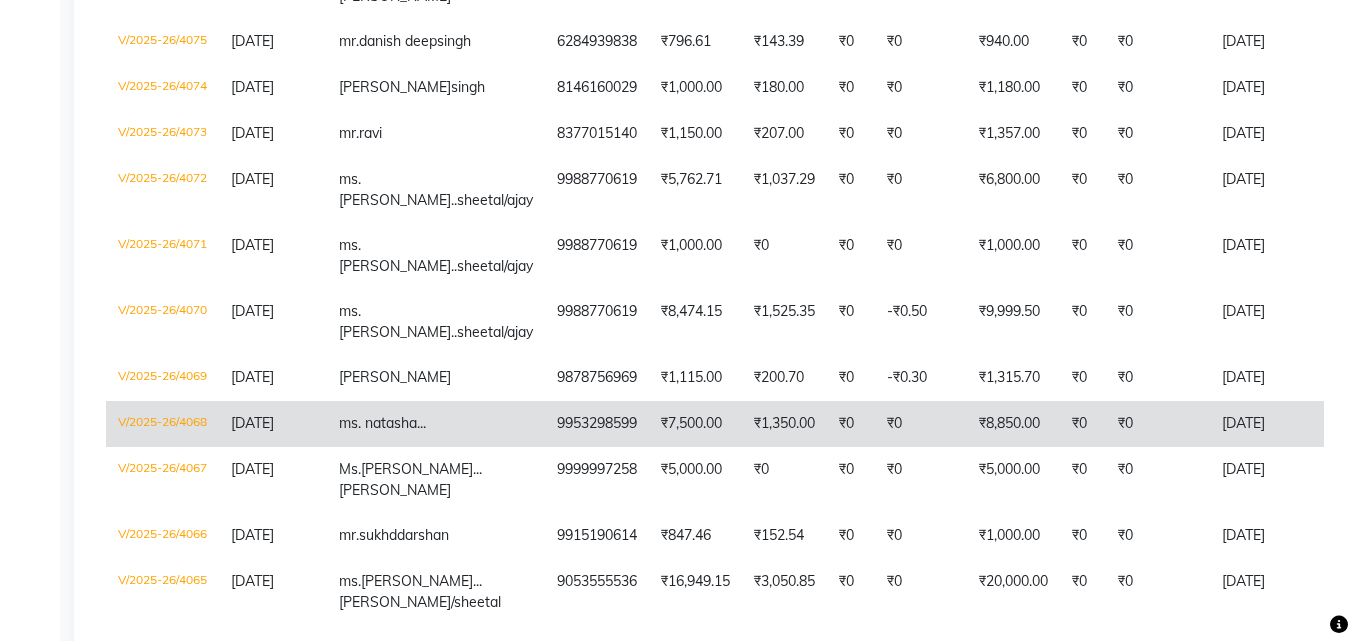 click on "9953298599" 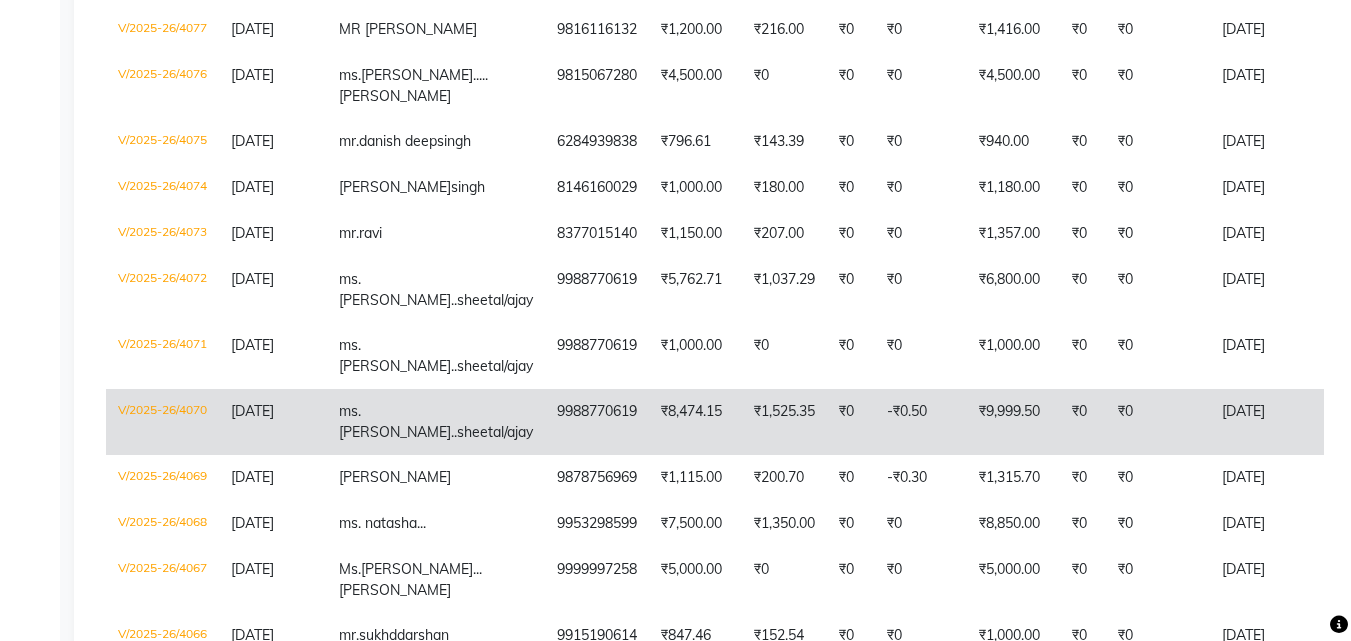 scroll, scrollTop: 799, scrollLeft: 0, axis: vertical 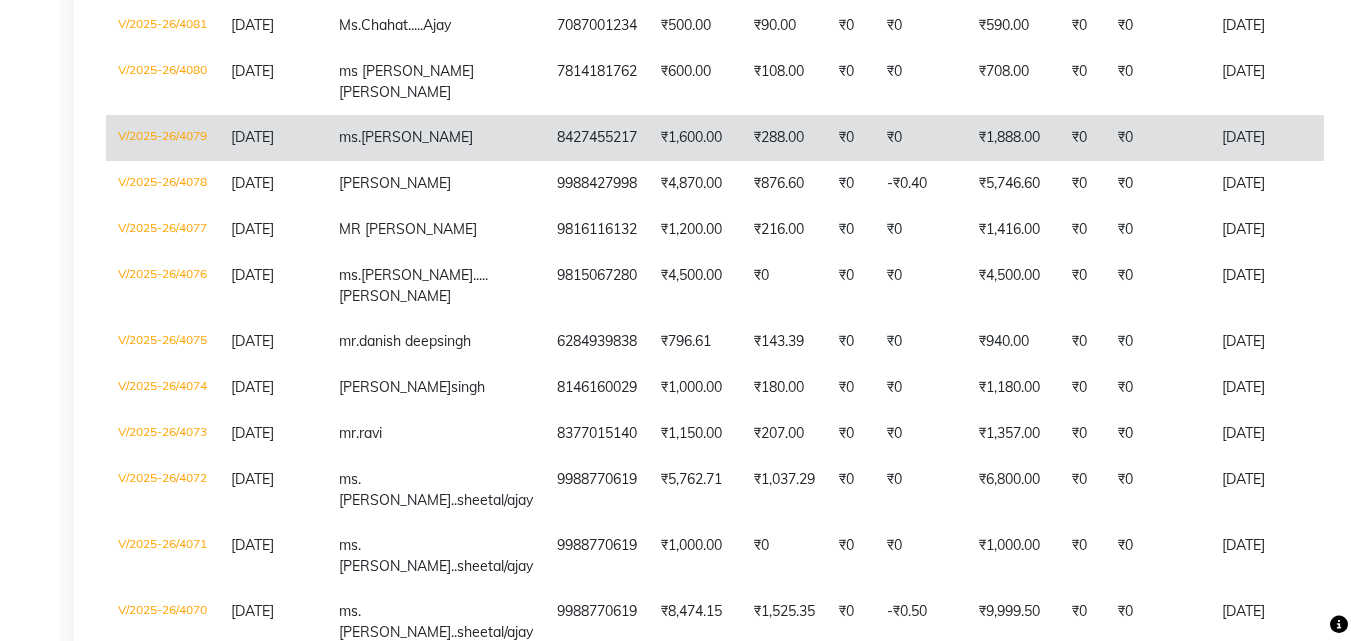 click on "8427455217" 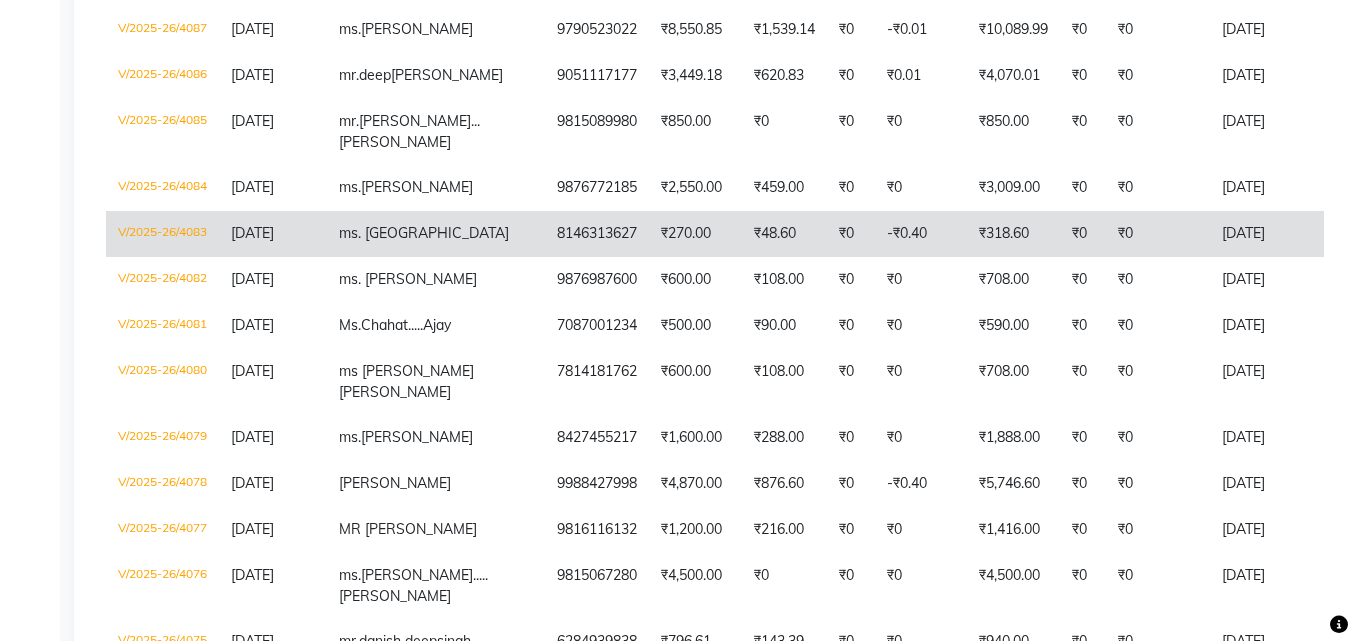 scroll, scrollTop: 299, scrollLeft: 0, axis: vertical 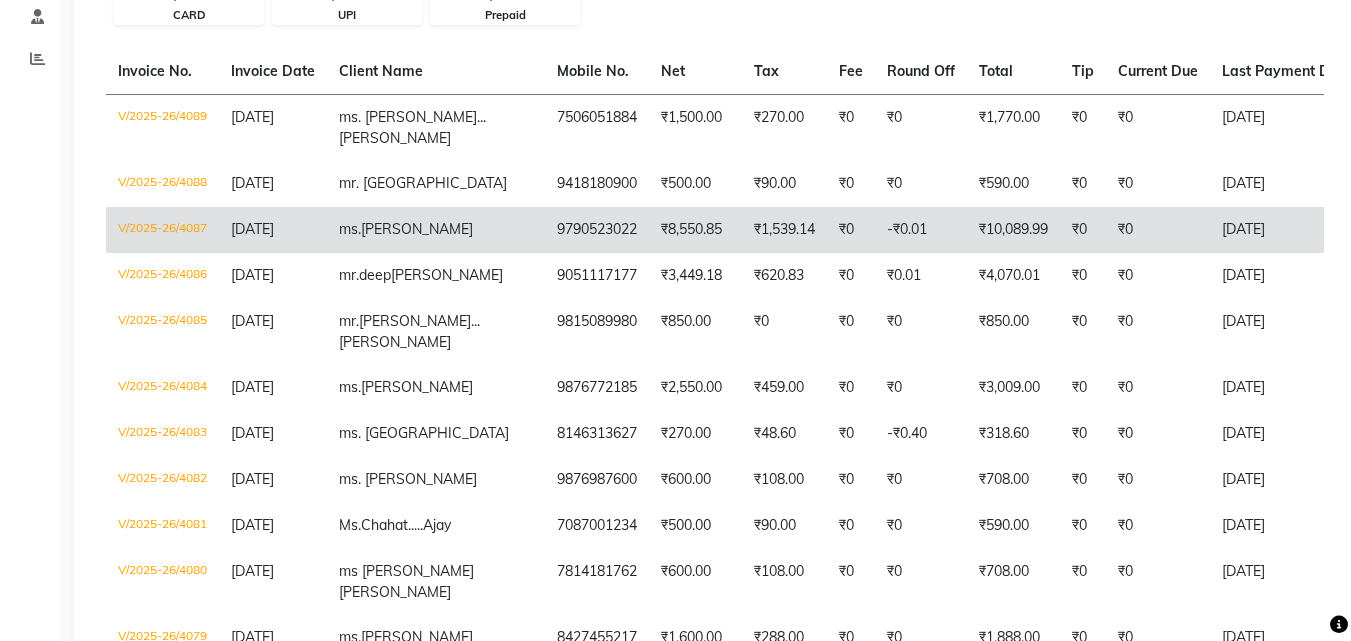 click on "9790523022" 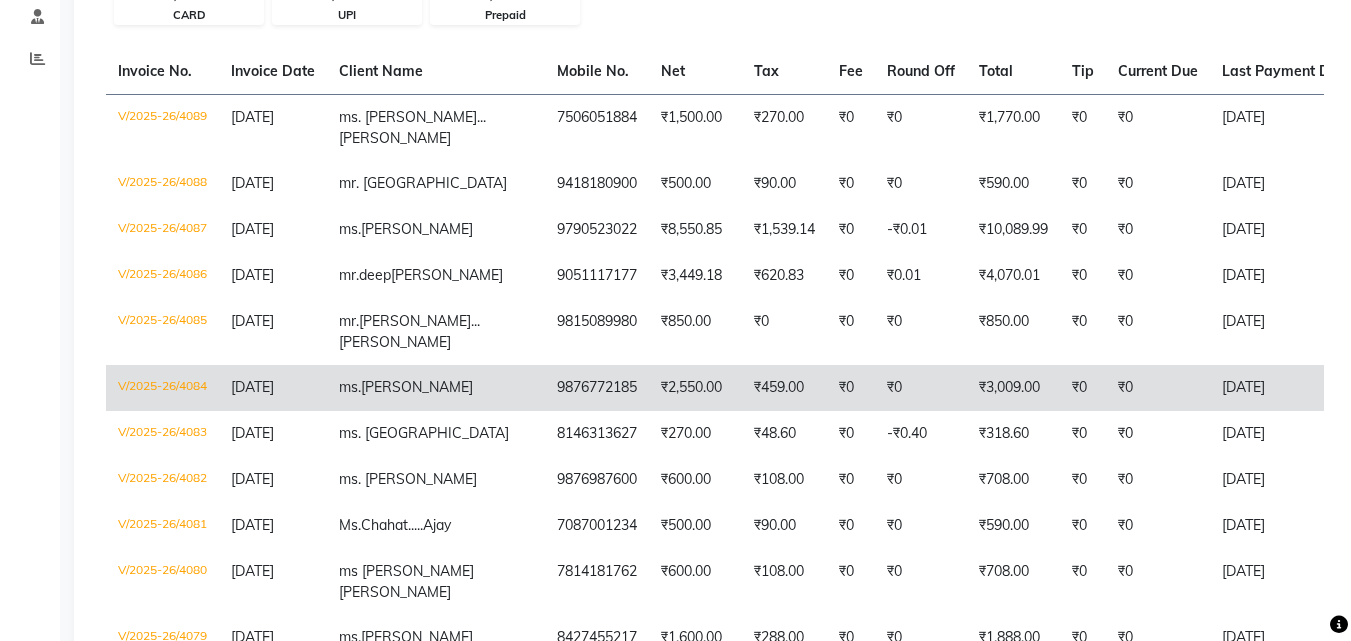 click on "ms.diksha" 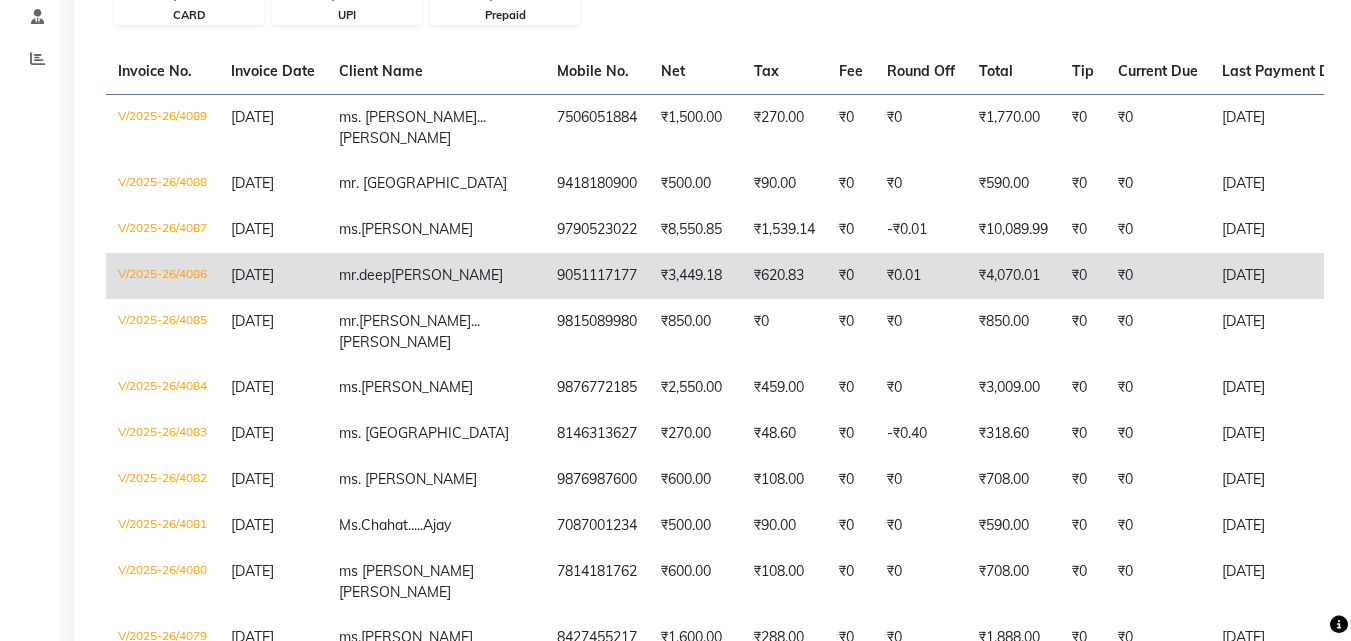 click on "9051117177" 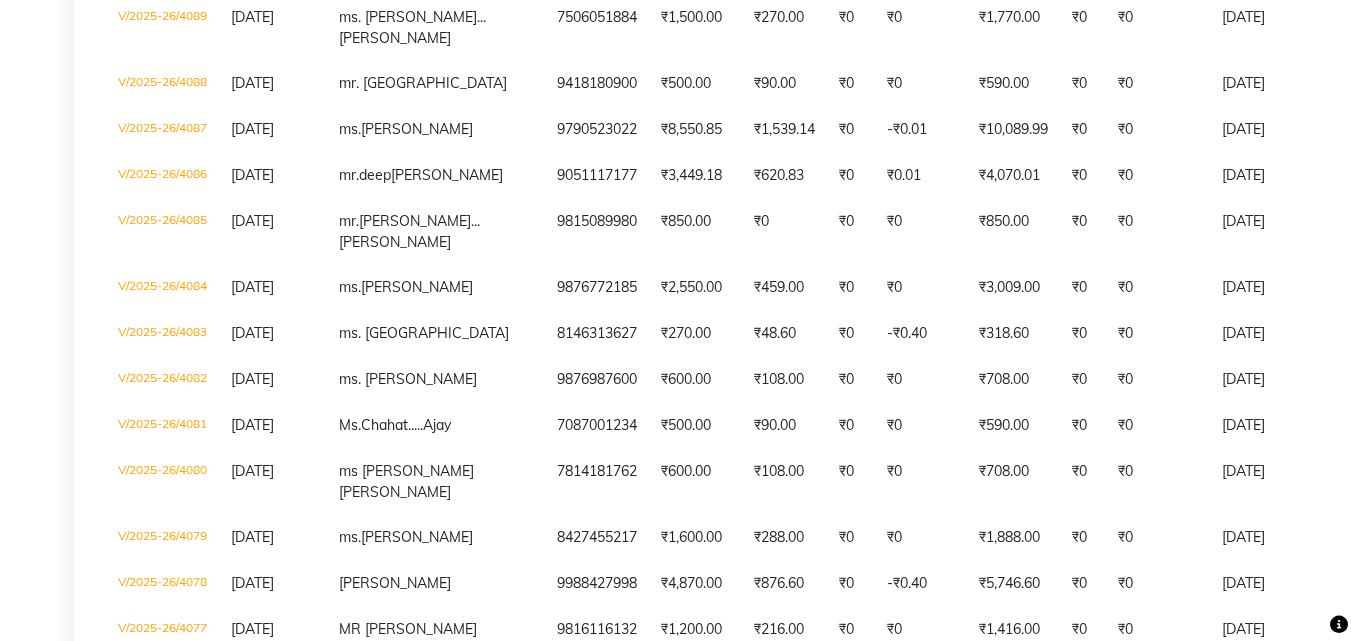 scroll, scrollTop: 199, scrollLeft: 0, axis: vertical 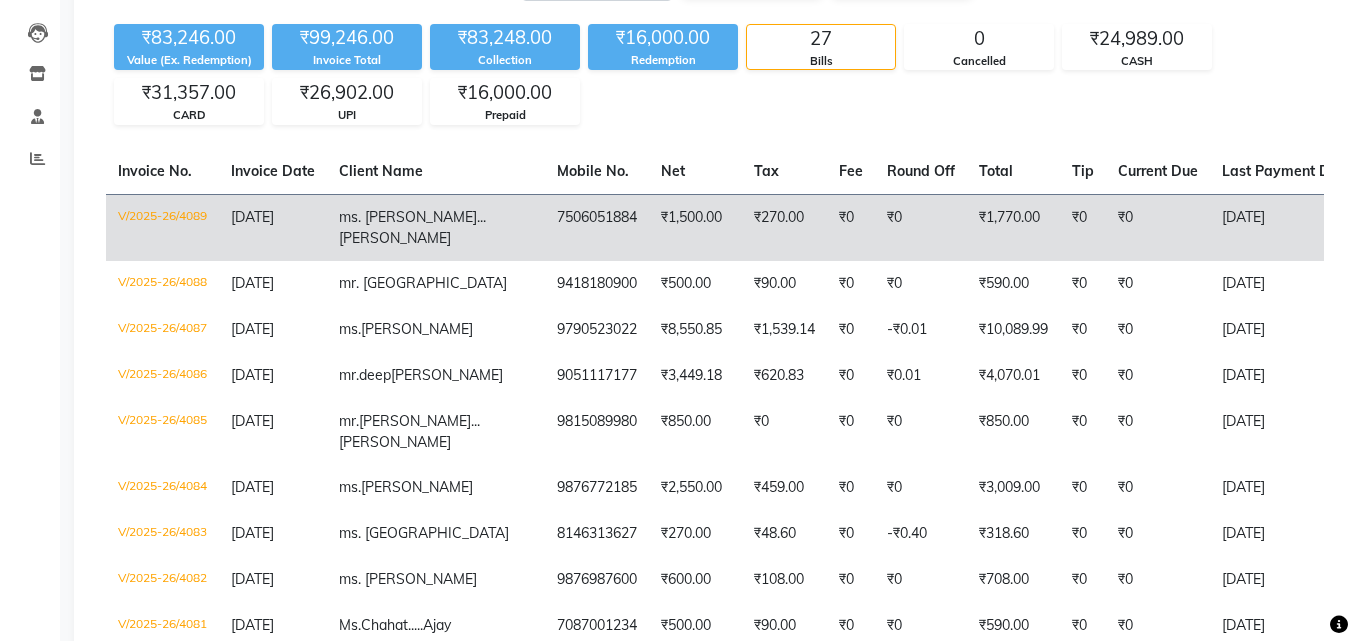 click on "7506051884" 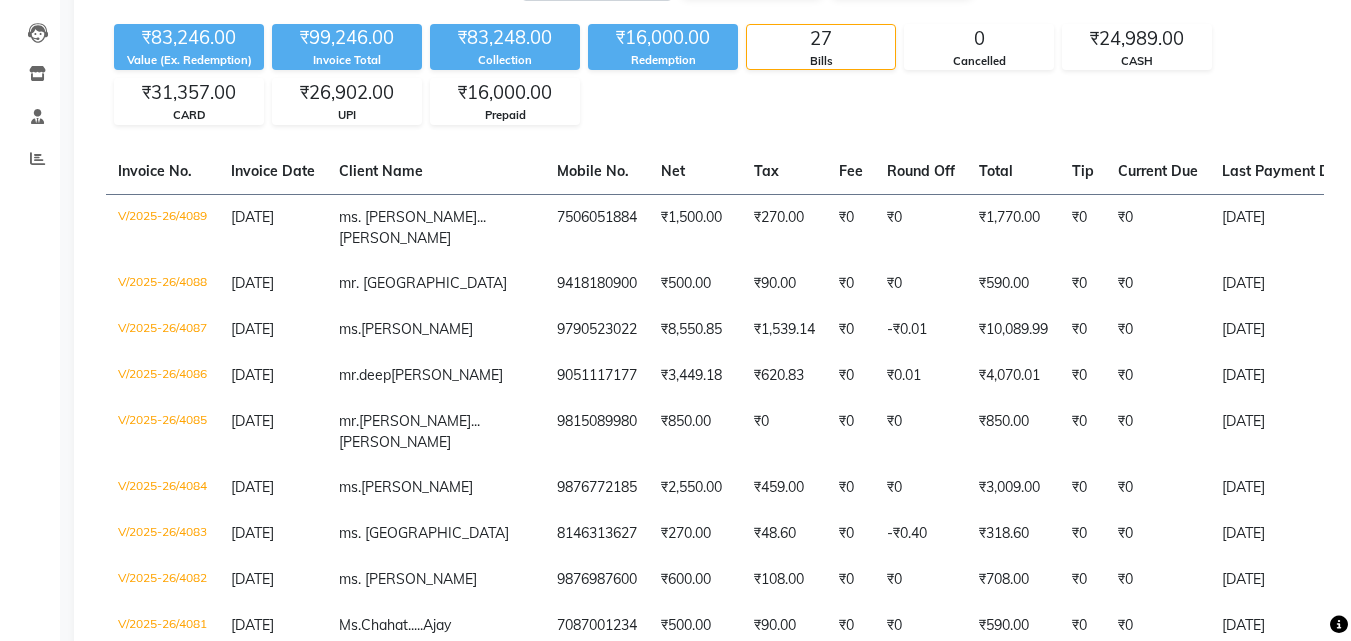 scroll, scrollTop: 0, scrollLeft: 0, axis: both 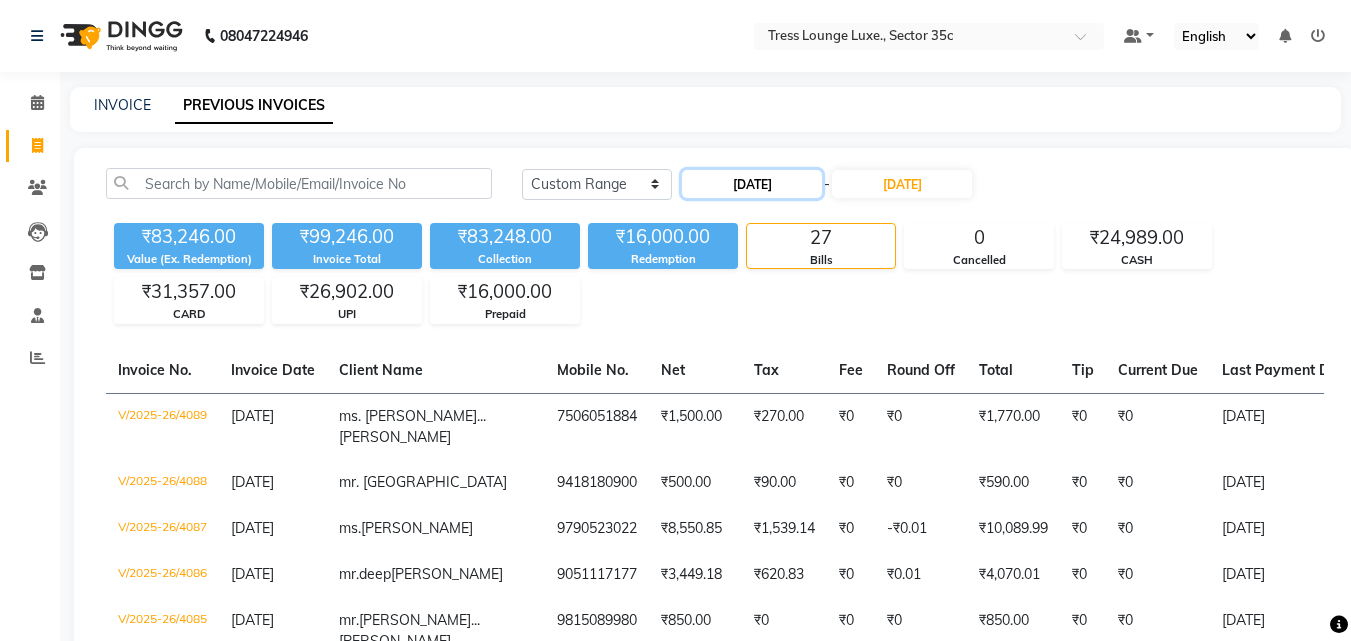 click on "08-07-2025" 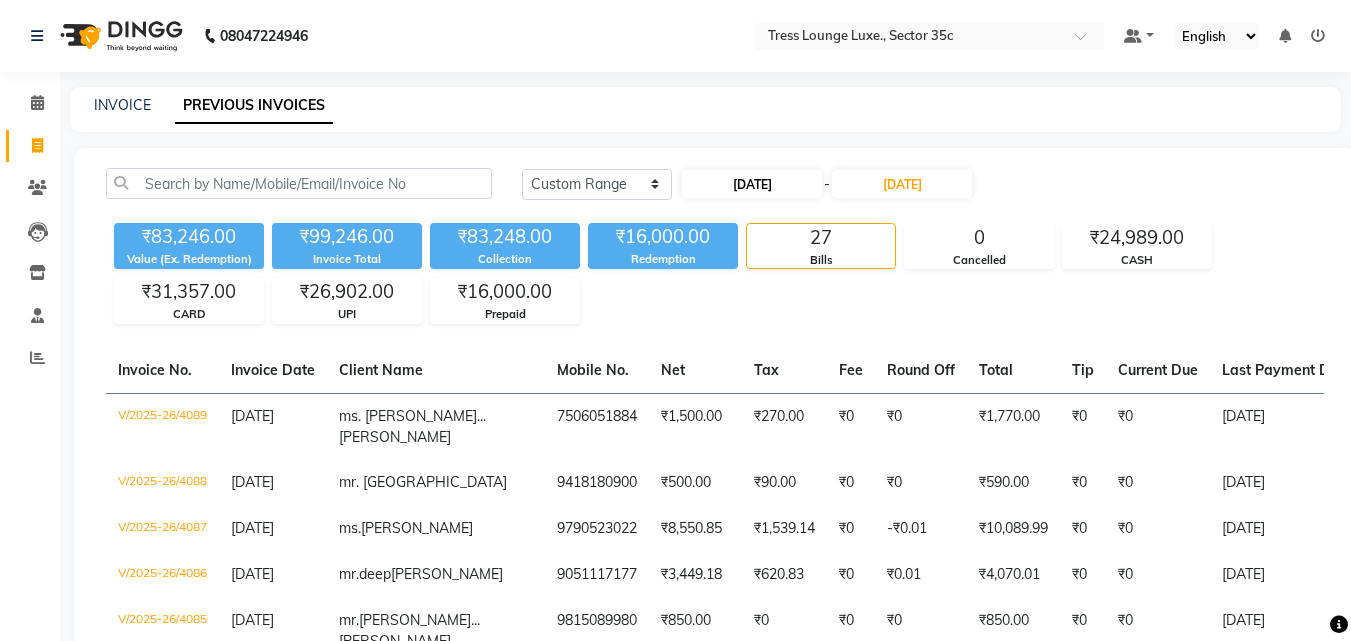 select on "7" 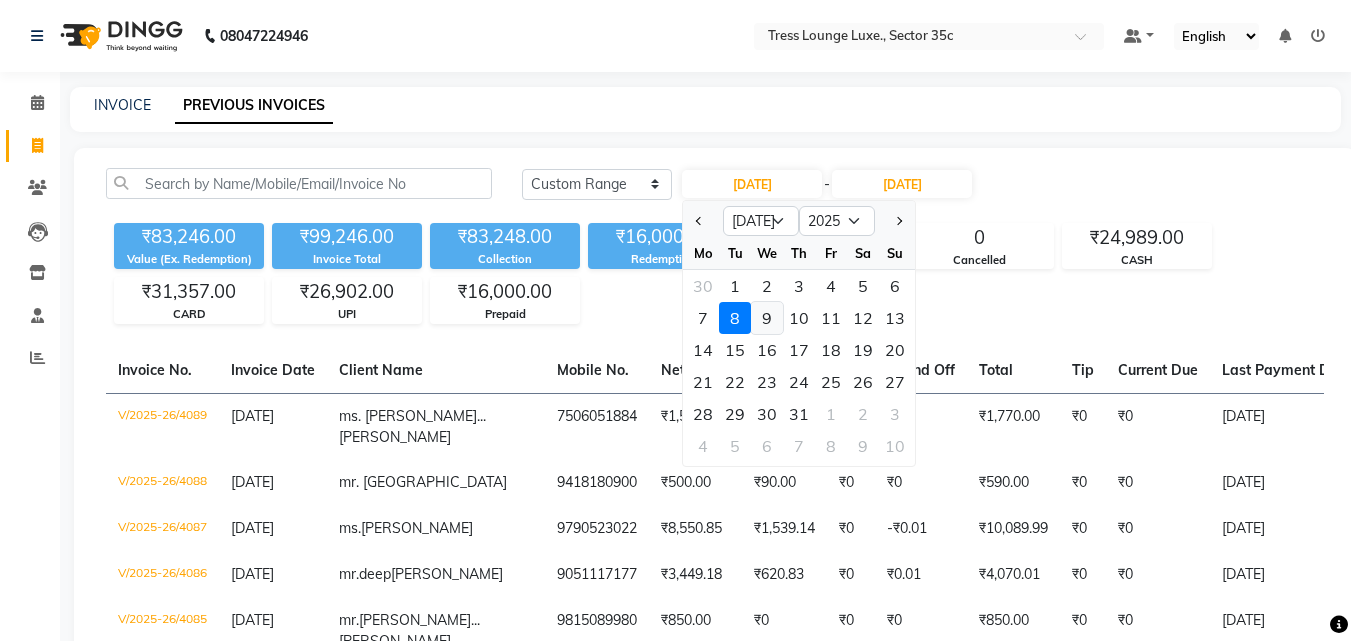click on "9" 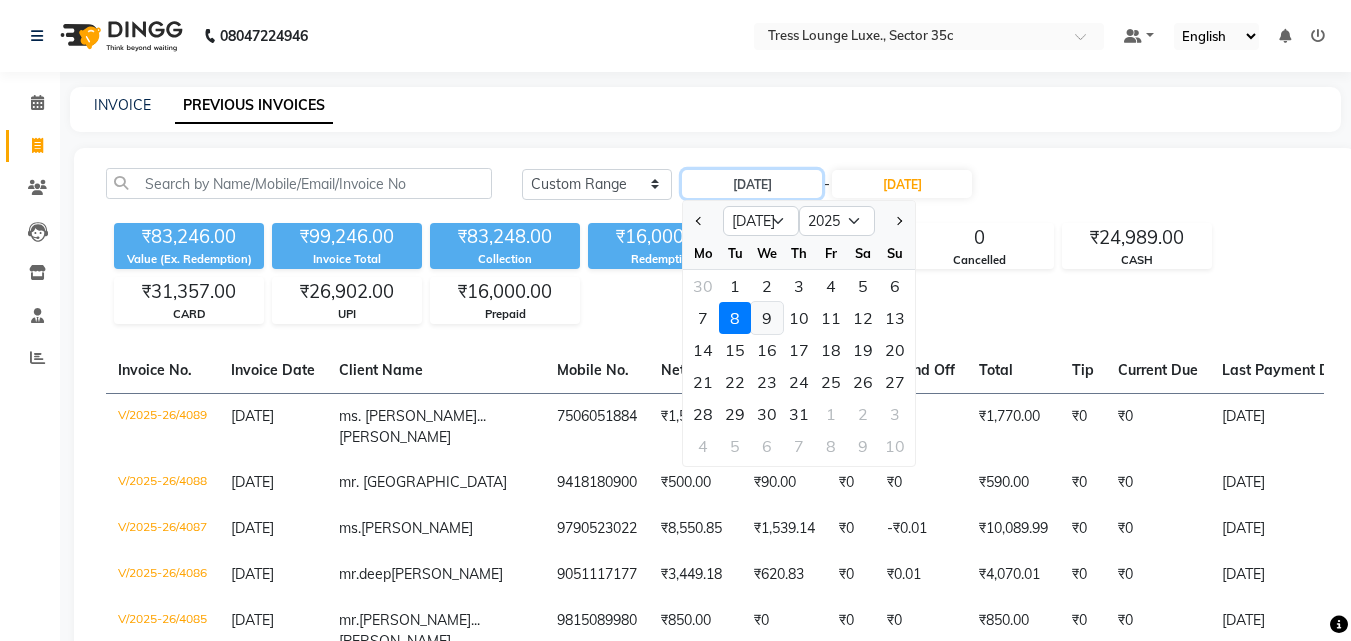 type on "[DATE]" 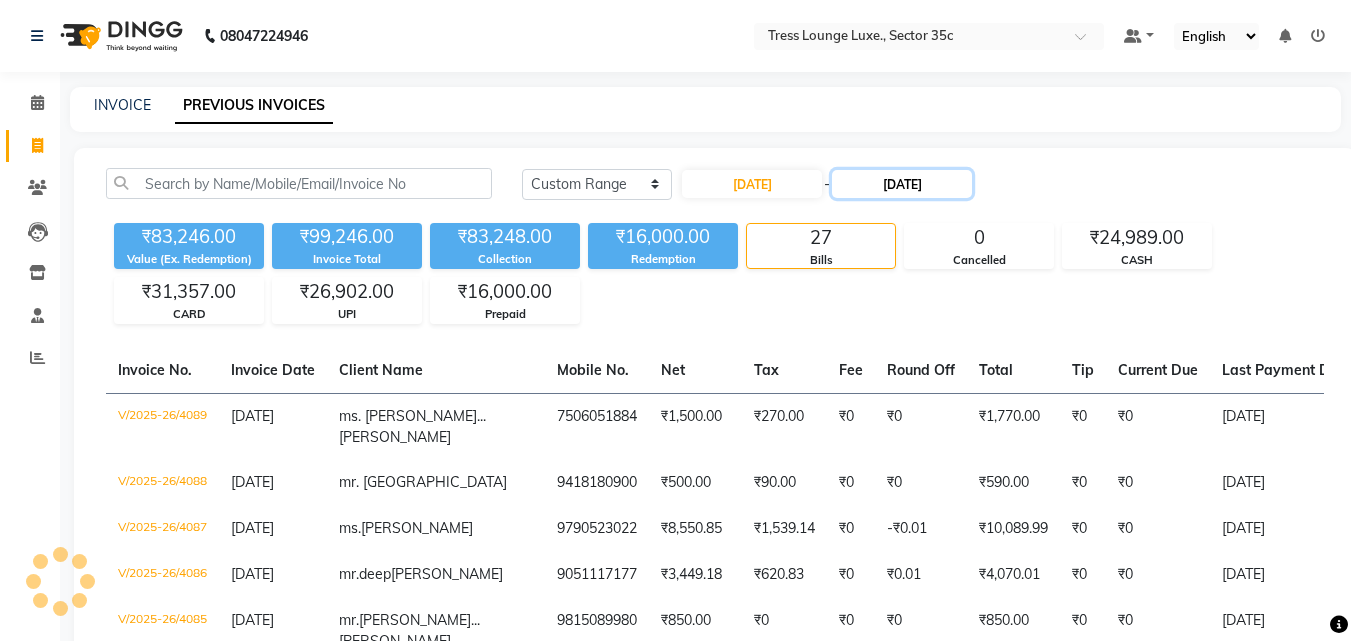 click on "08-07-2025" 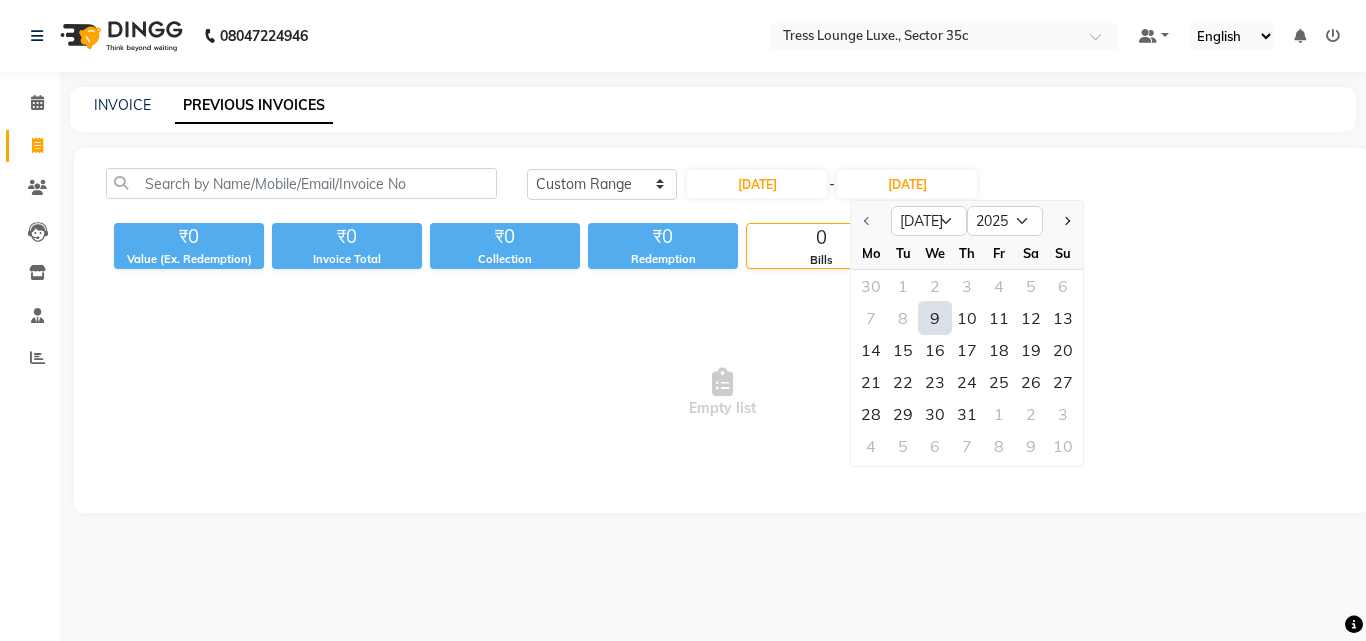 click on "9" 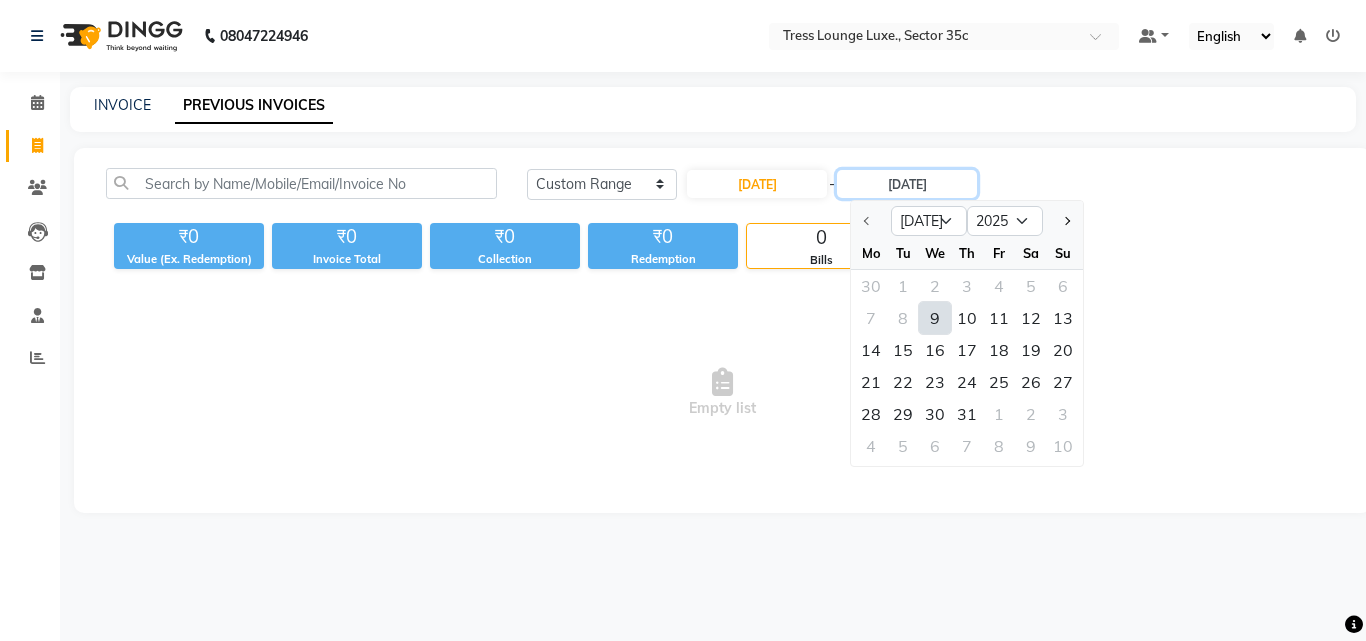 type on "[DATE]" 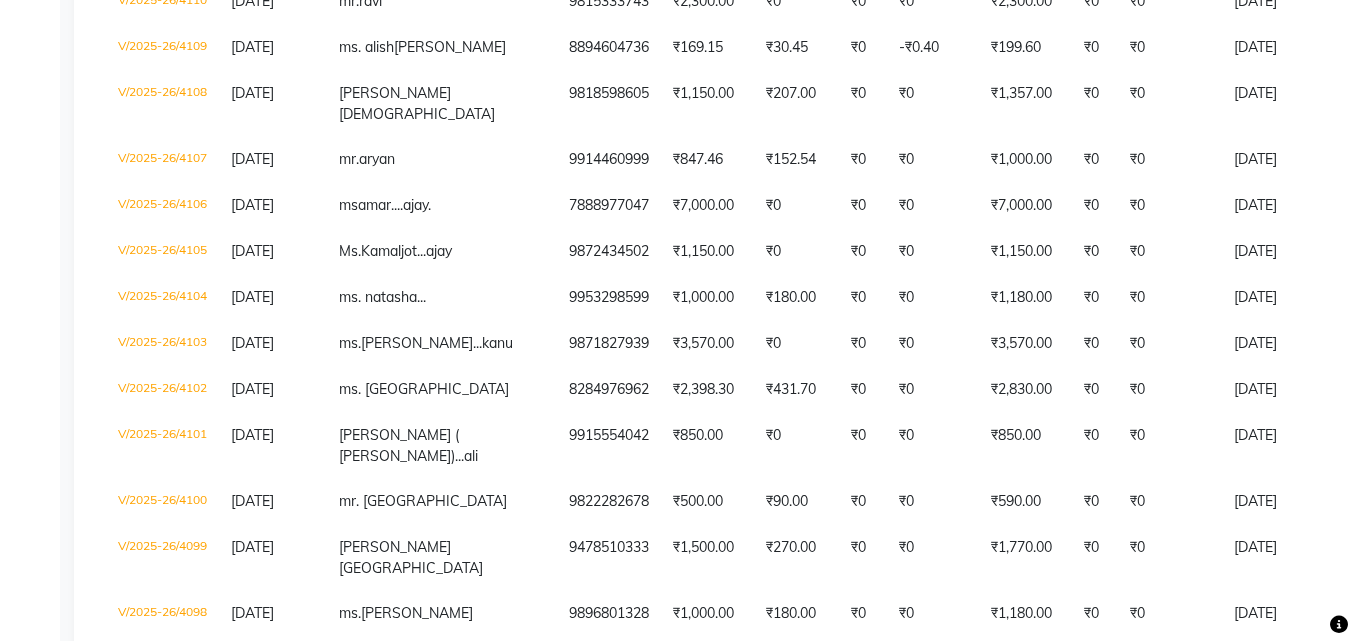 scroll, scrollTop: 1889, scrollLeft: 0, axis: vertical 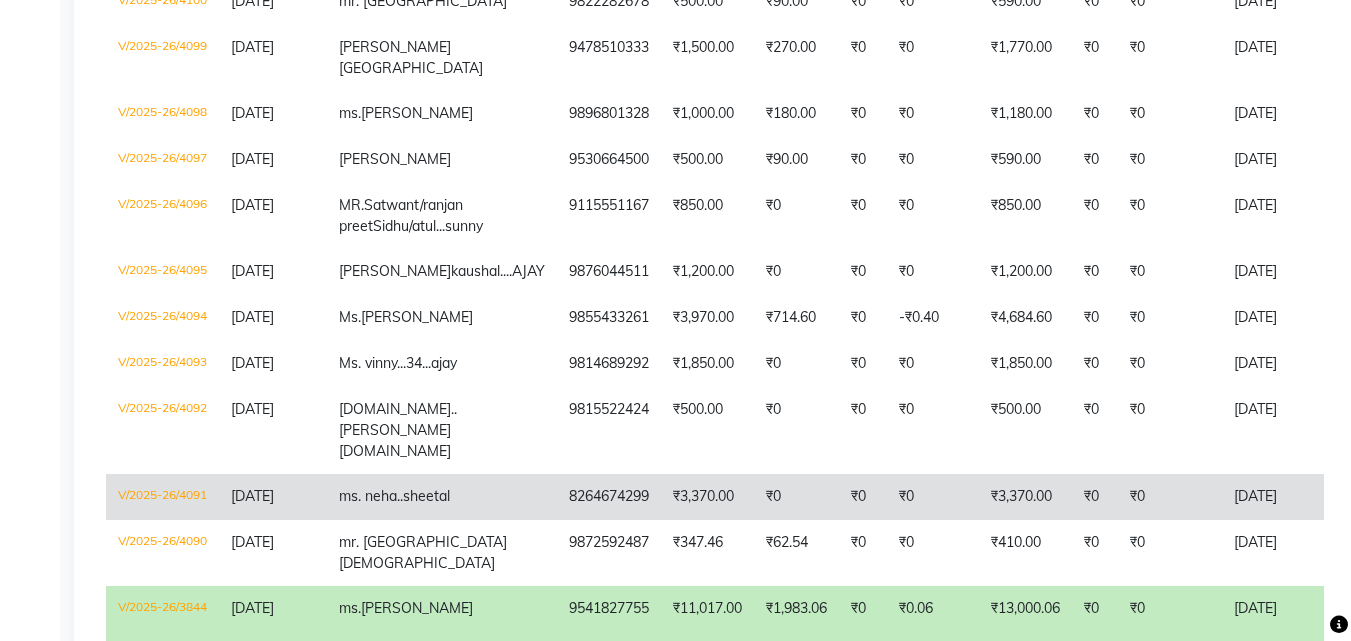 click on "ms. neha..sheetal" 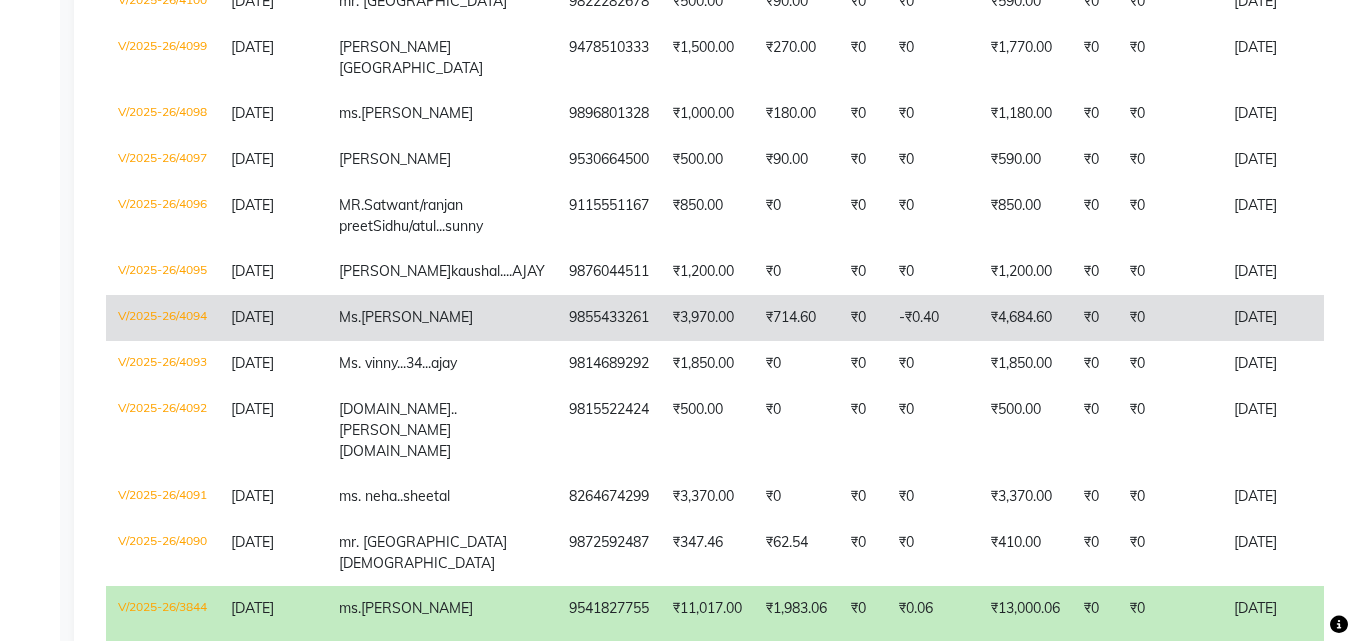 click on "Ms.virender" 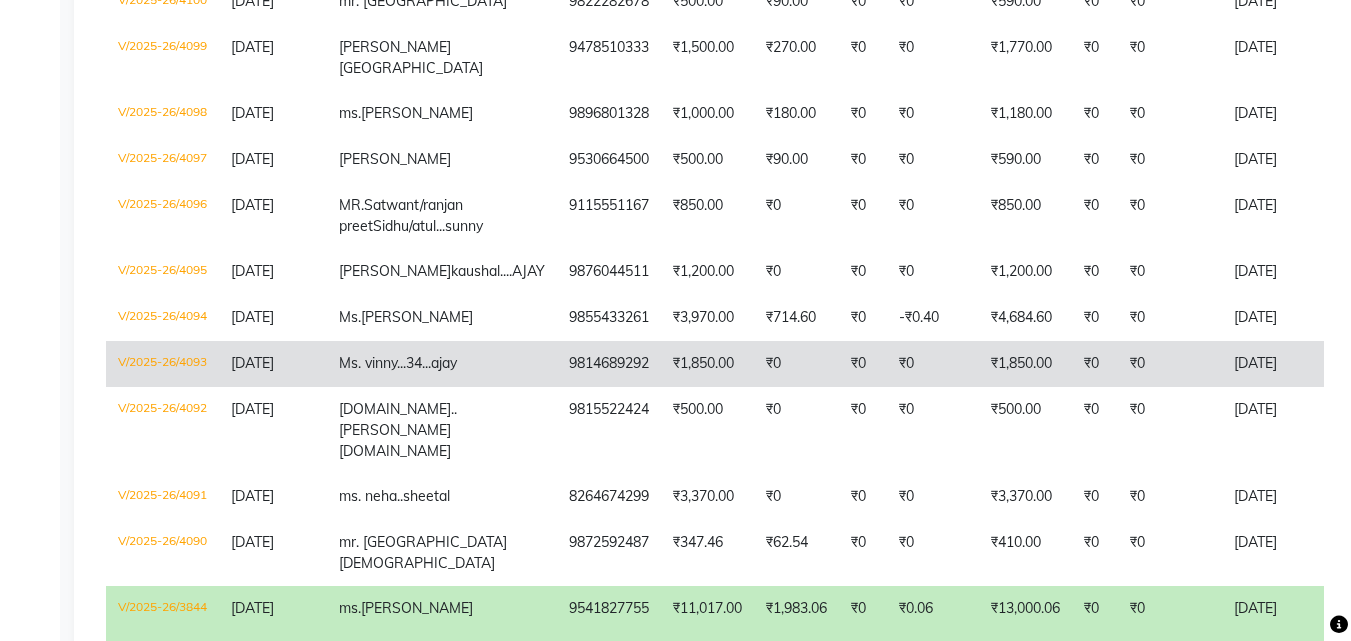 click on "Ms. vinny...34...ajay" 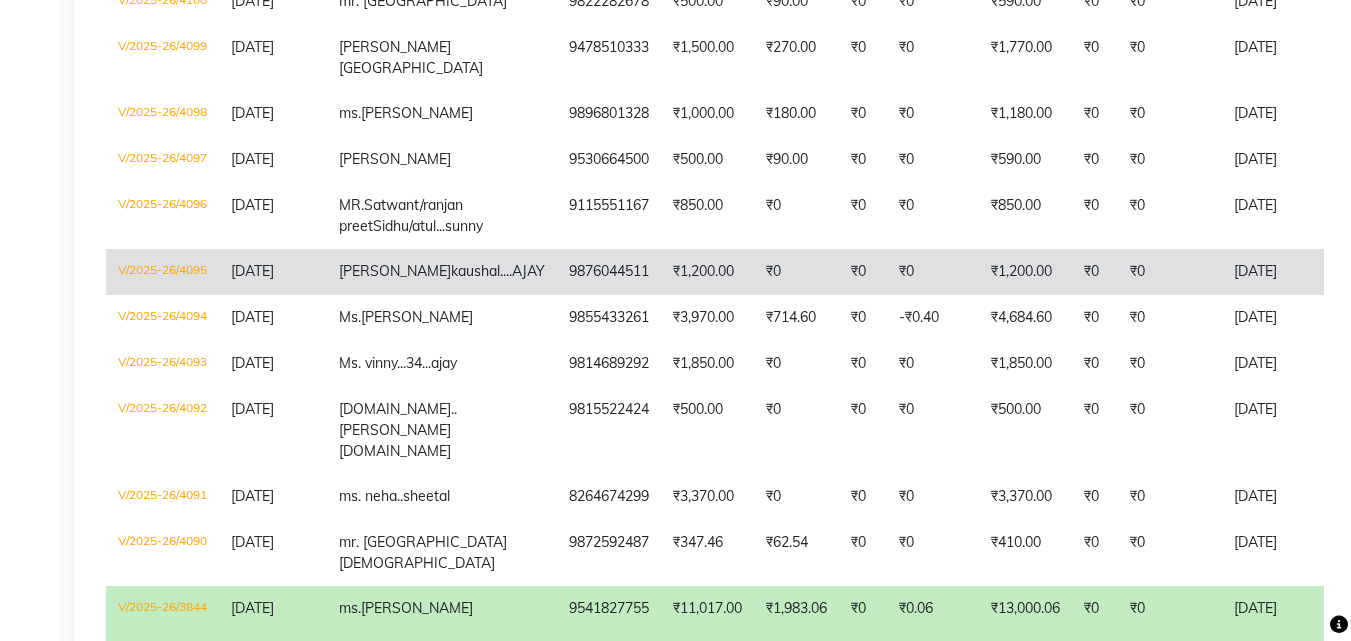 click on "geetanjali  kaushal....AJAY" 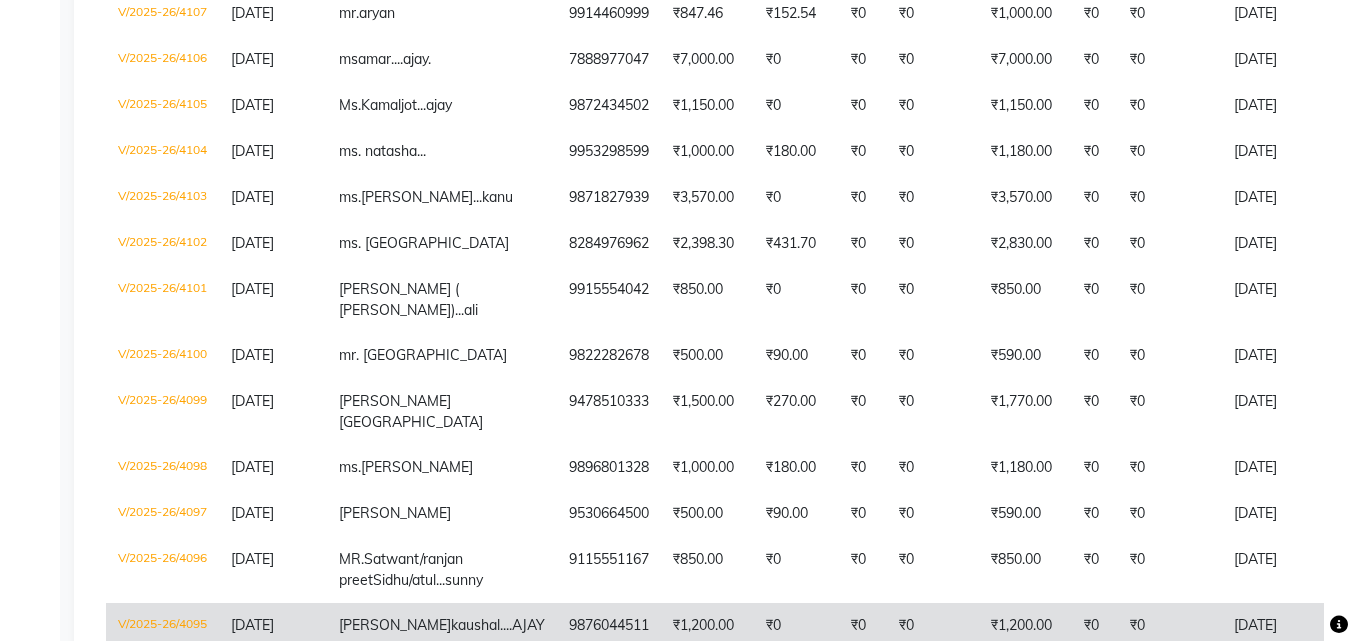 scroll, scrollTop: 1489, scrollLeft: 0, axis: vertical 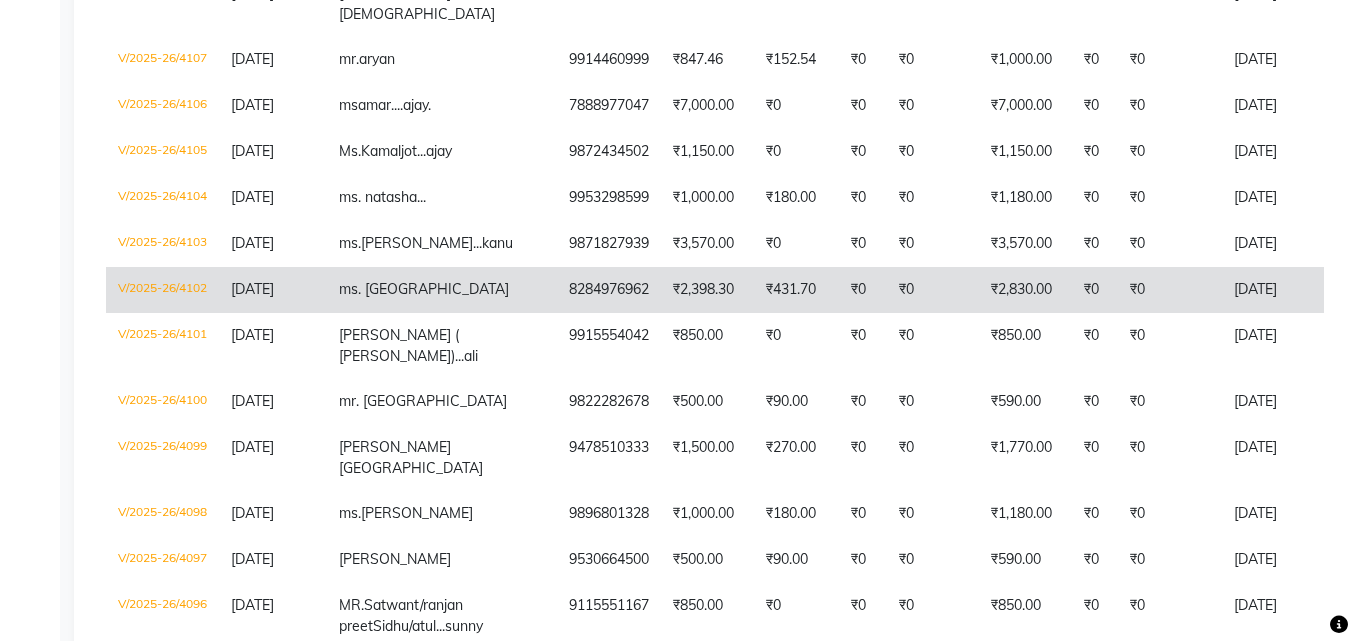 click on "ms. [GEOGRAPHIC_DATA]" 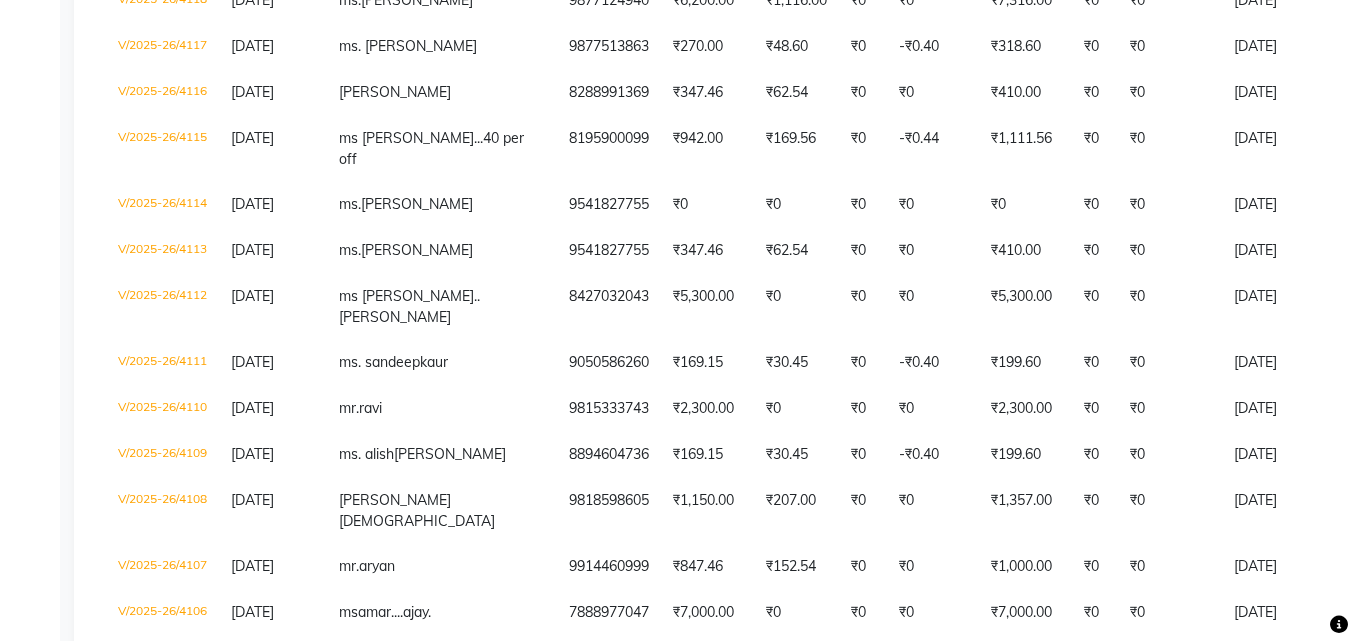 scroll, scrollTop: 589, scrollLeft: 0, axis: vertical 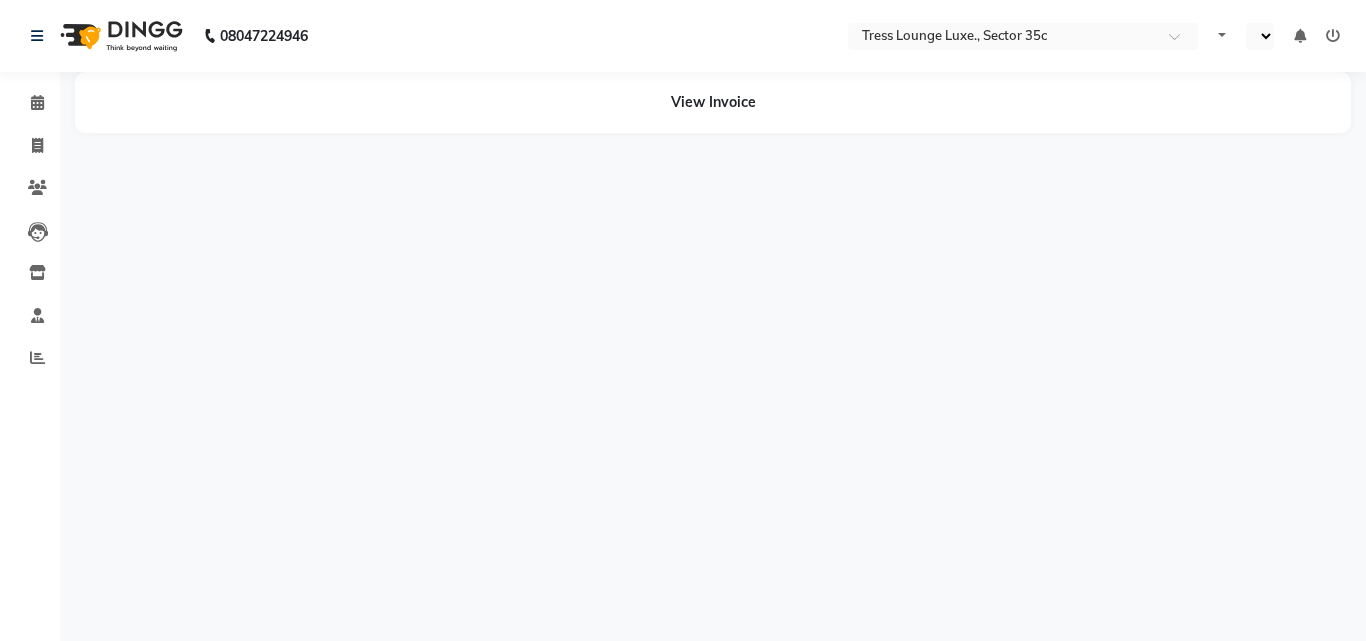 select on "en" 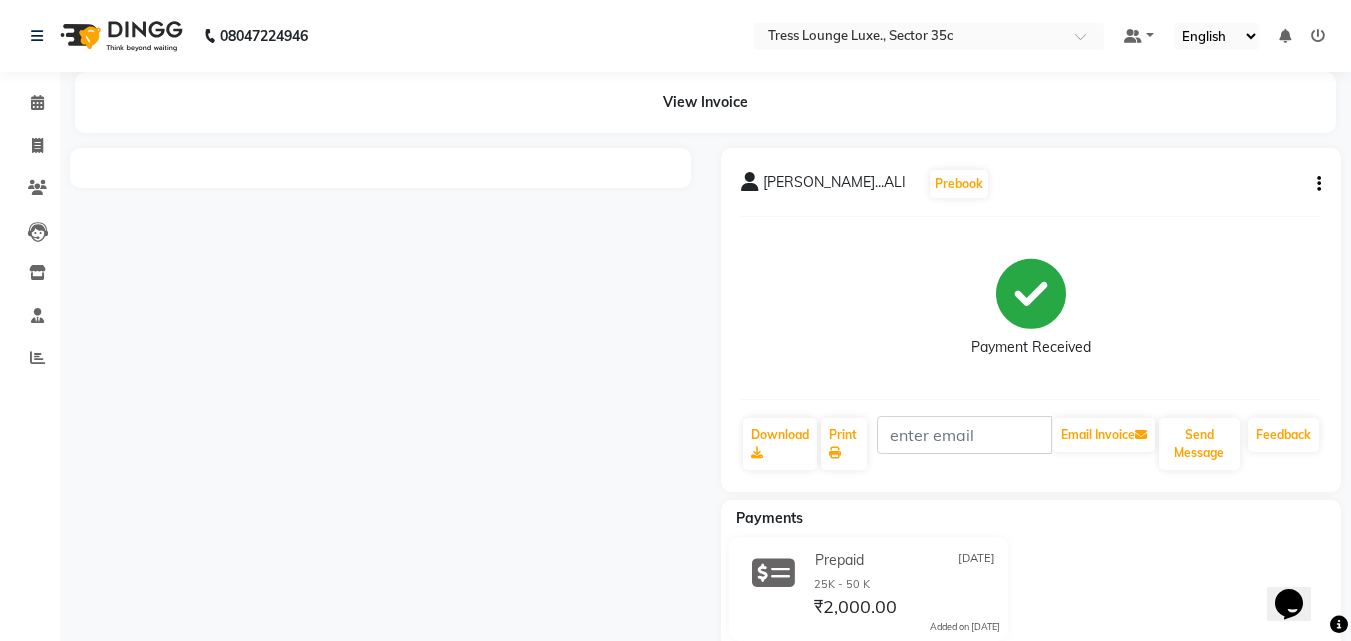 scroll, scrollTop: 0, scrollLeft: 0, axis: both 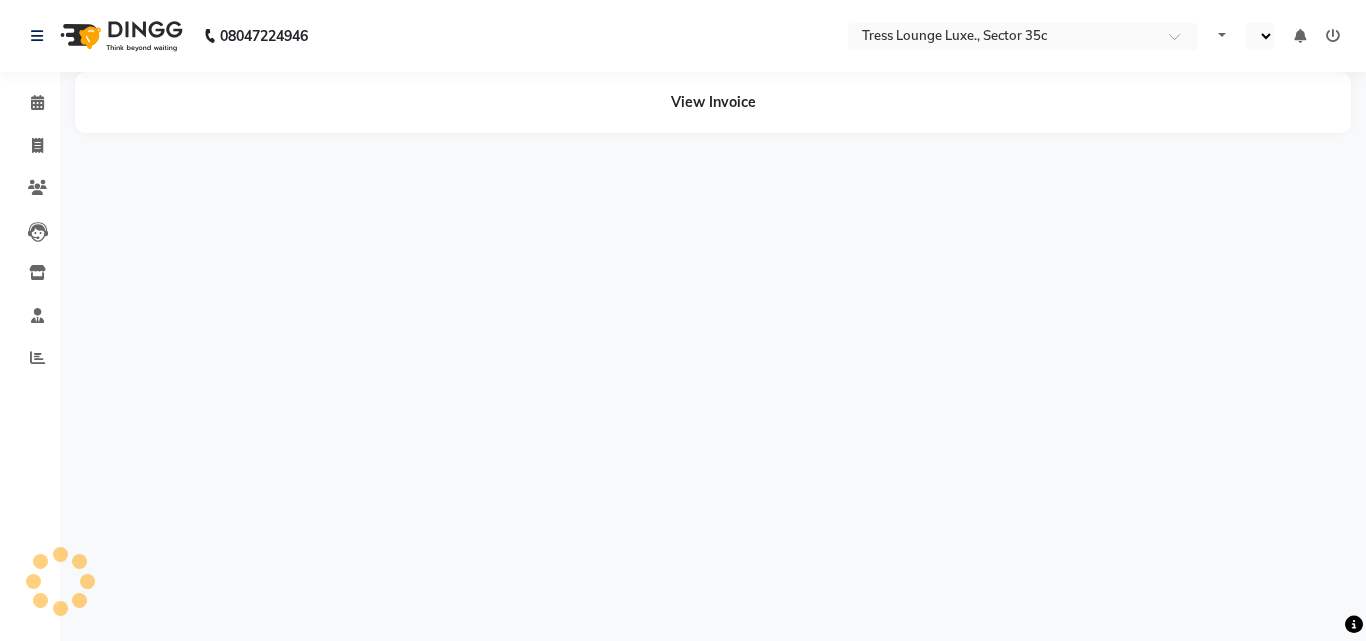 select on "en" 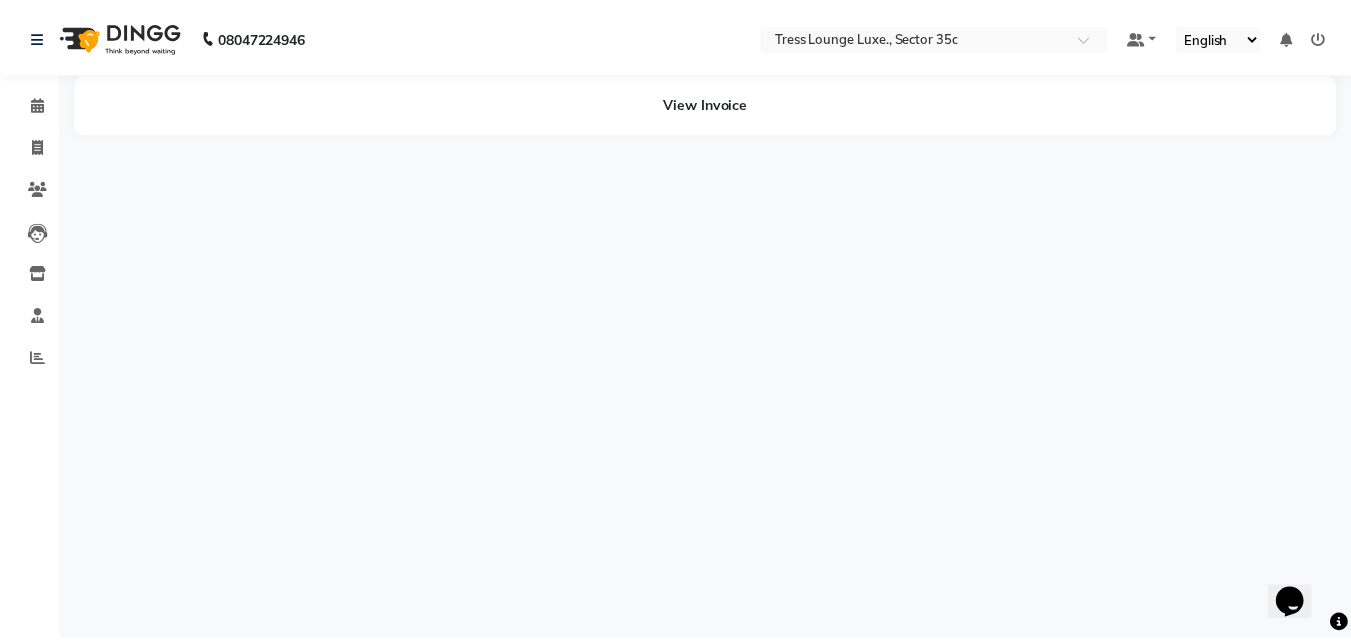 scroll, scrollTop: 0, scrollLeft: 0, axis: both 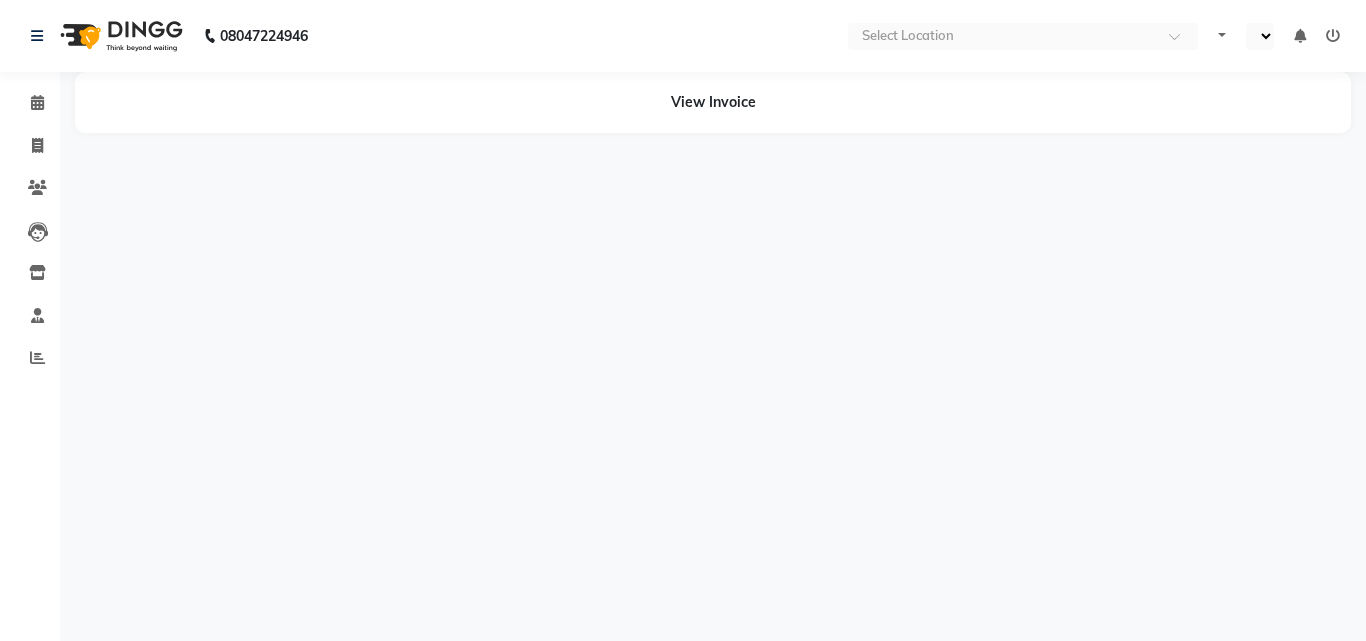 select on "en" 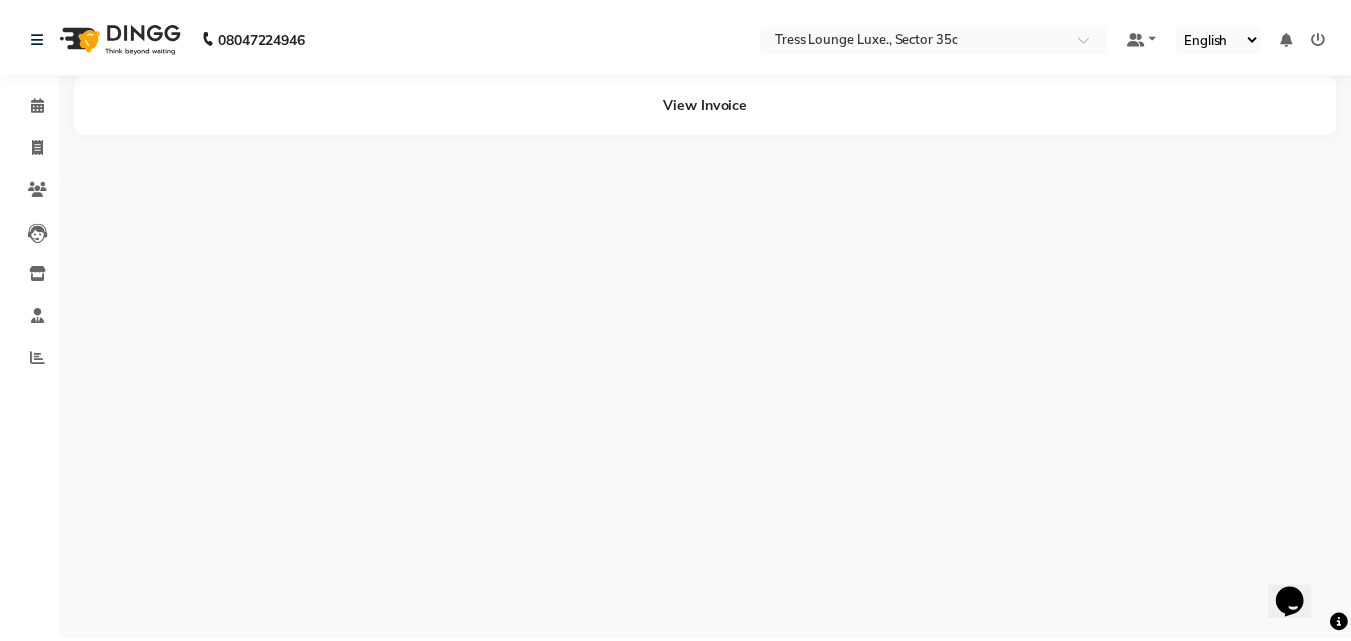 scroll, scrollTop: 0, scrollLeft: 0, axis: both 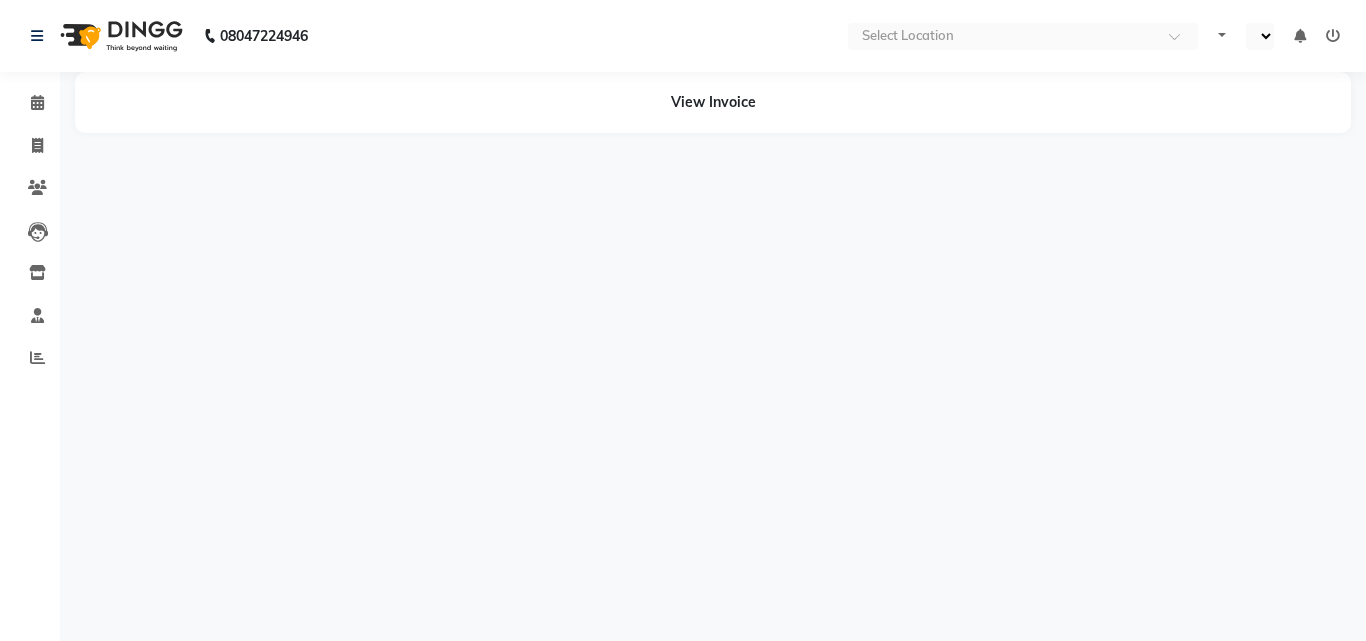 select on "en" 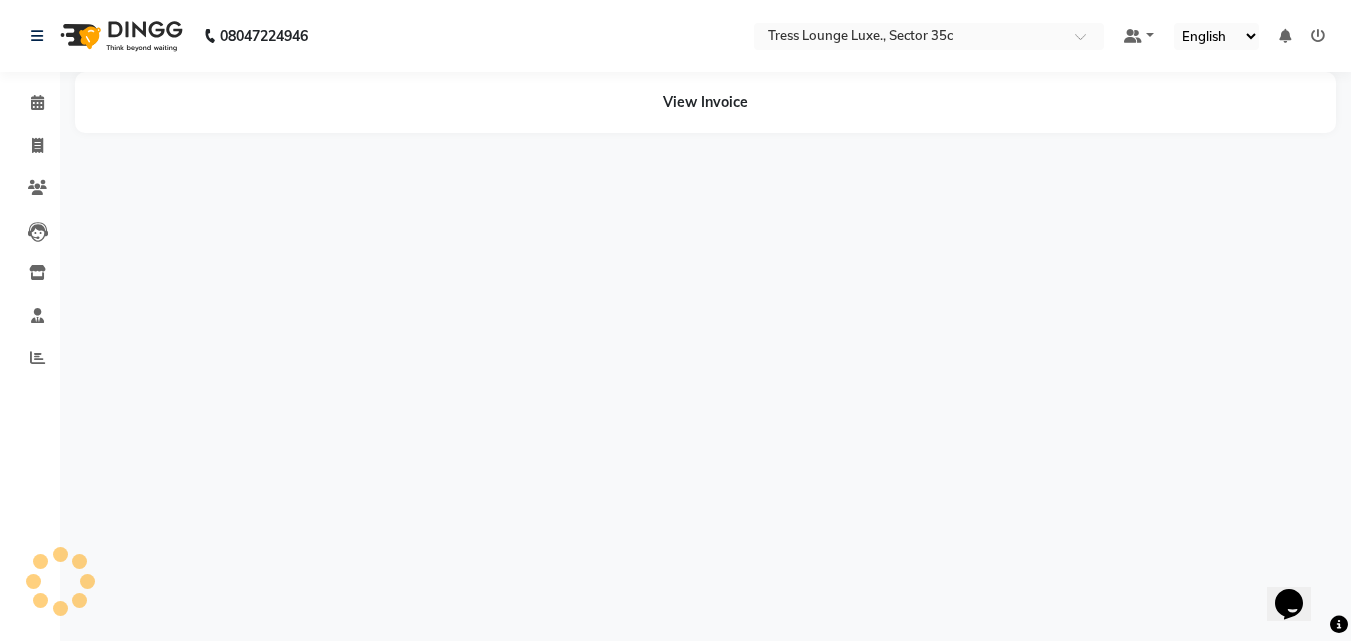scroll, scrollTop: 0, scrollLeft: 0, axis: both 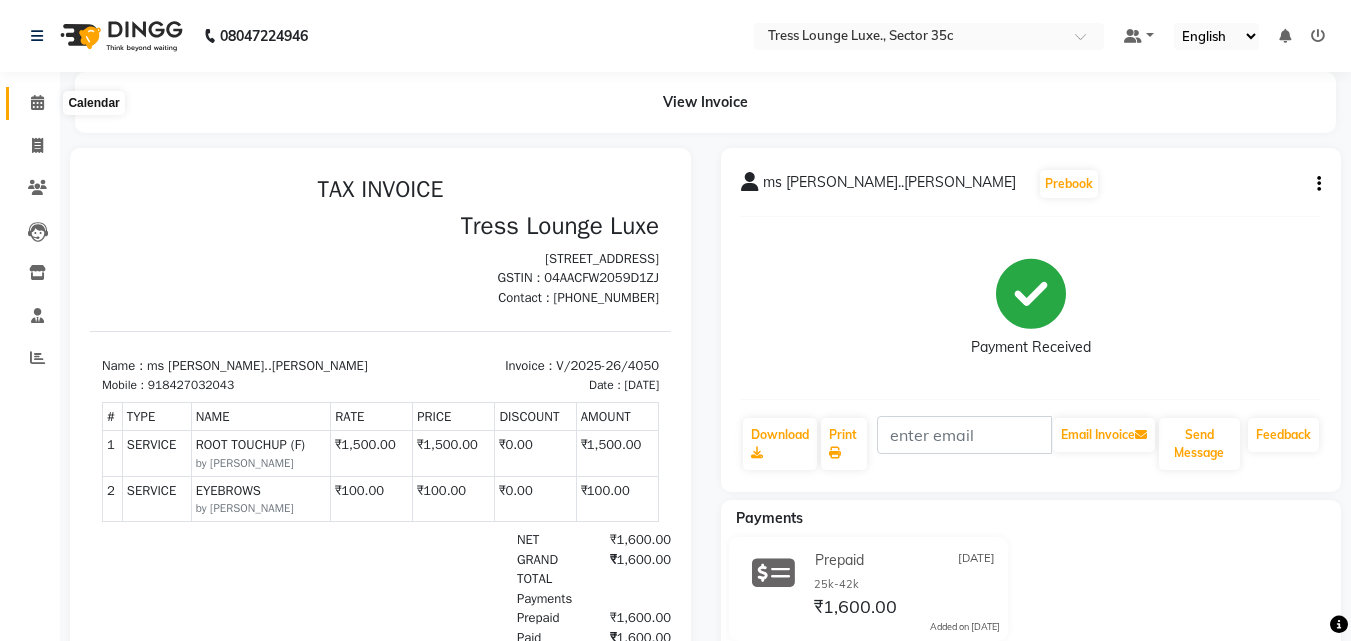 click 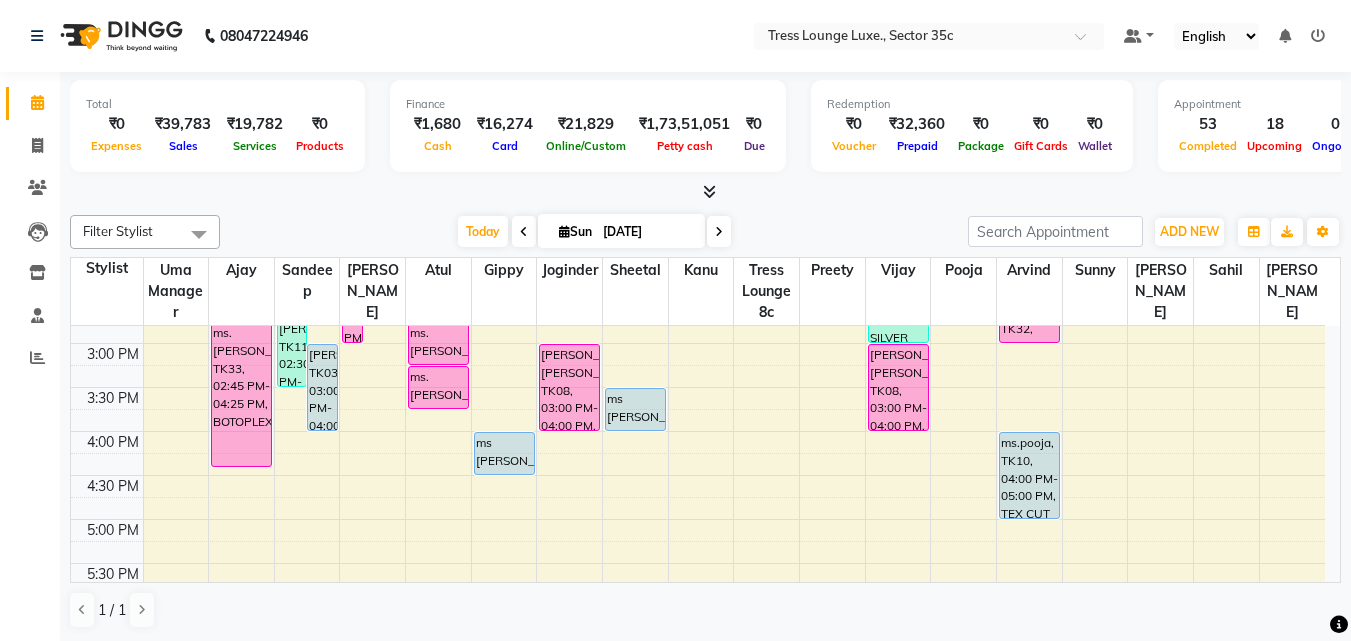 scroll, scrollTop: 600, scrollLeft: 0, axis: vertical 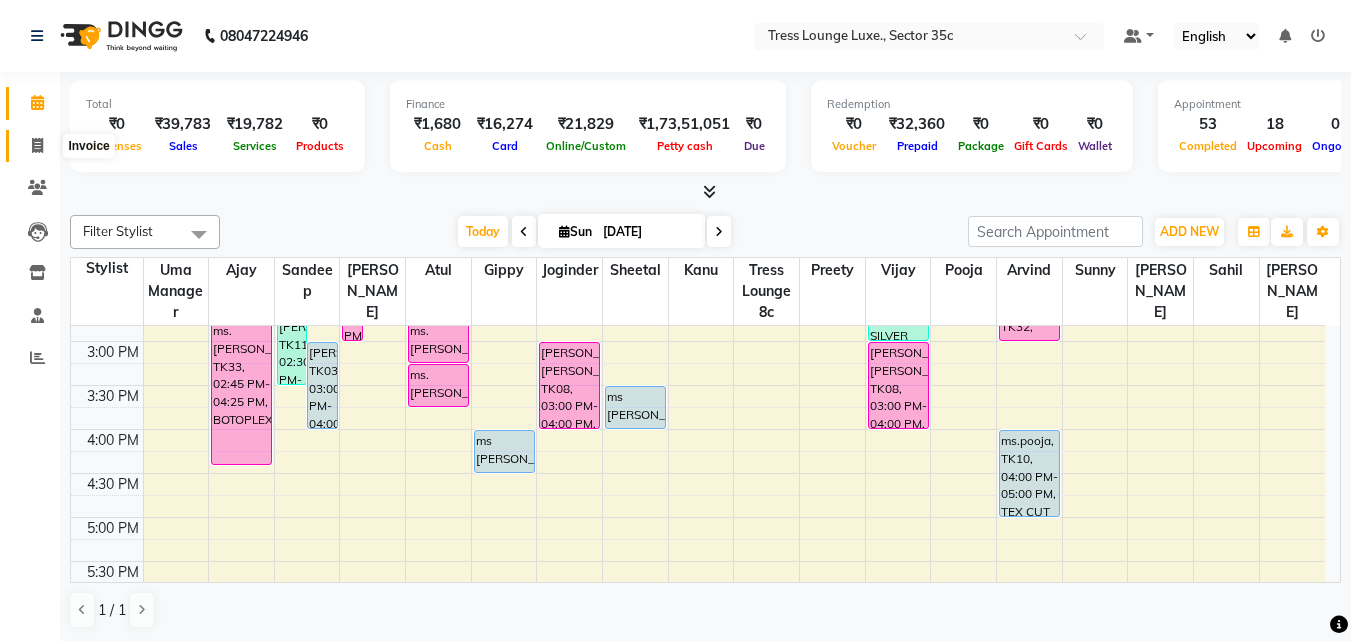 click 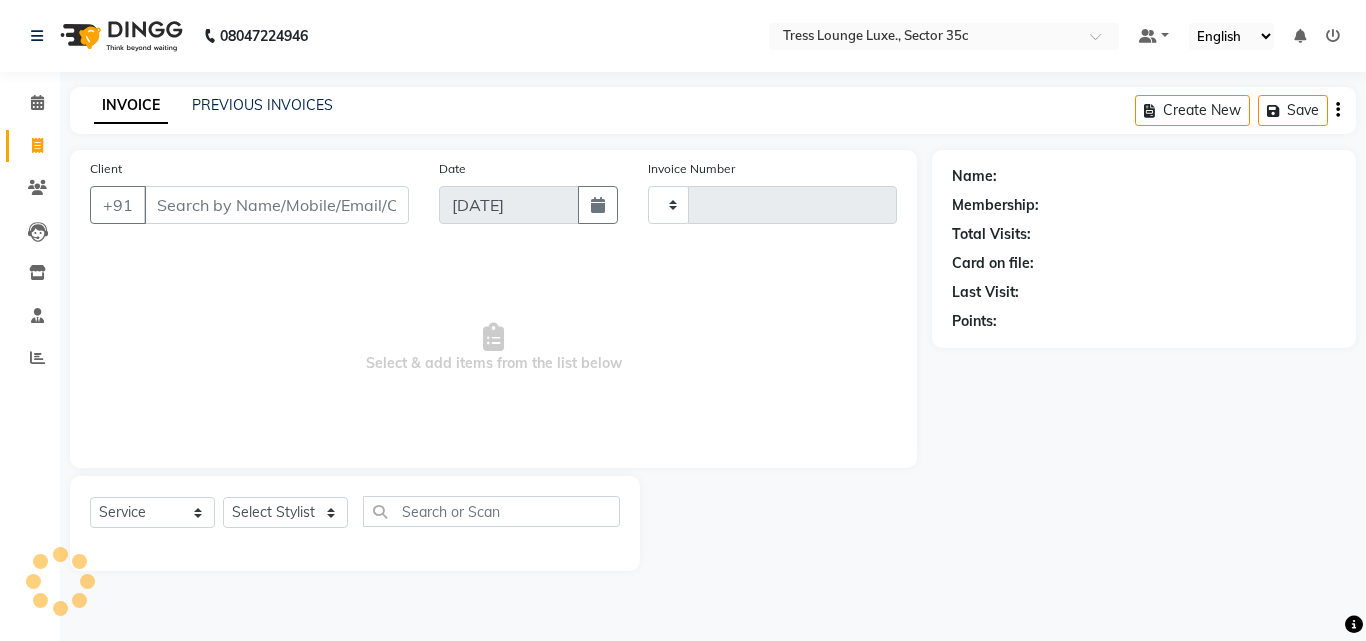 type on "4290" 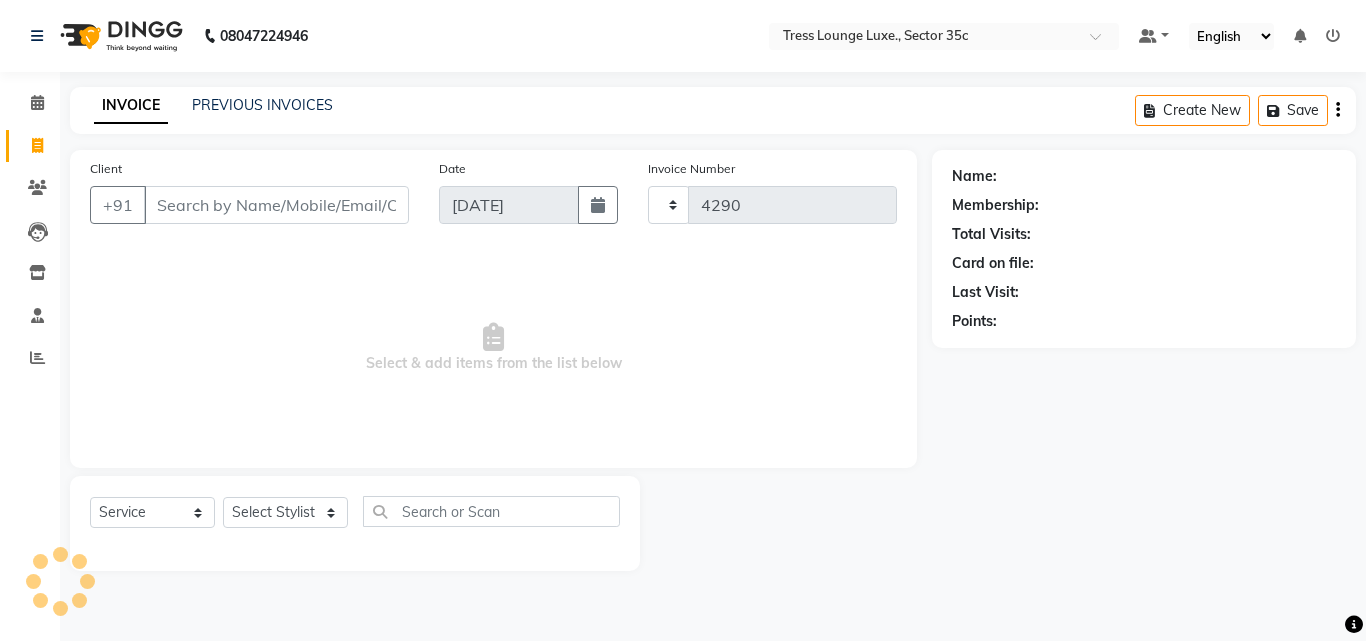 select on "4279" 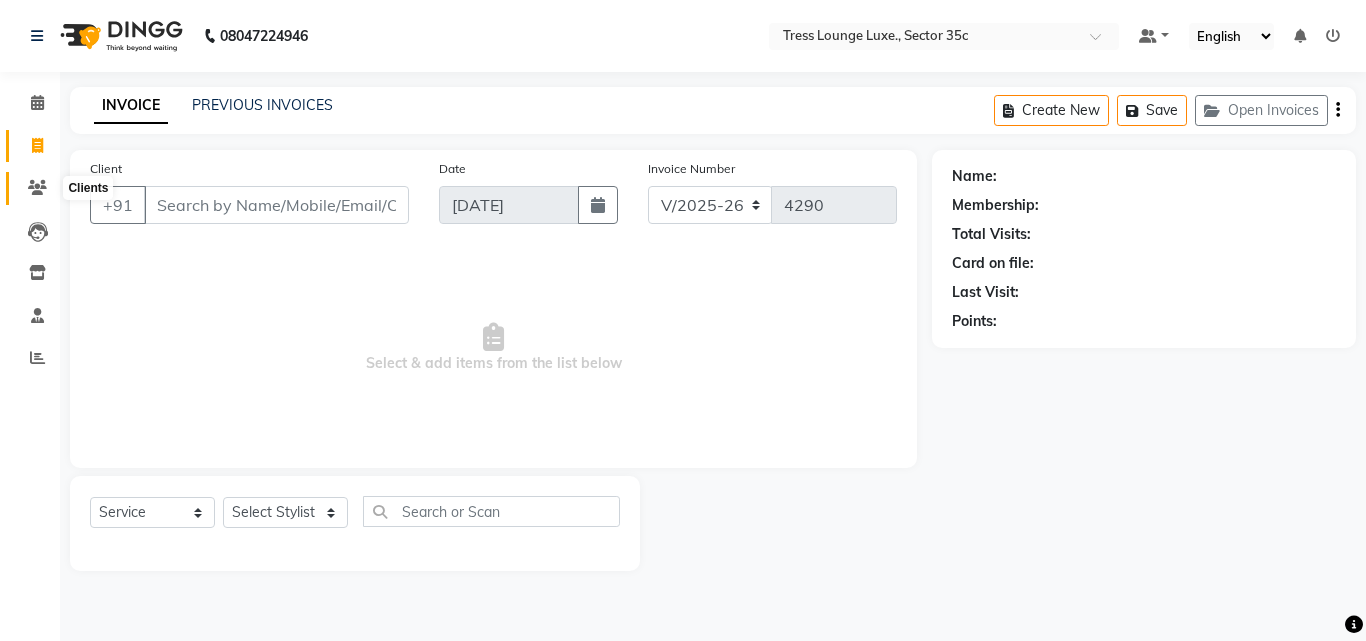 click 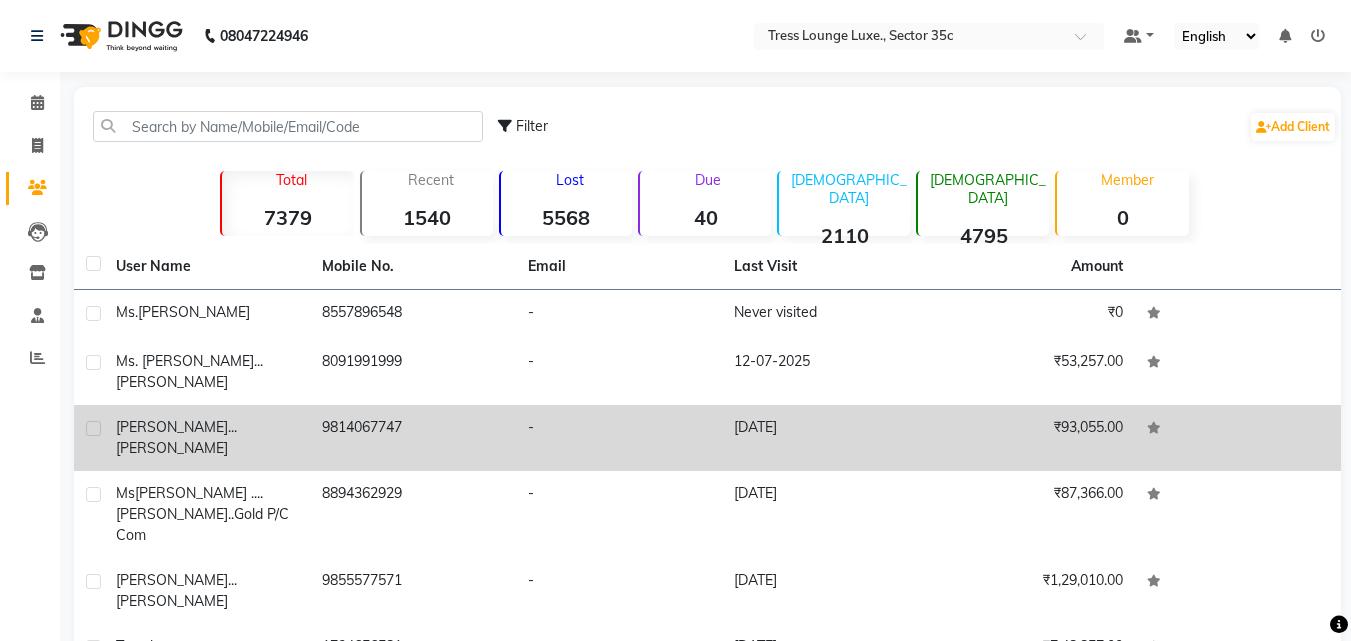 click on "9814067747" 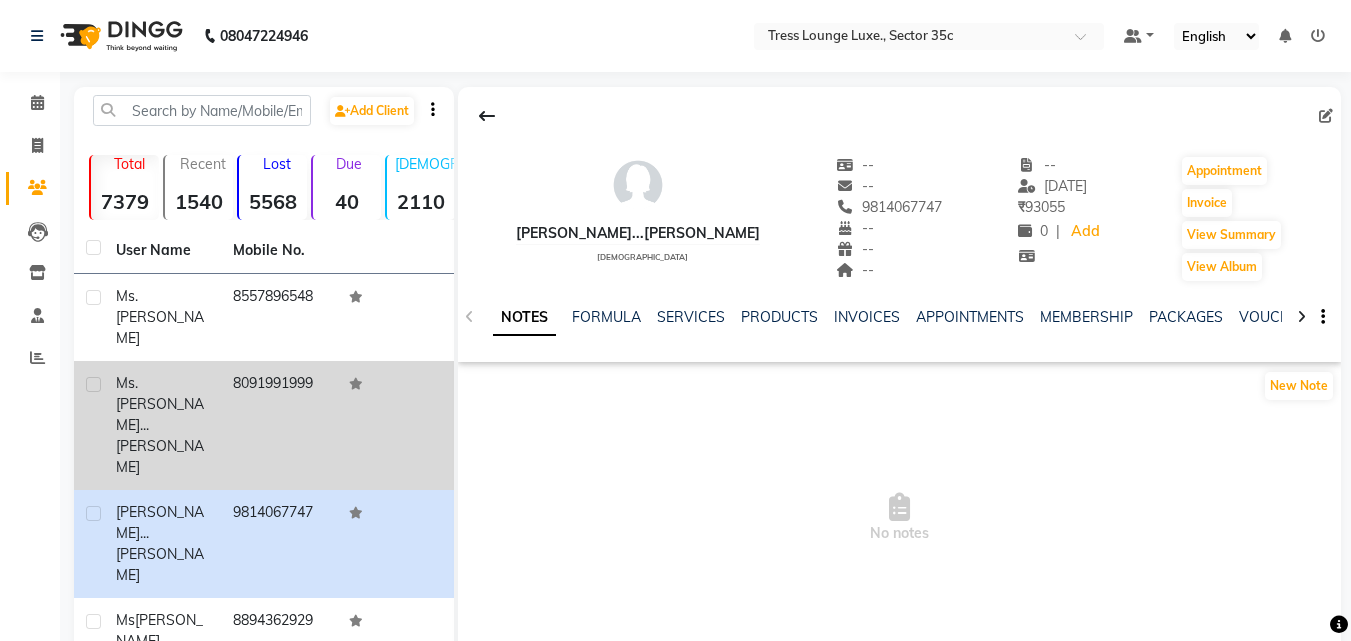 click on "ms. neelam...sandeep" 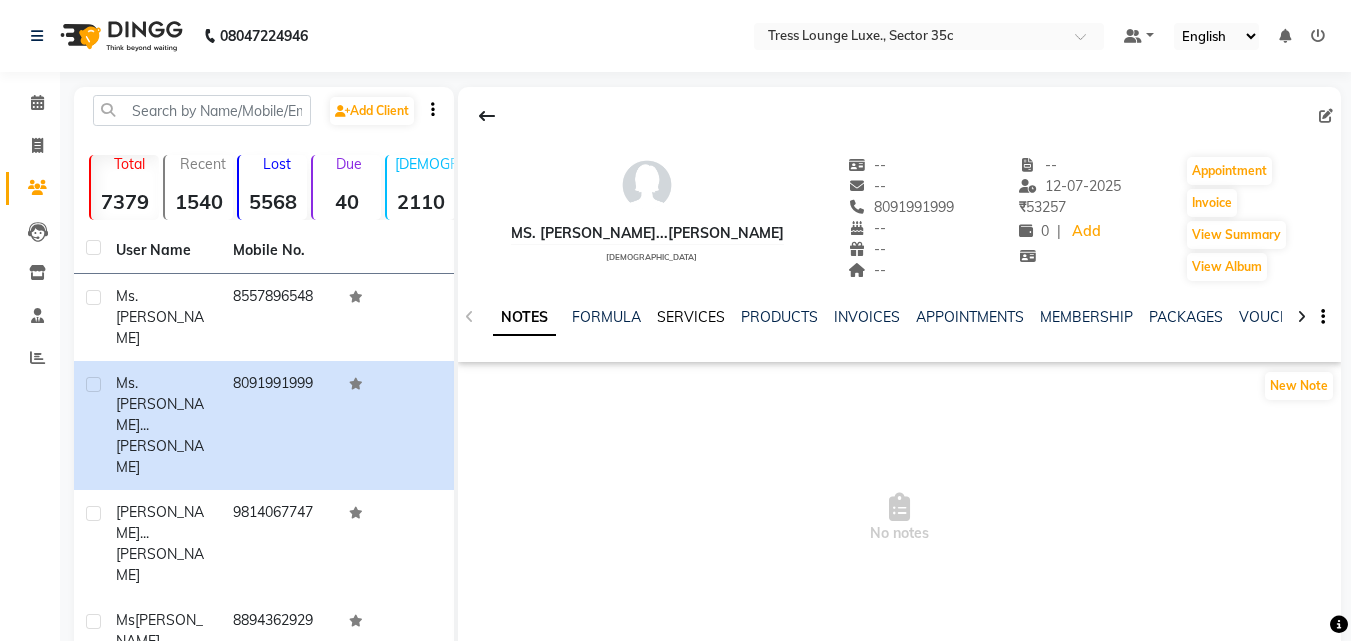click on "SERVICES" 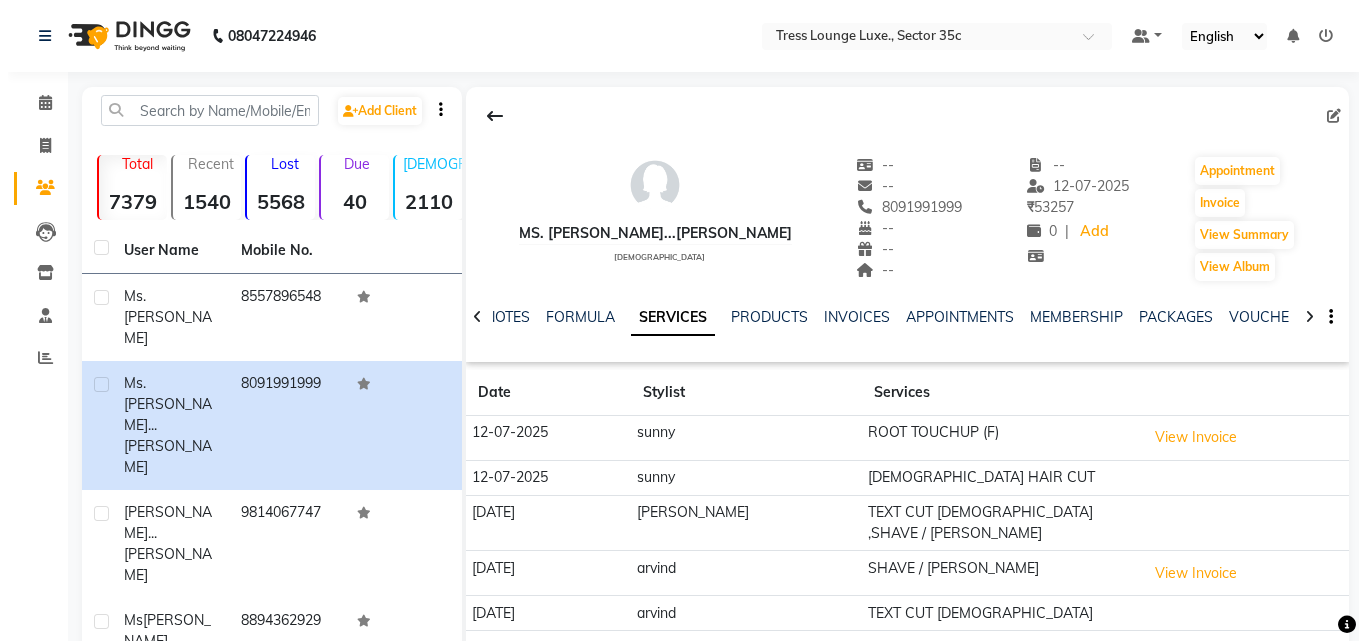 scroll, scrollTop: 100, scrollLeft: 0, axis: vertical 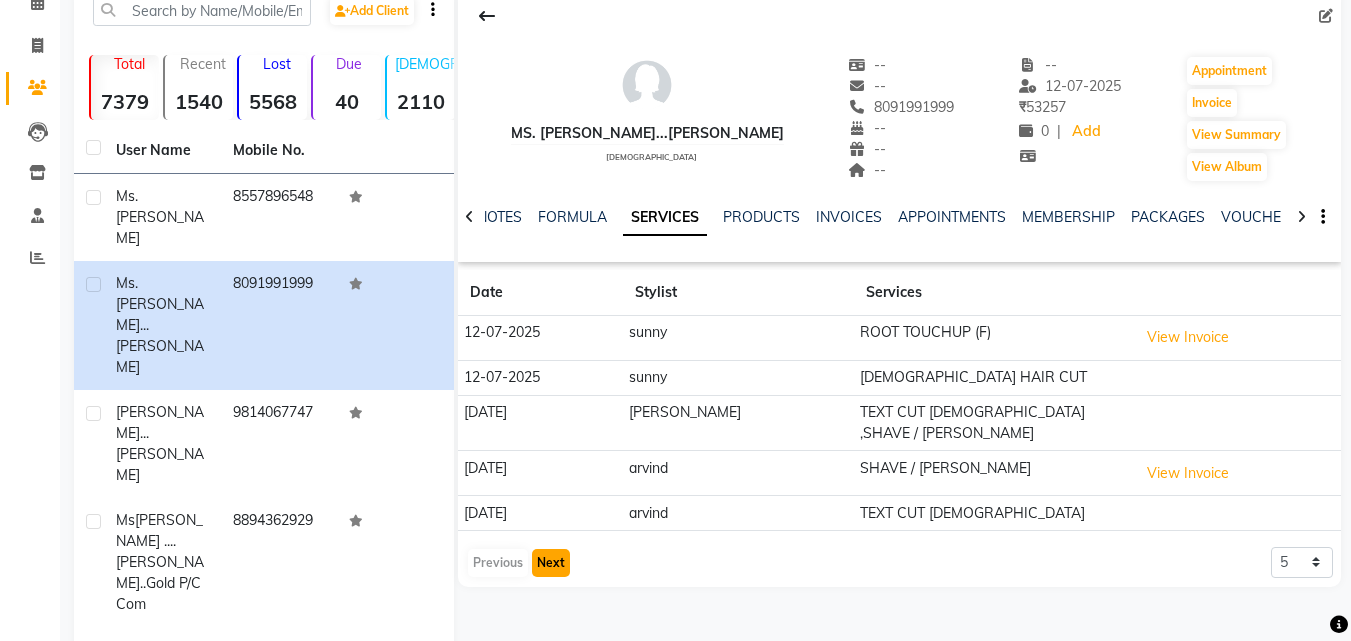 click on "Next" 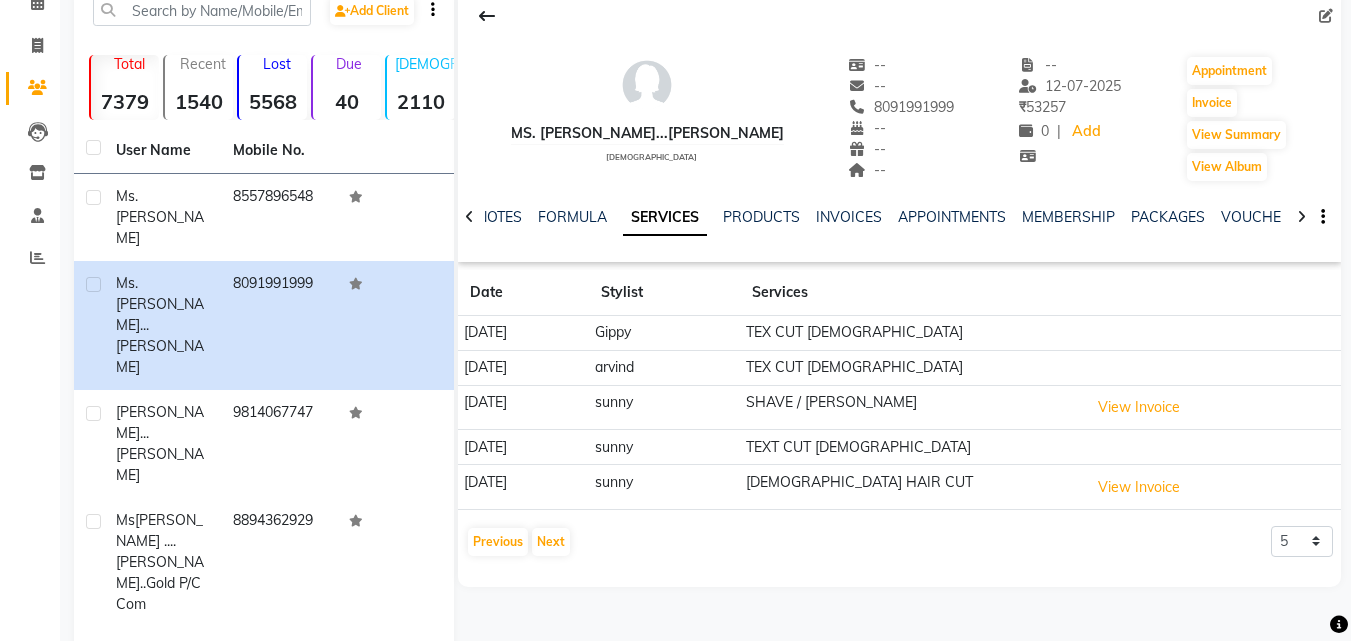 drag, startPoint x: 580, startPoint y: 572, endPoint x: 589, endPoint y: 581, distance: 12.727922 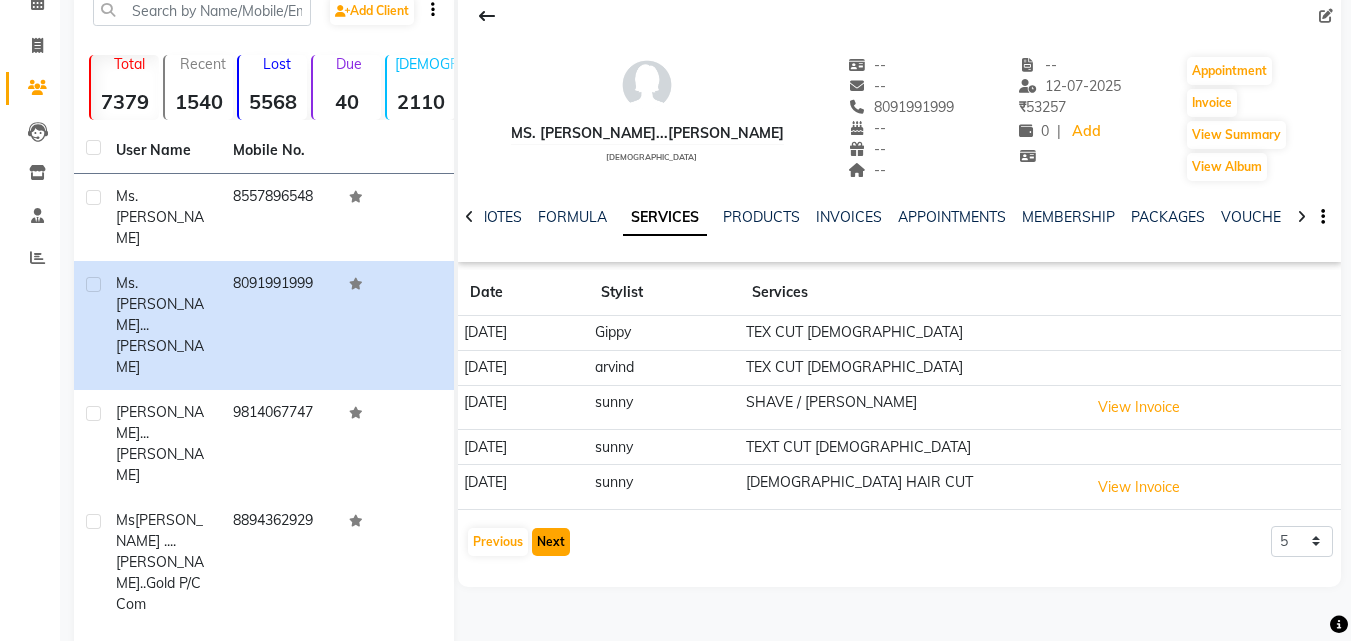 click on "Next" 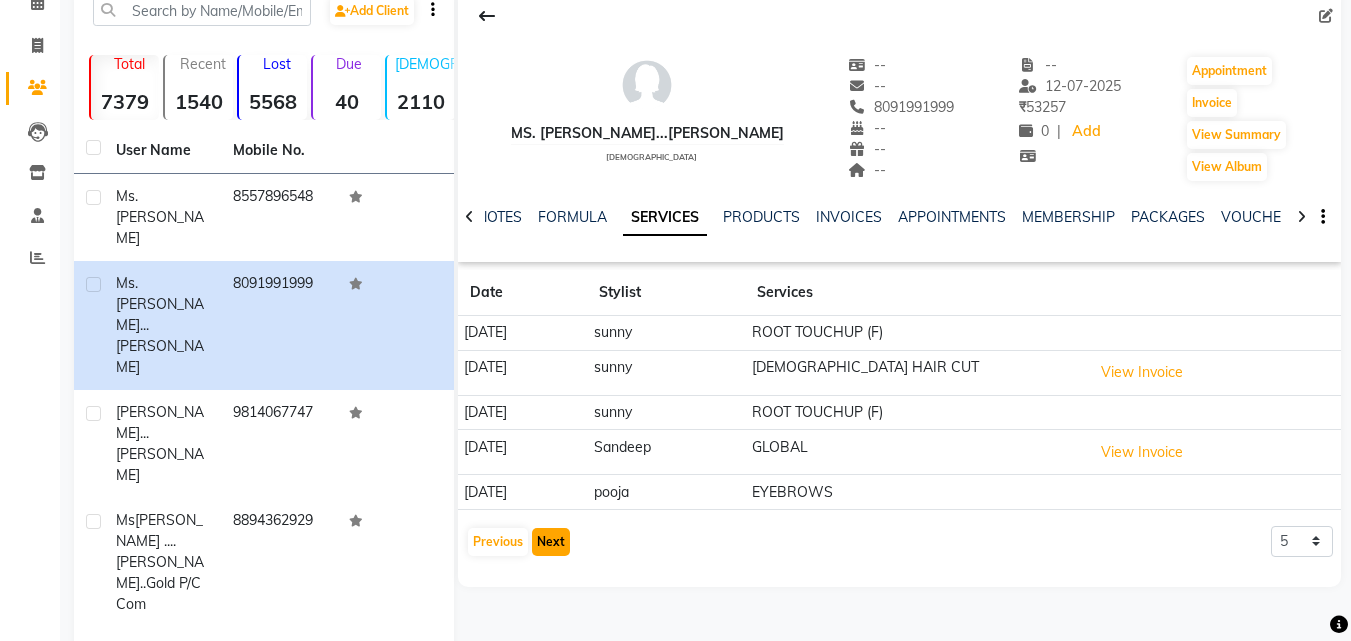 click on "Next" 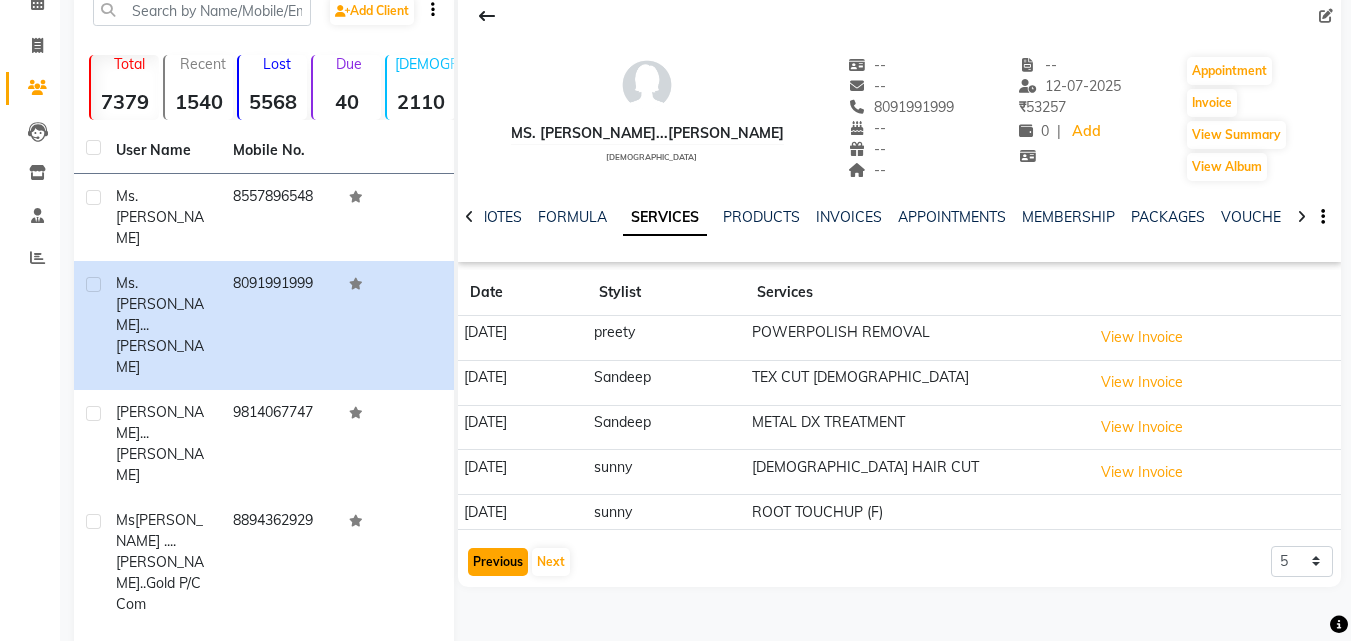 click on "Previous" 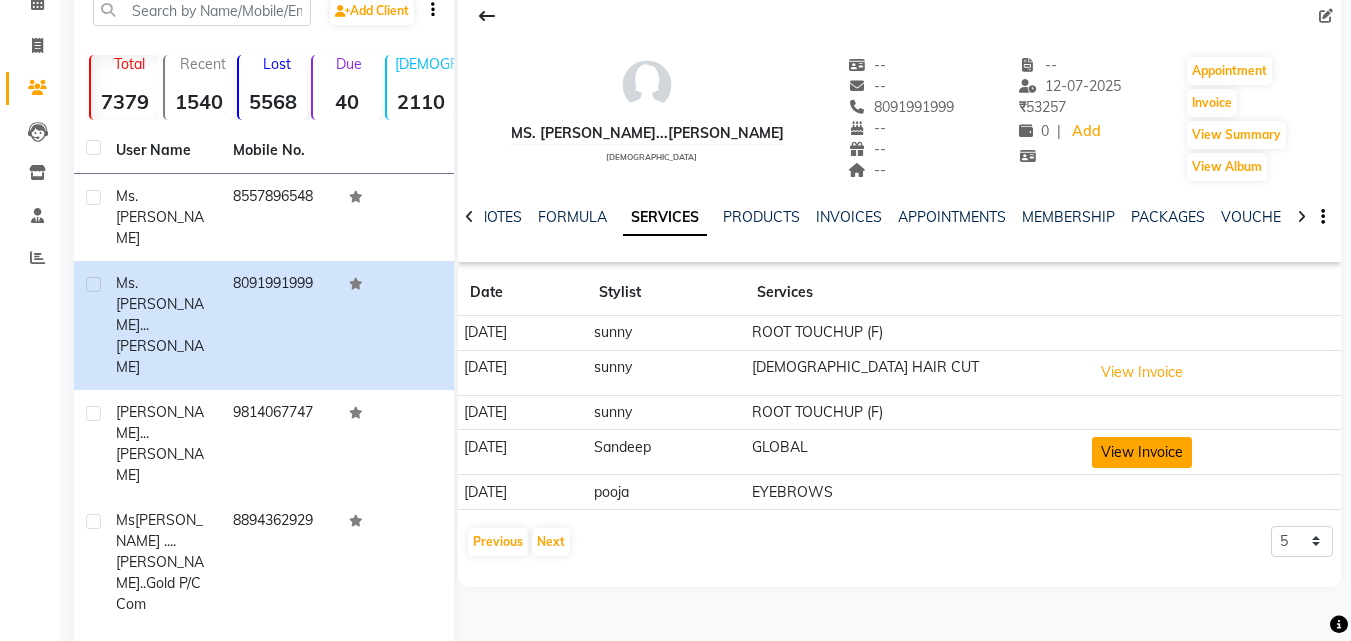 click on "View Invoice" 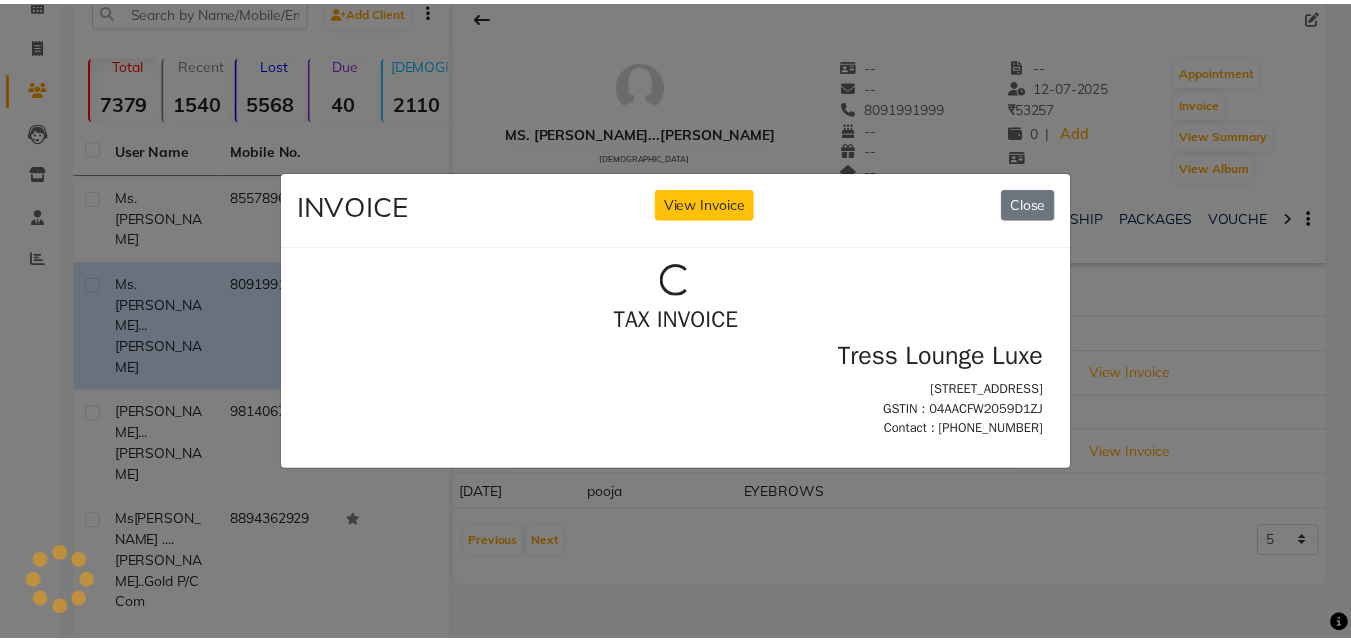 scroll, scrollTop: 0, scrollLeft: 0, axis: both 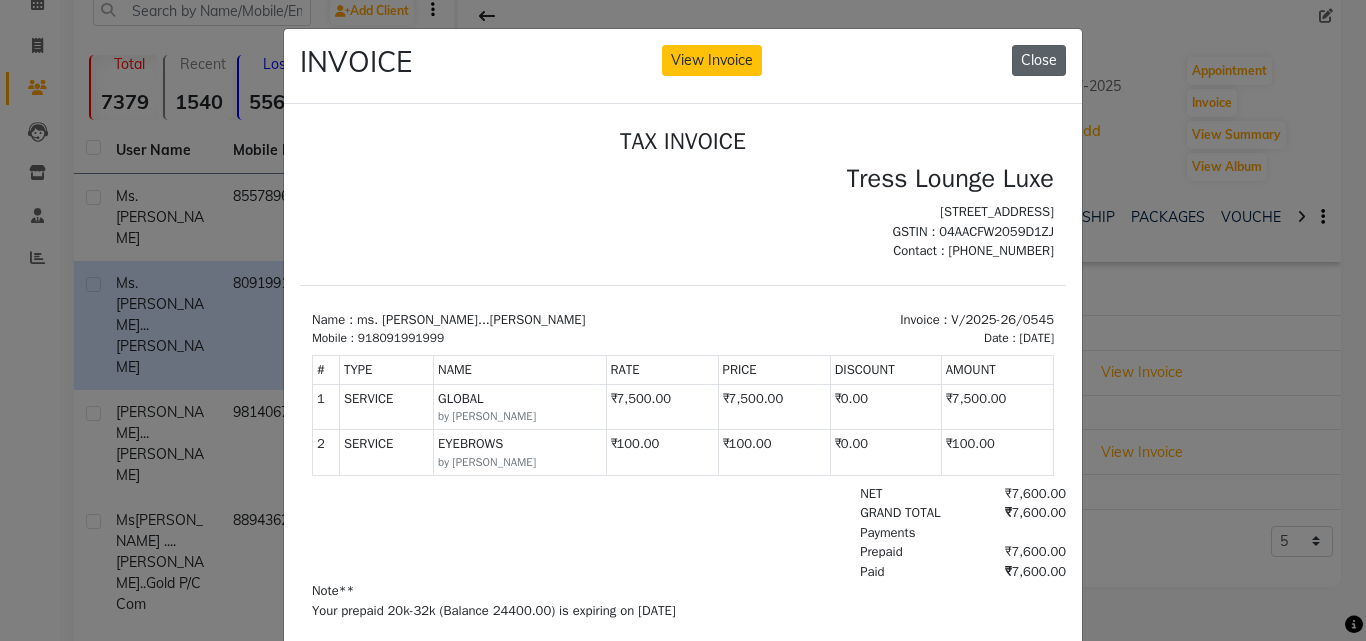 click on "Close" 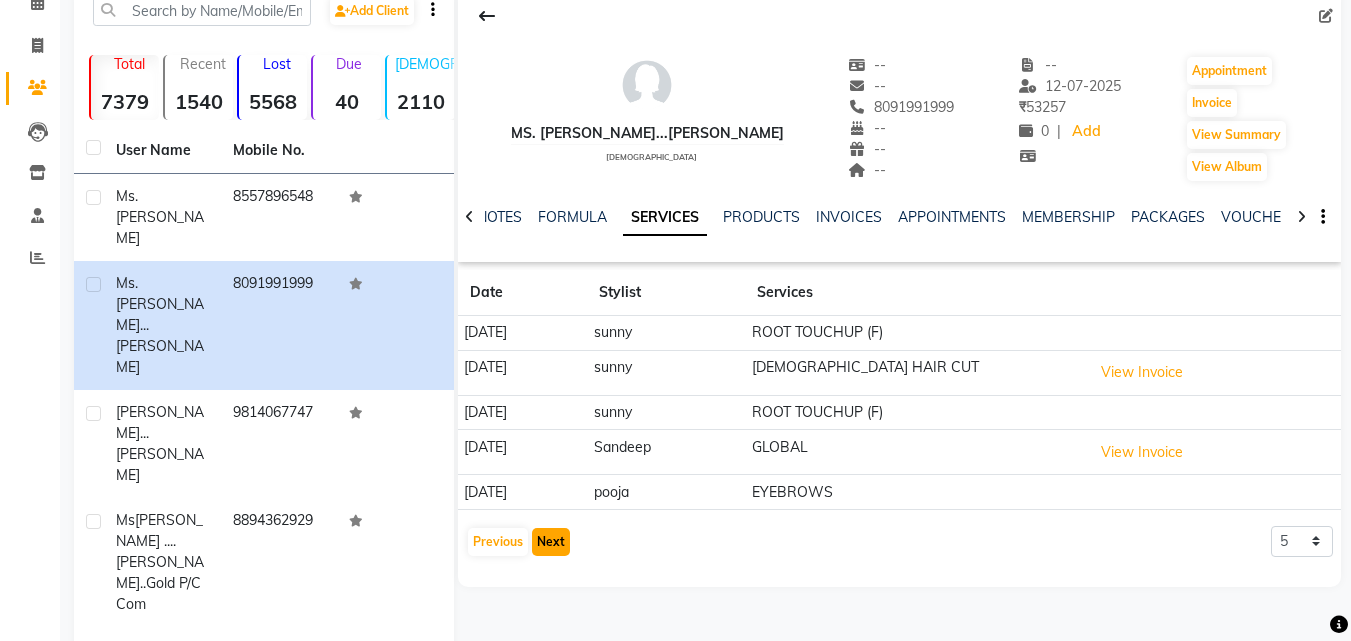 click on "Next" 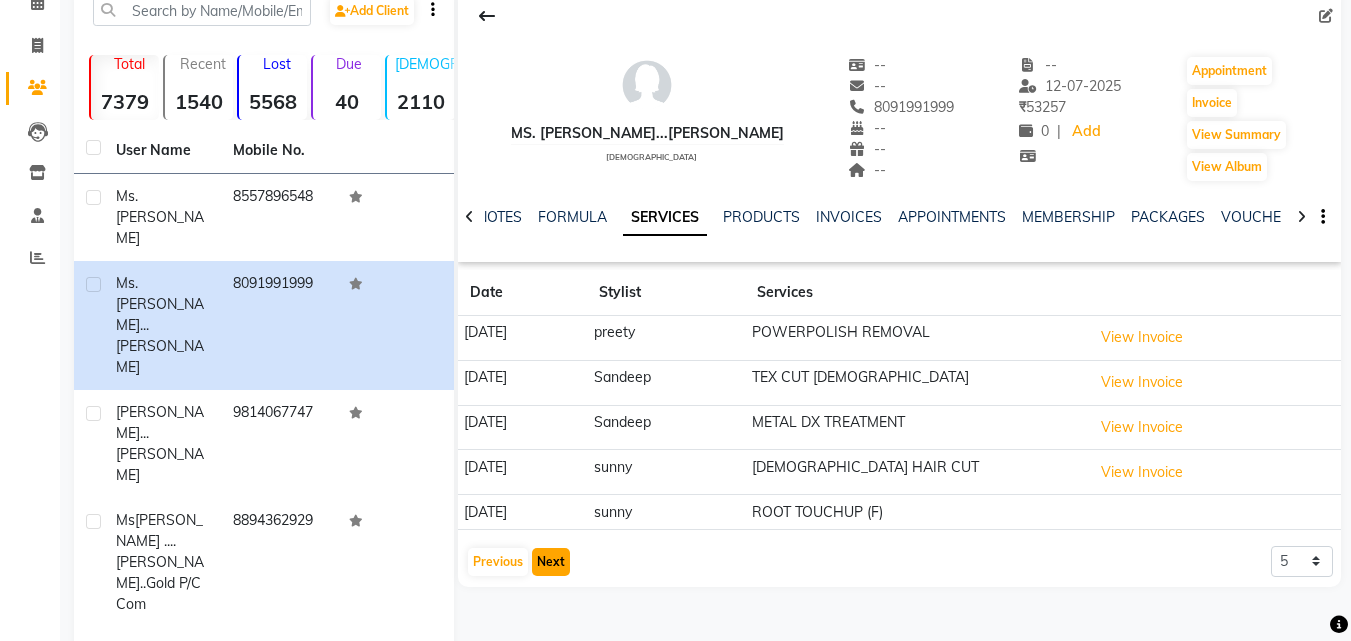 click on "Next" 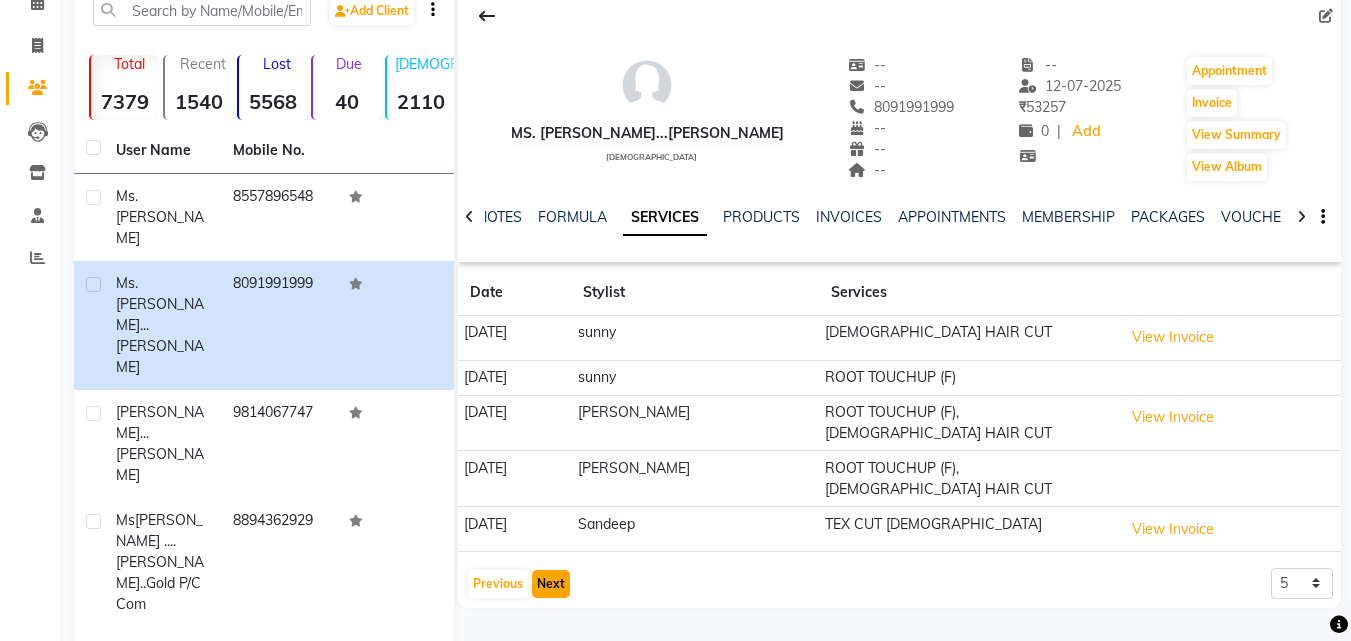 click on "Next" 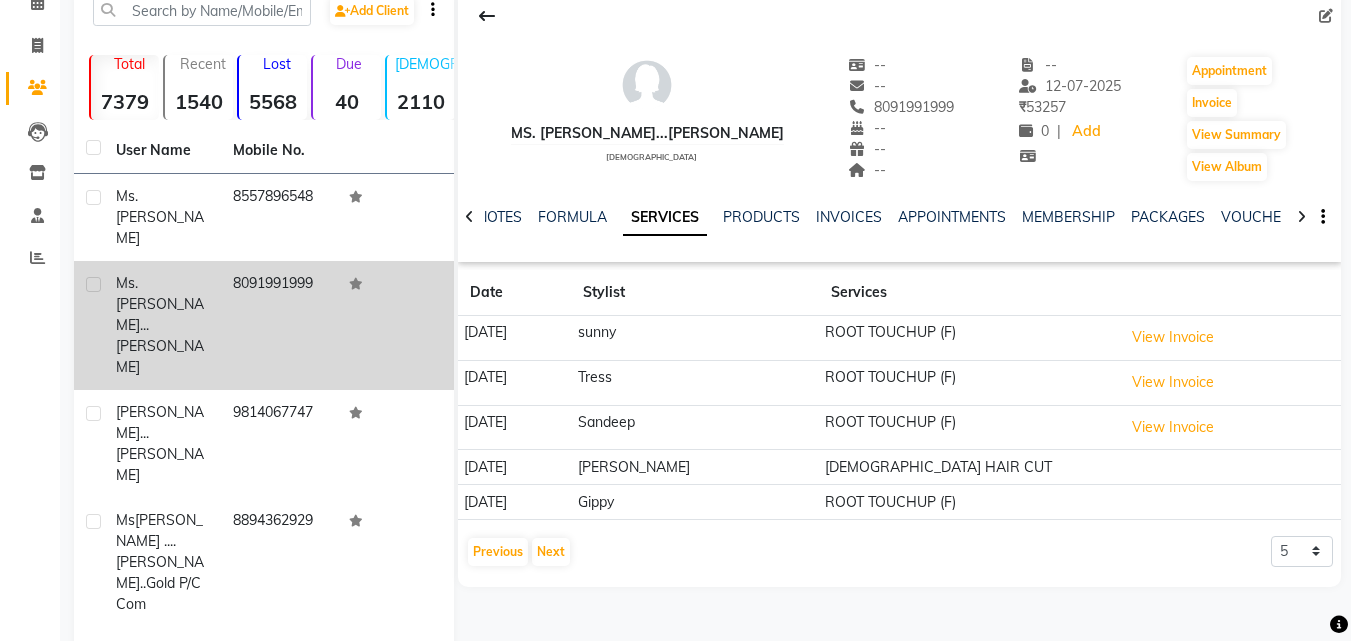 click on "8091991999" 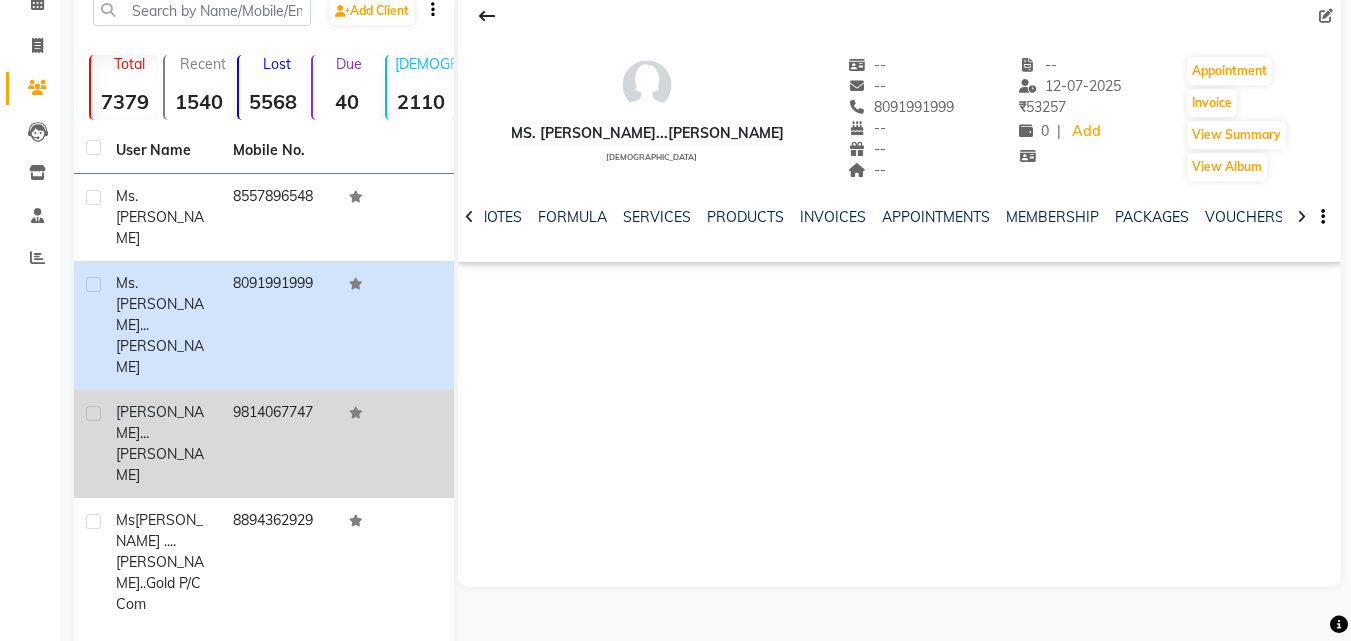 scroll, scrollTop: 0, scrollLeft: 0, axis: both 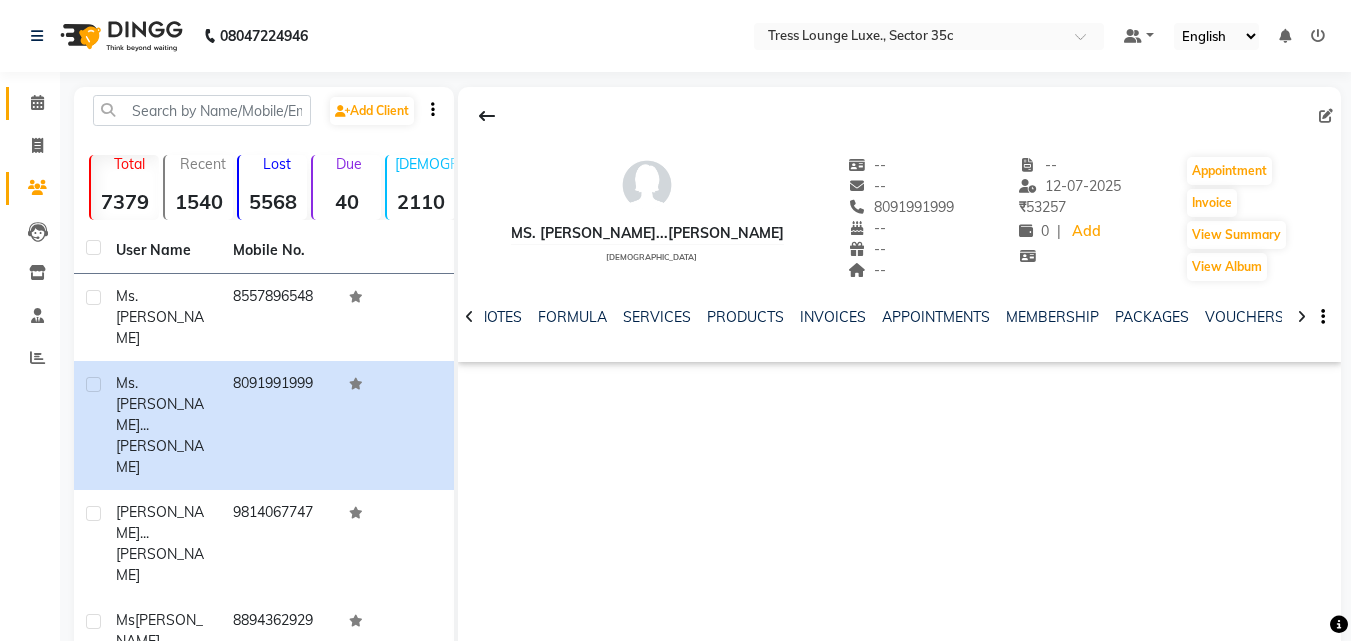 click on "Calendar" 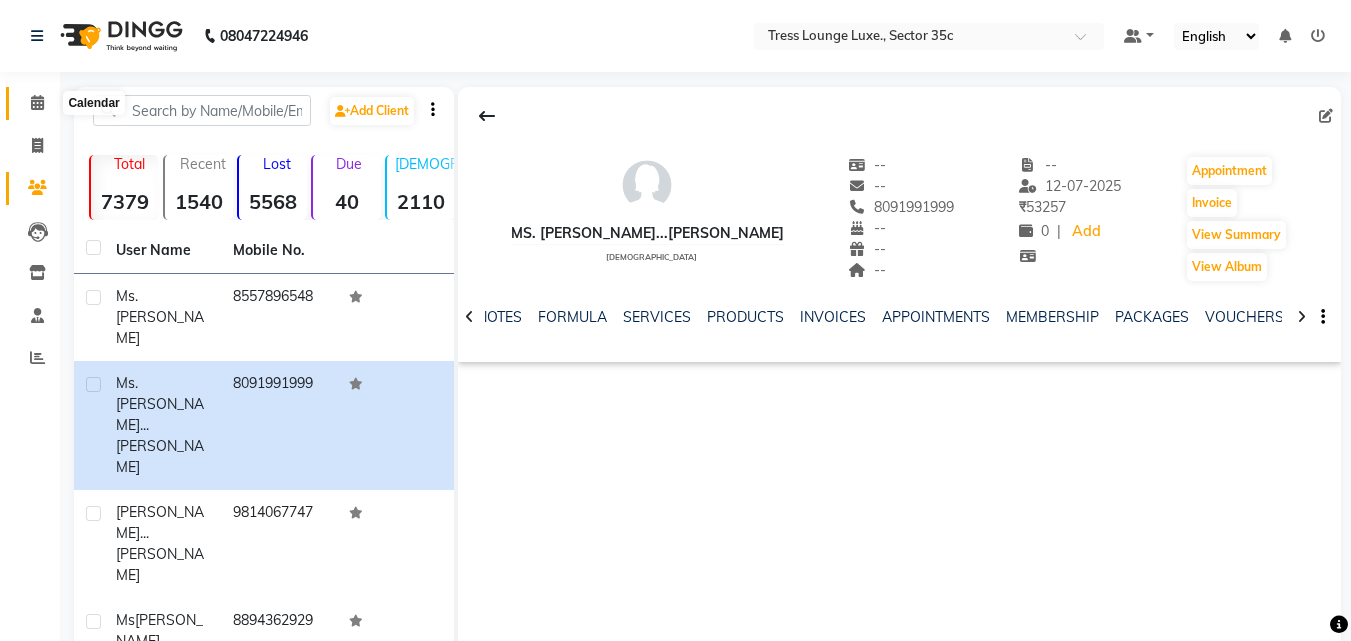 click 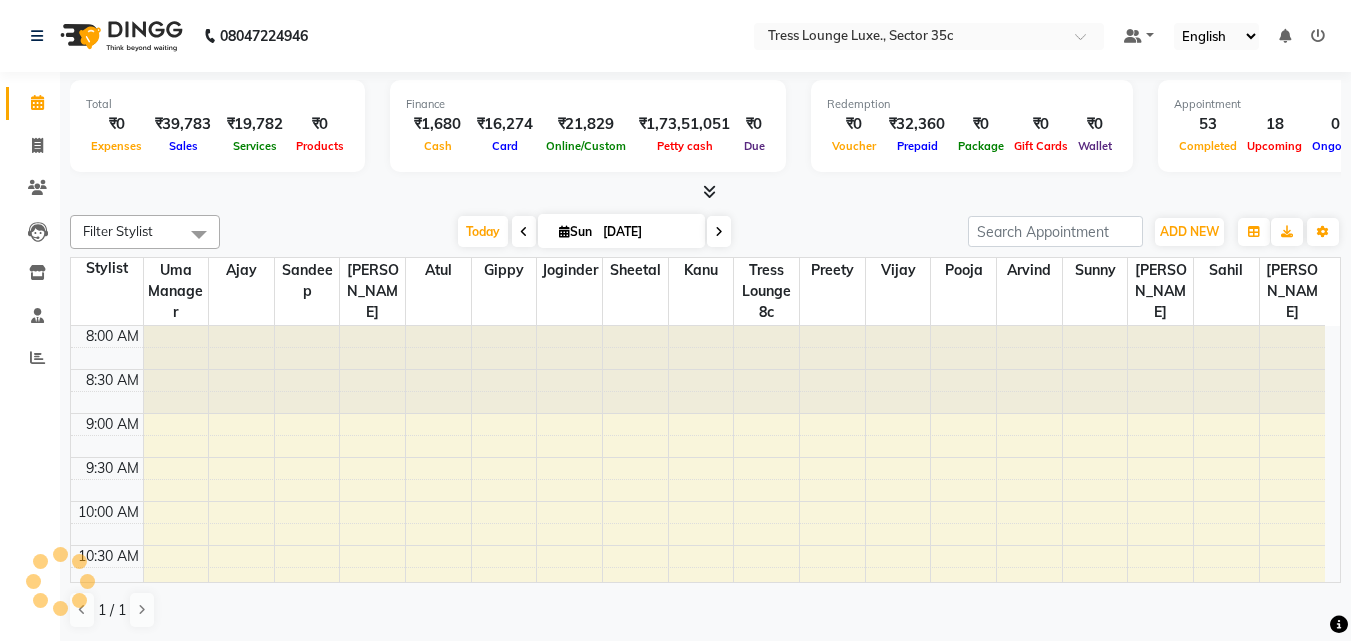 scroll, scrollTop: 0, scrollLeft: 0, axis: both 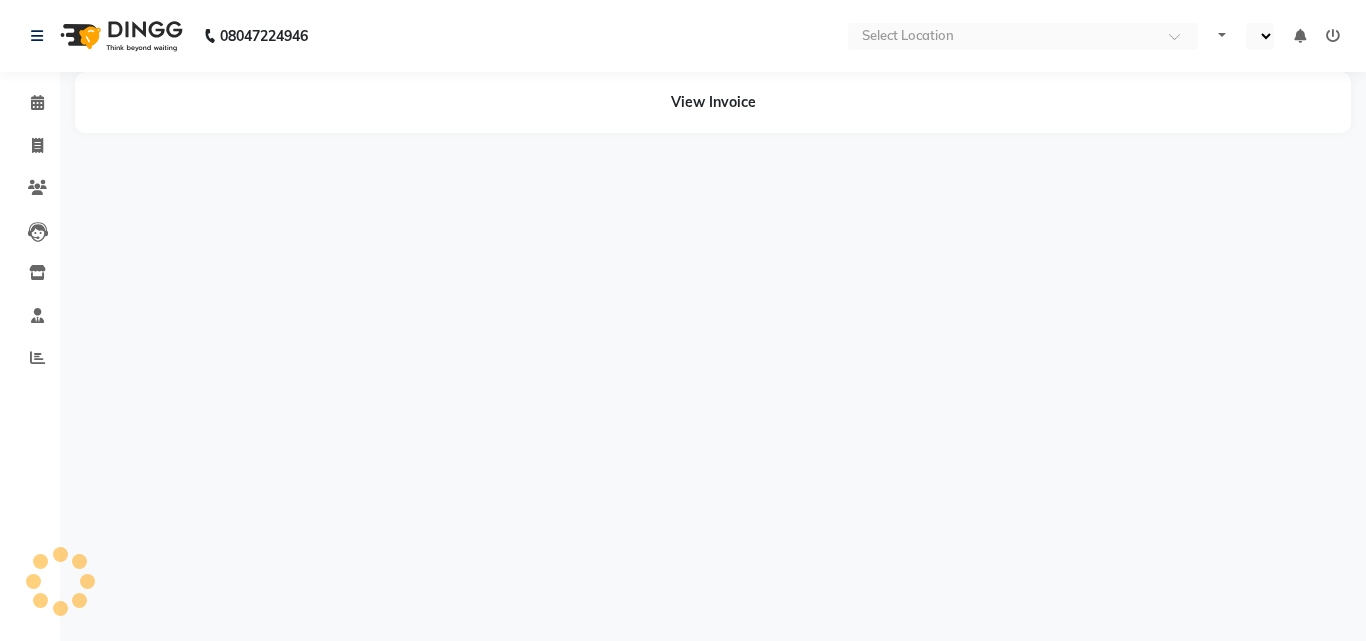 select on "en" 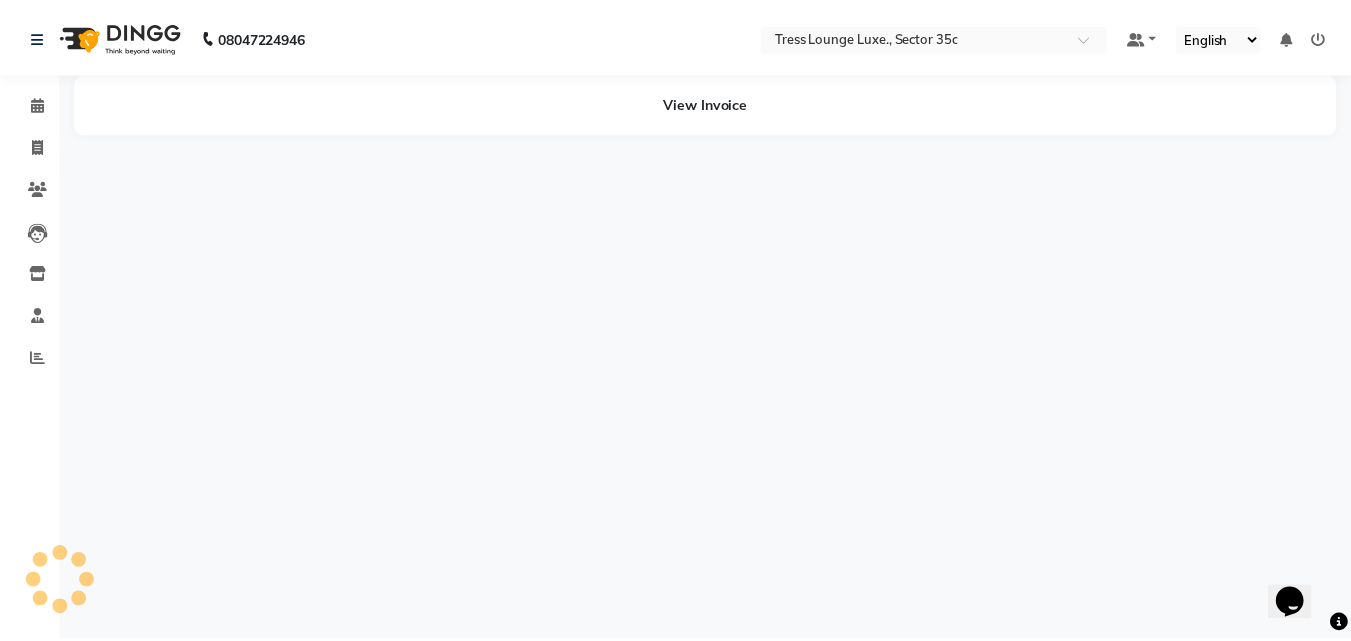 scroll, scrollTop: 0, scrollLeft: 0, axis: both 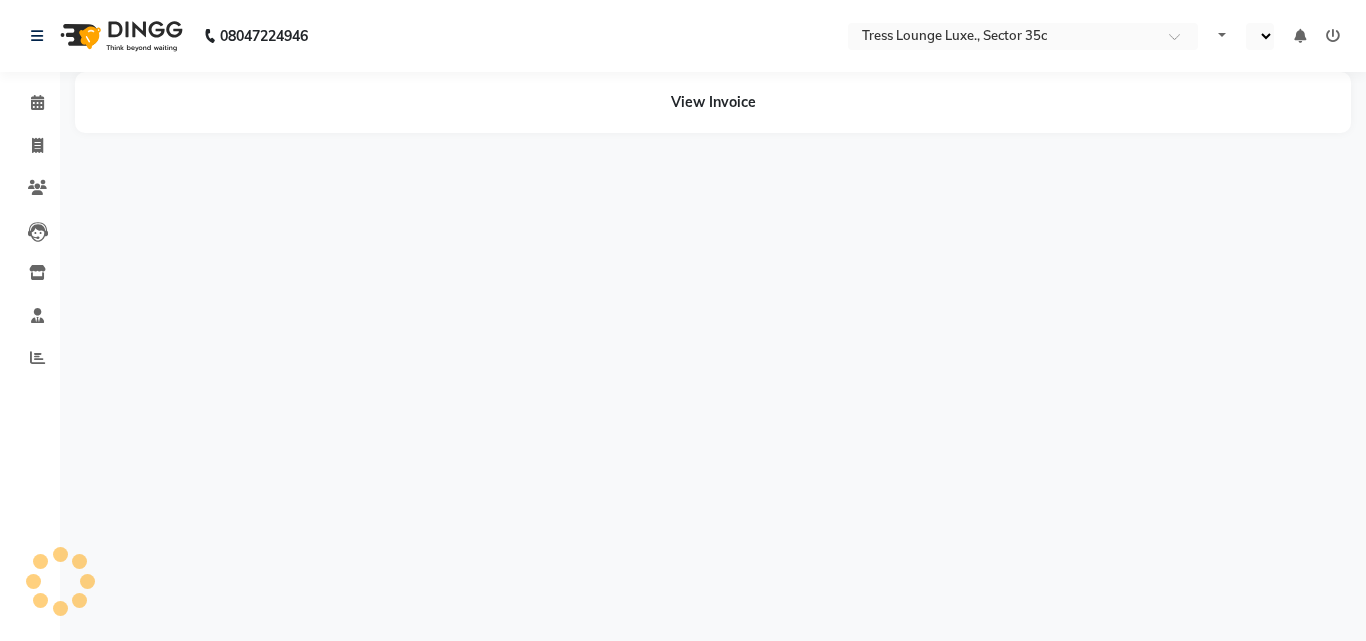 select on "en" 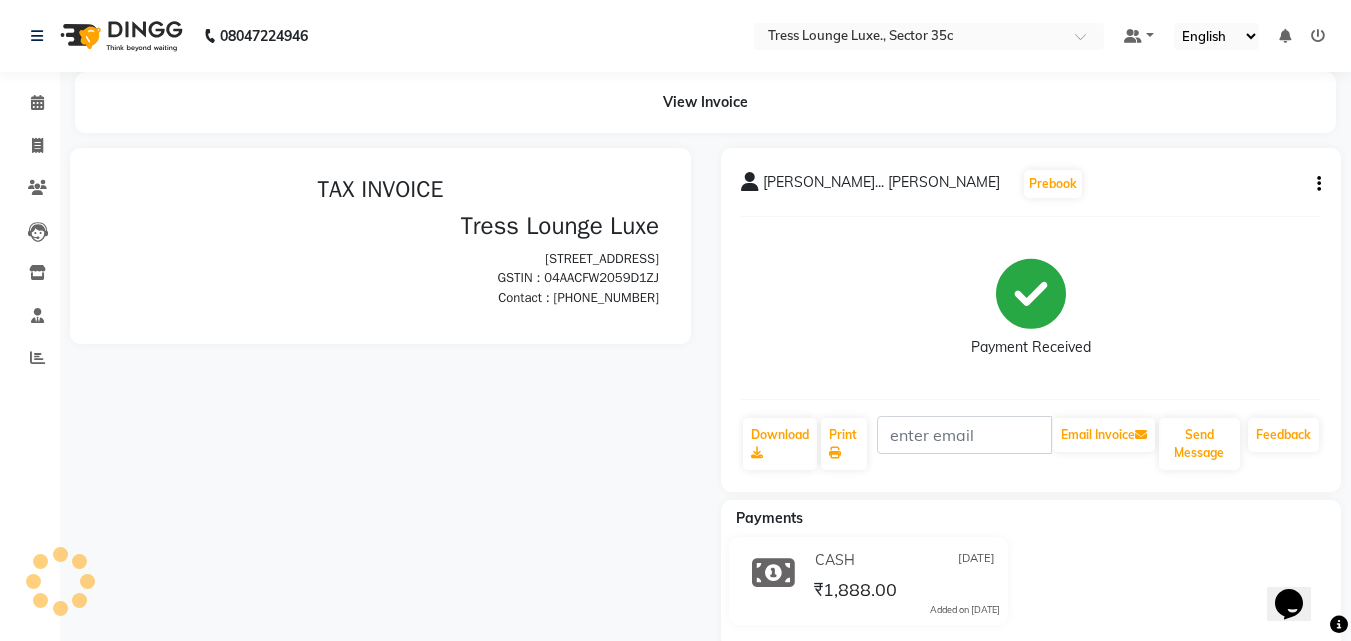 scroll, scrollTop: 0, scrollLeft: 0, axis: both 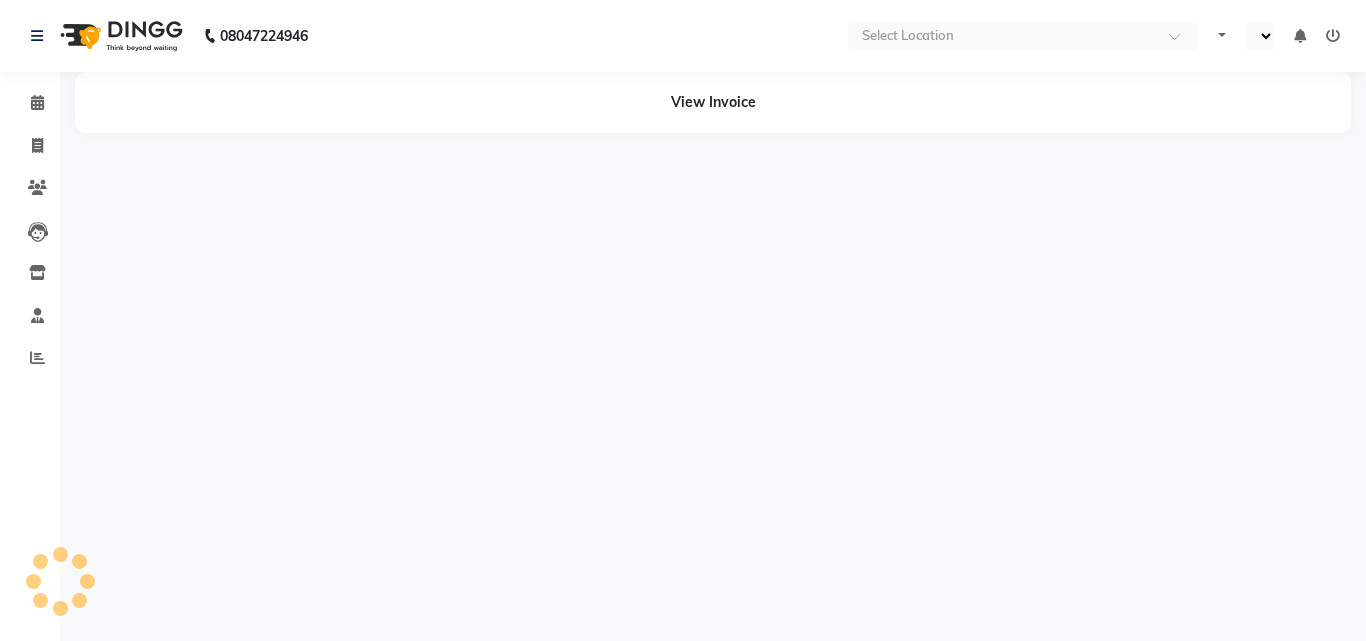 select on "en" 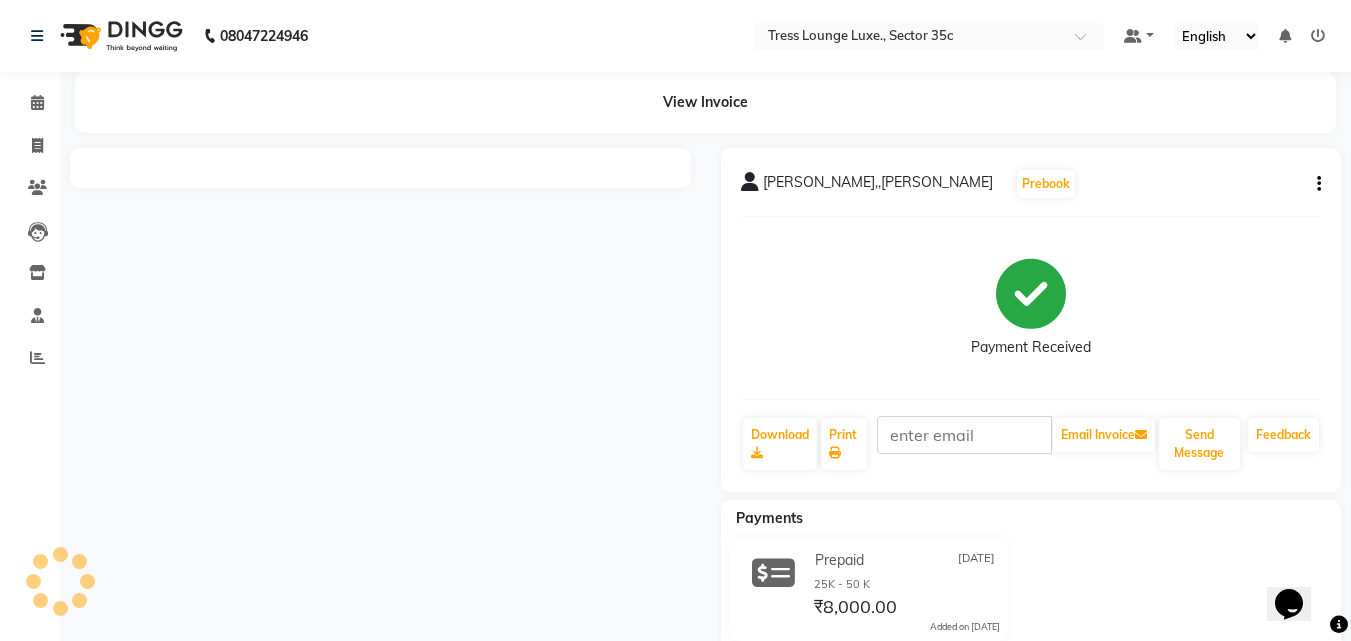 scroll, scrollTop: 0, scrollLeft: 0, axis: both 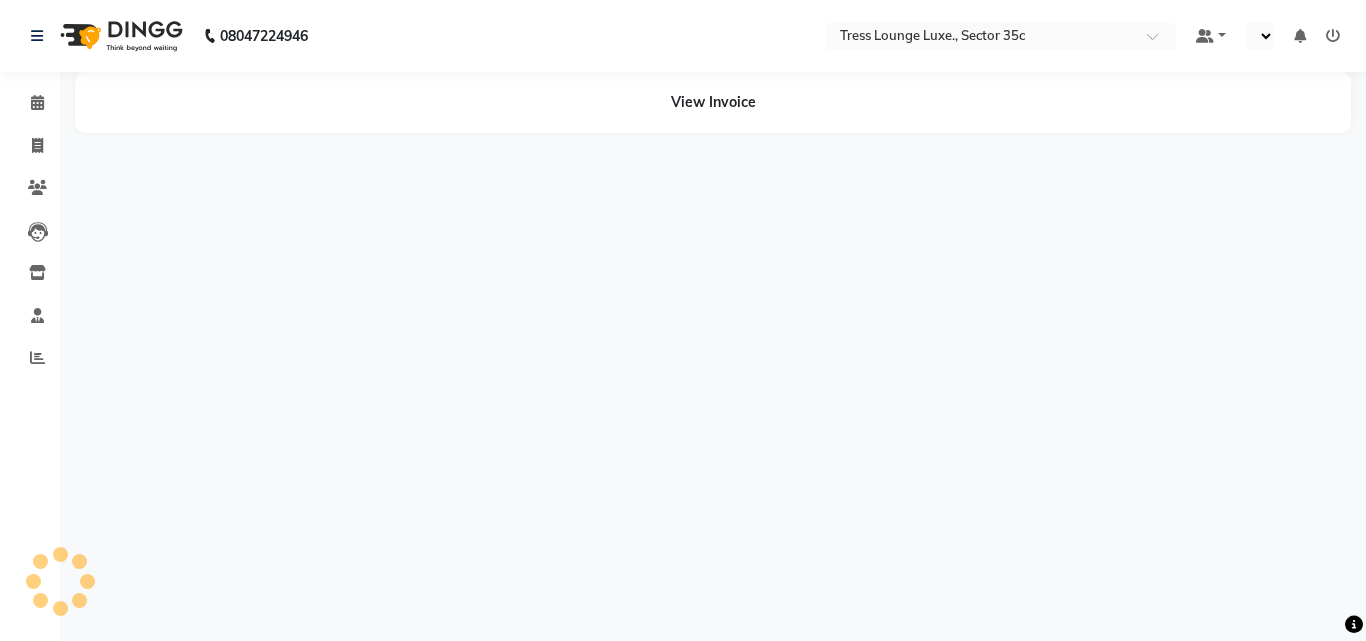 select on "en" 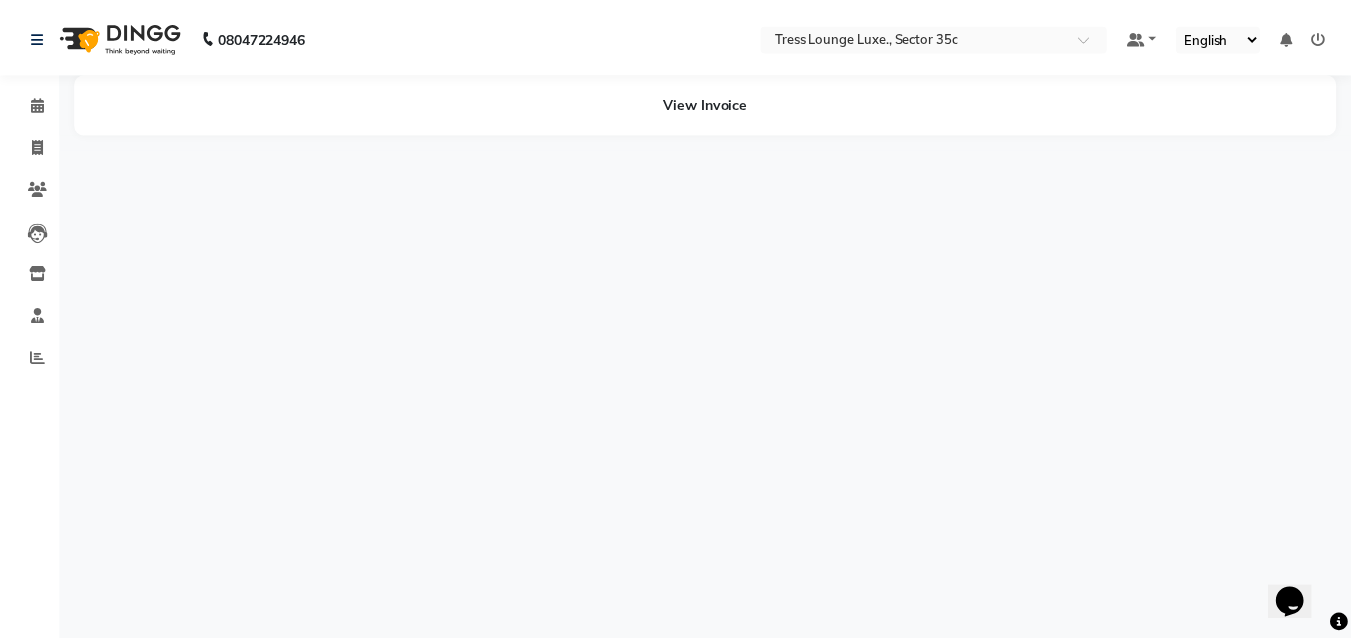 scroll, scrollTop: 0, scrollLeft: 0, axis: both 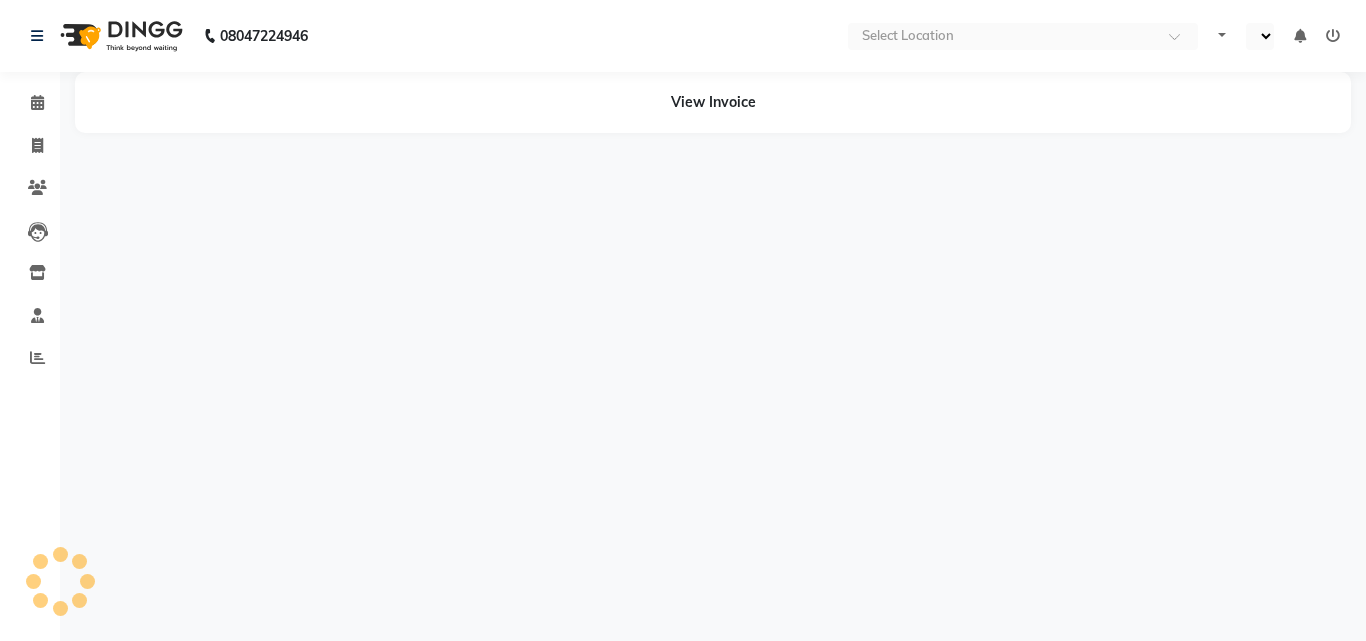select on "en" 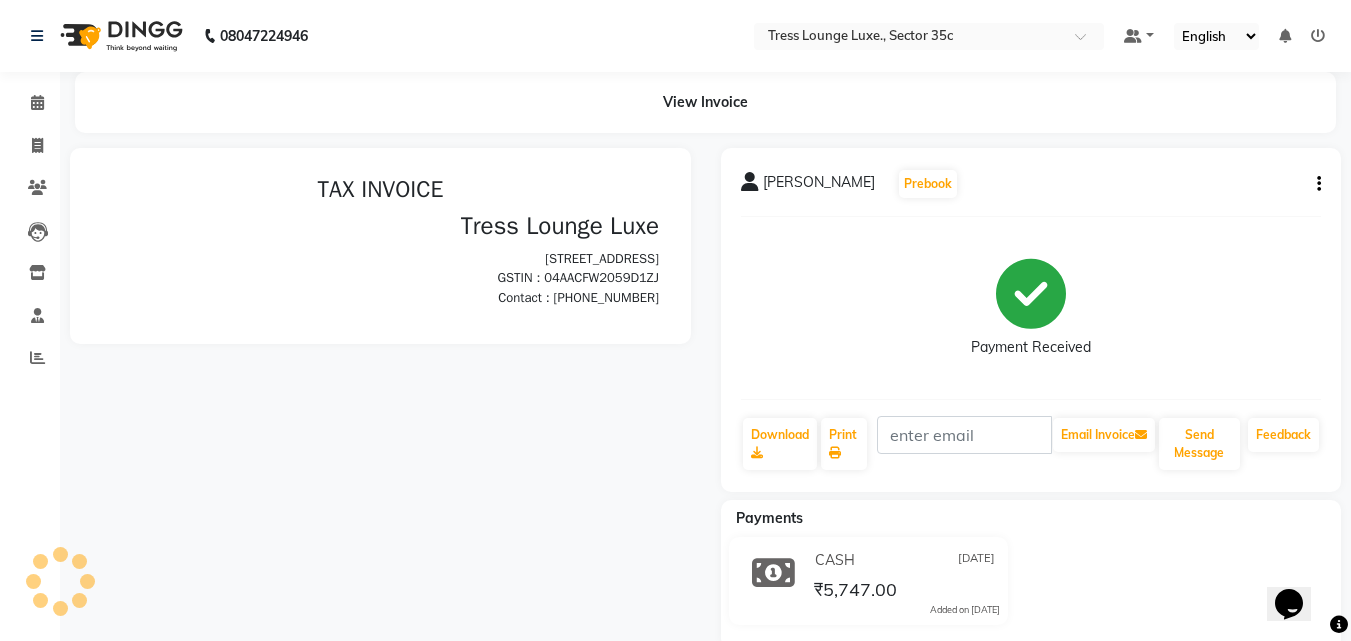 scroll, scrollTop: 0, scrollLeft: 0, axis: both 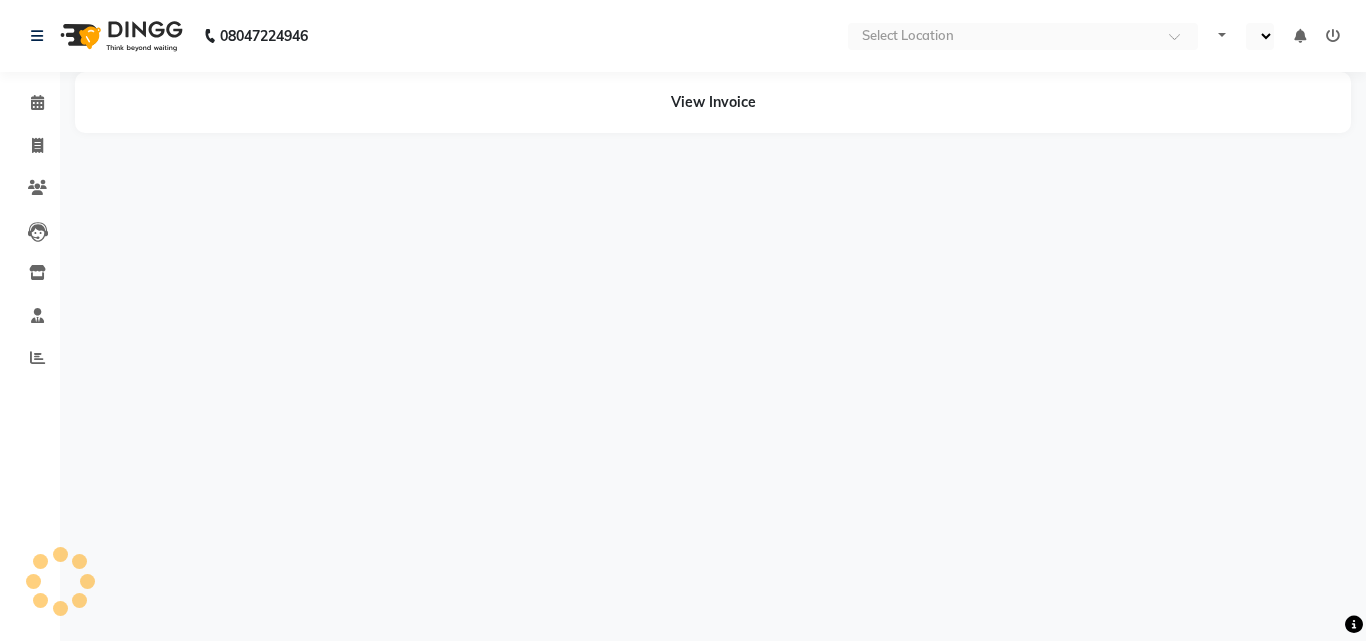 select on "en" 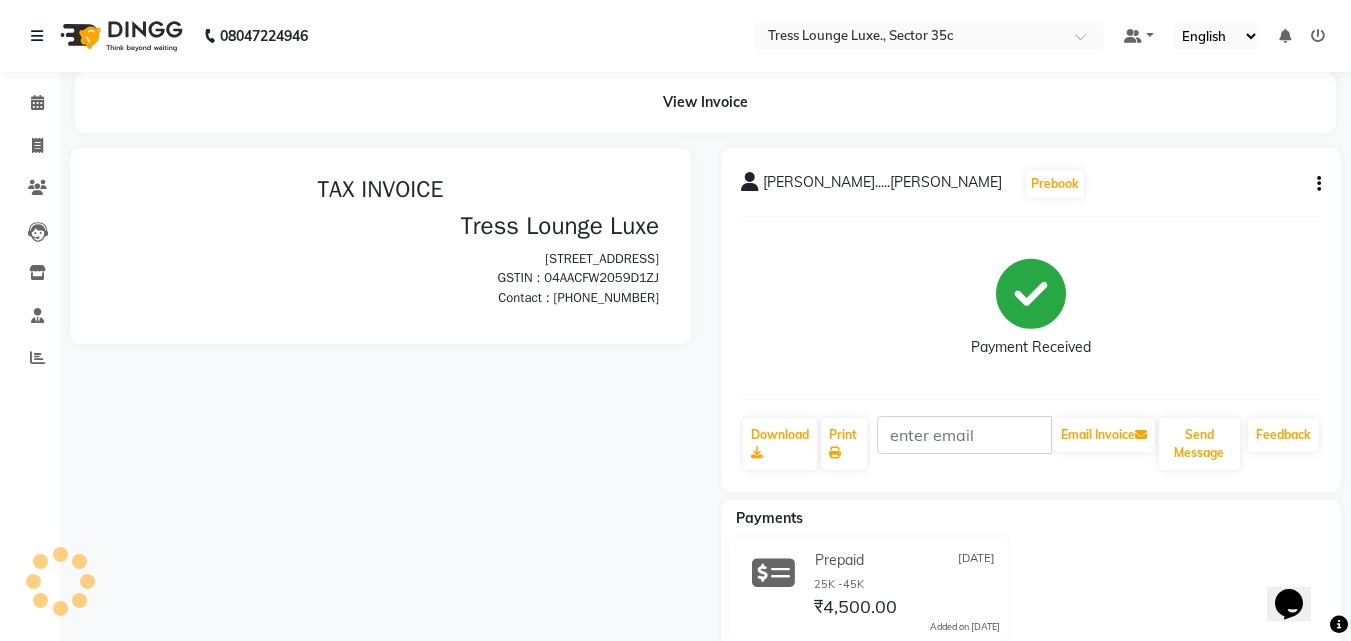scroll, scrollTop: 0, scrollLeft: 0, axis: both 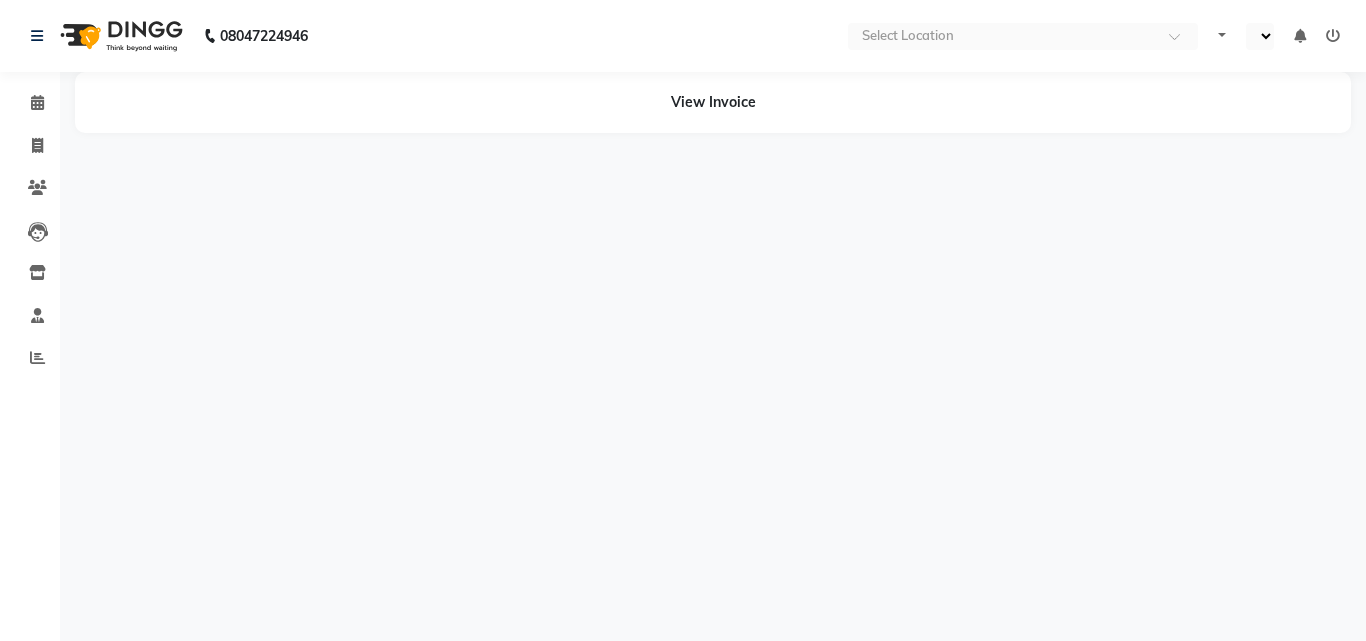 select on "en" 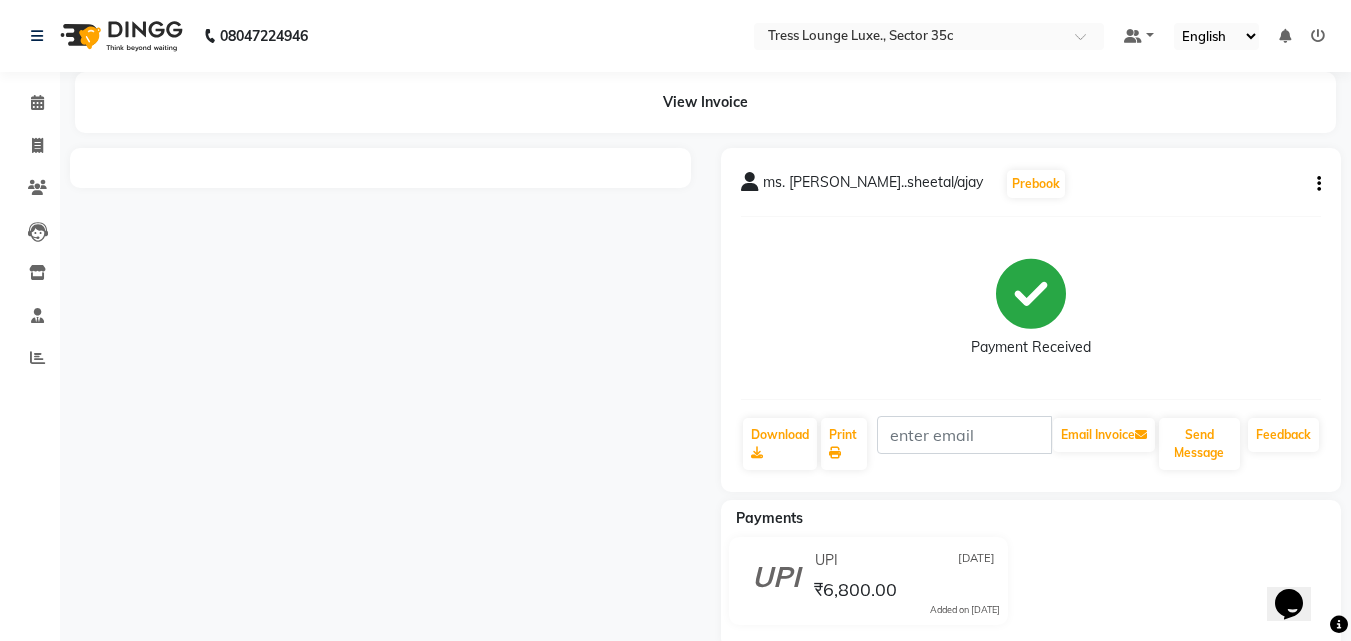 scroll, scrollTop: 0, scrollLeft: 0, axis: both 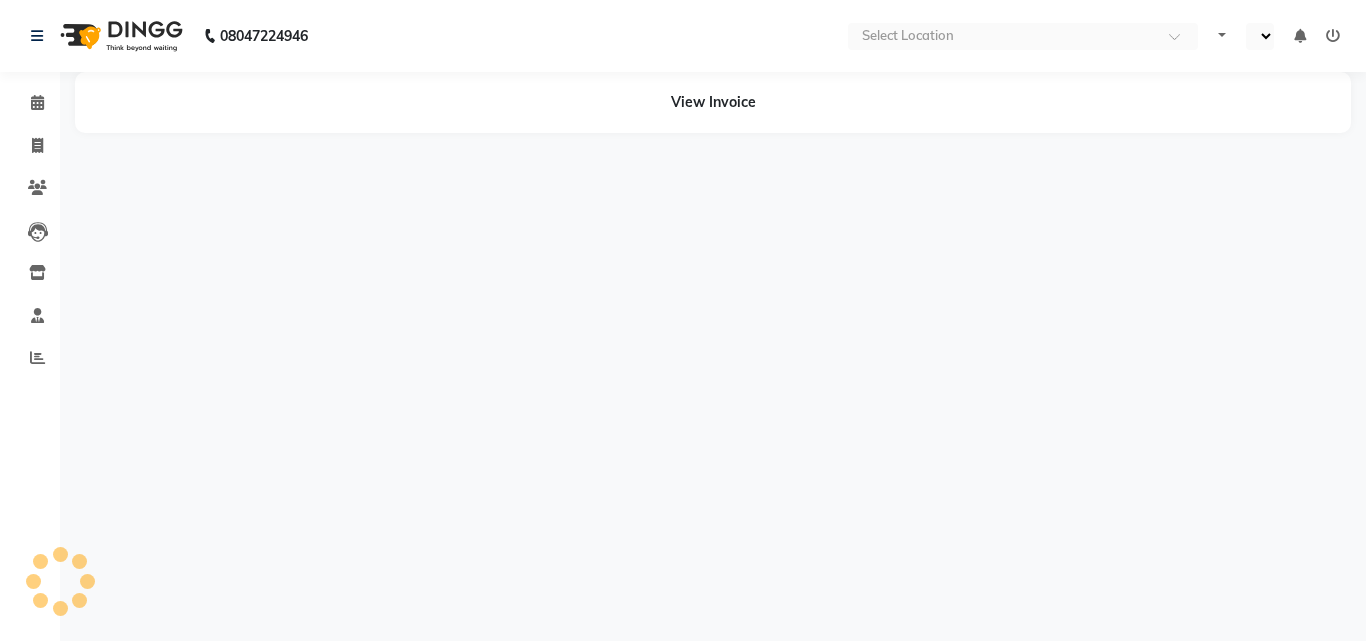 select on "en" 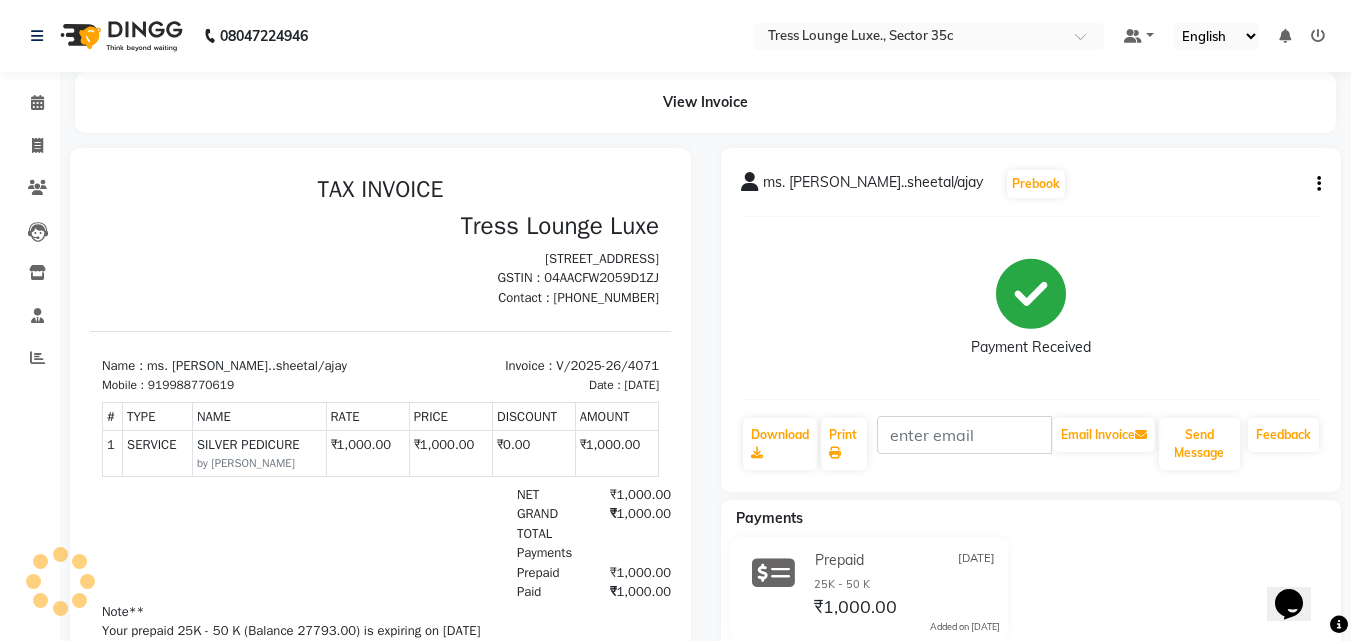 scroll, scrollTop: 0, scrollLeft: 0, axis: both 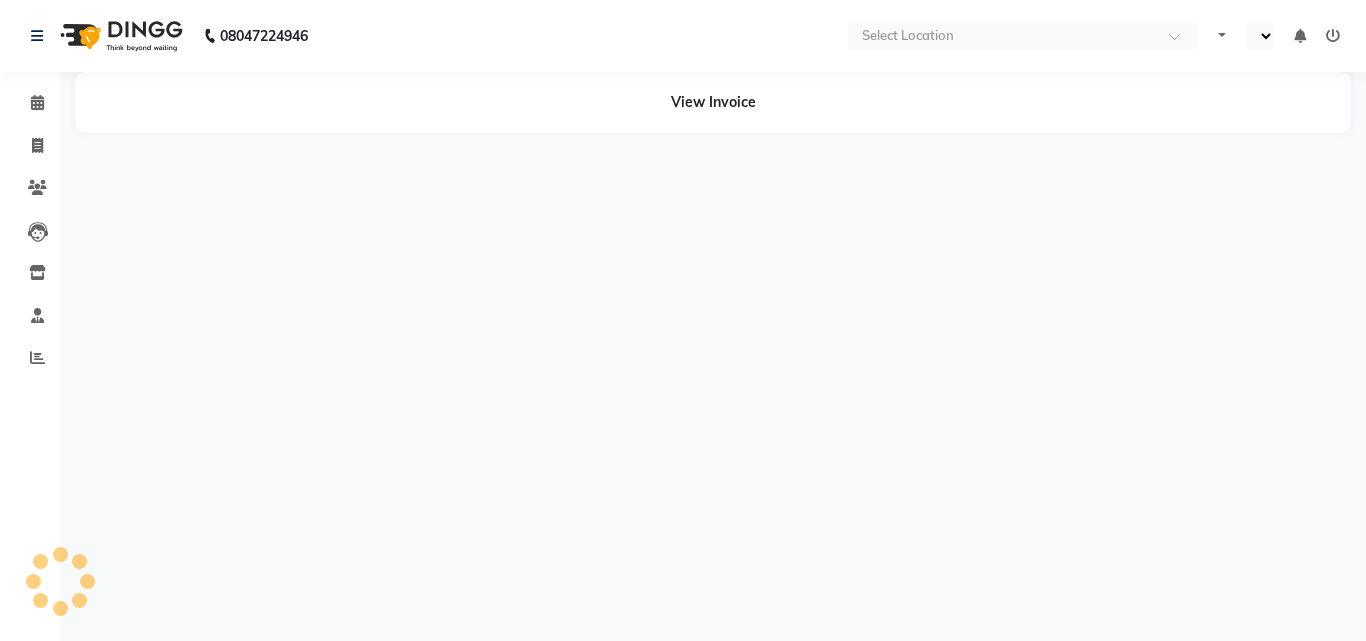 select on "en" 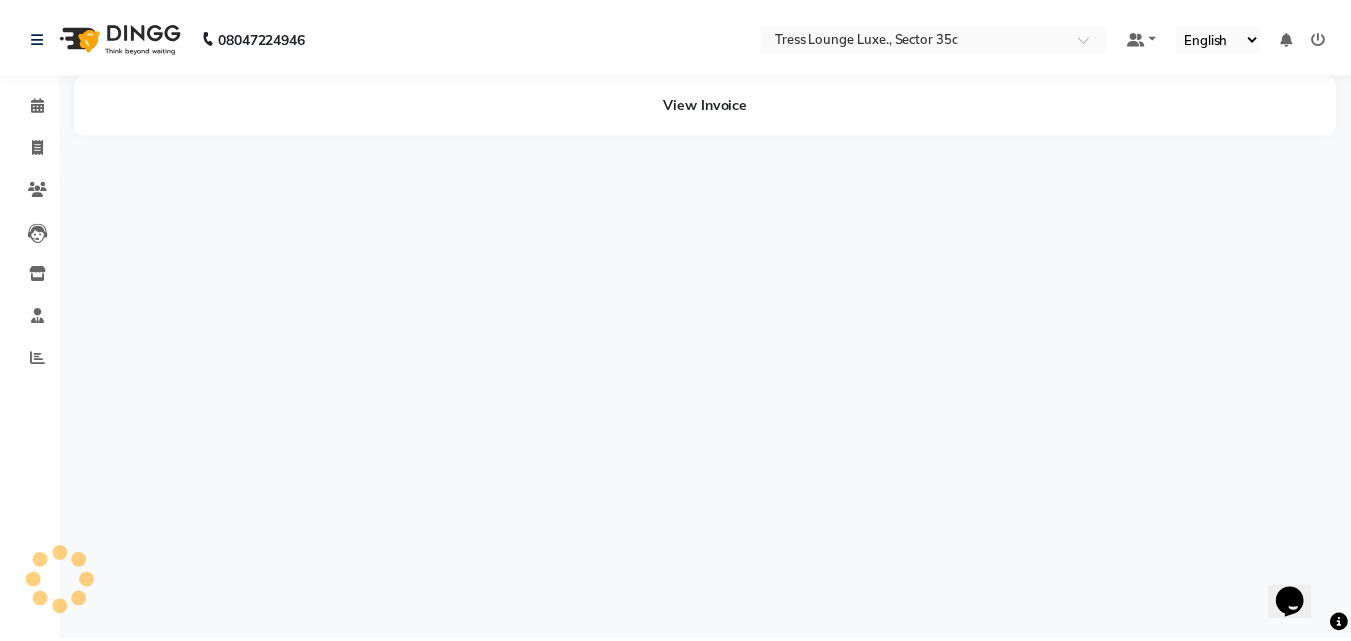 scroll, scrollTop: 0, scrollLeft: 0, axis: both 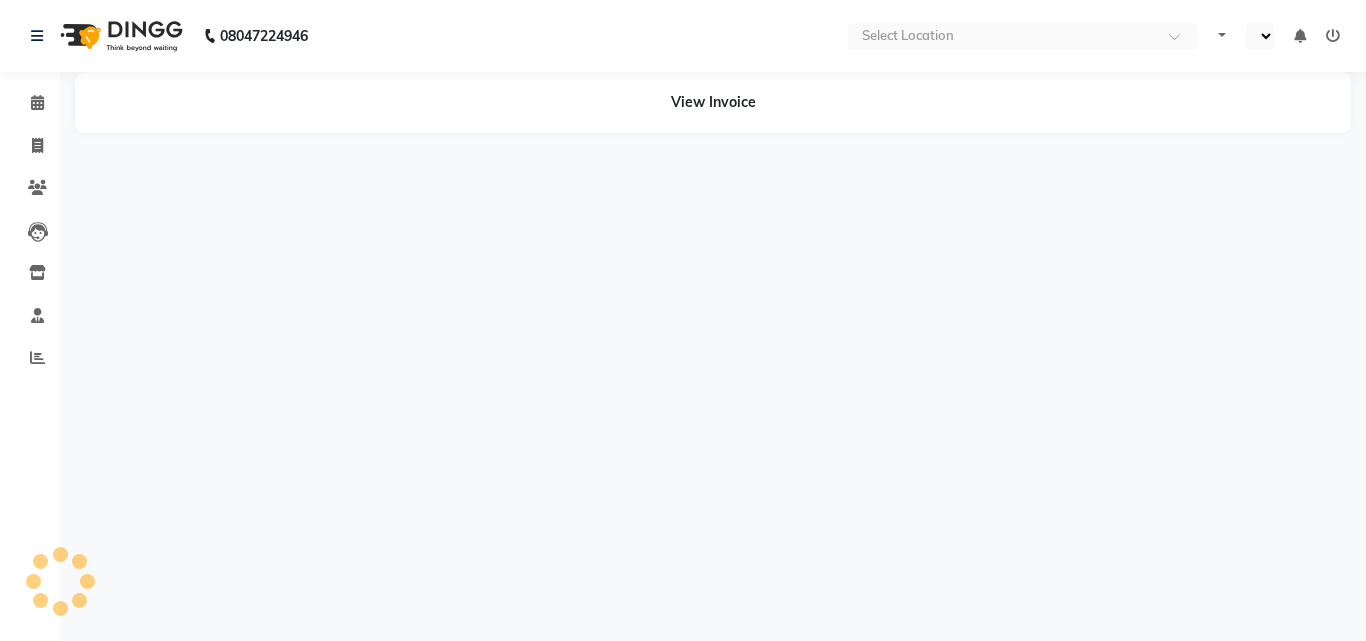 select on "en" 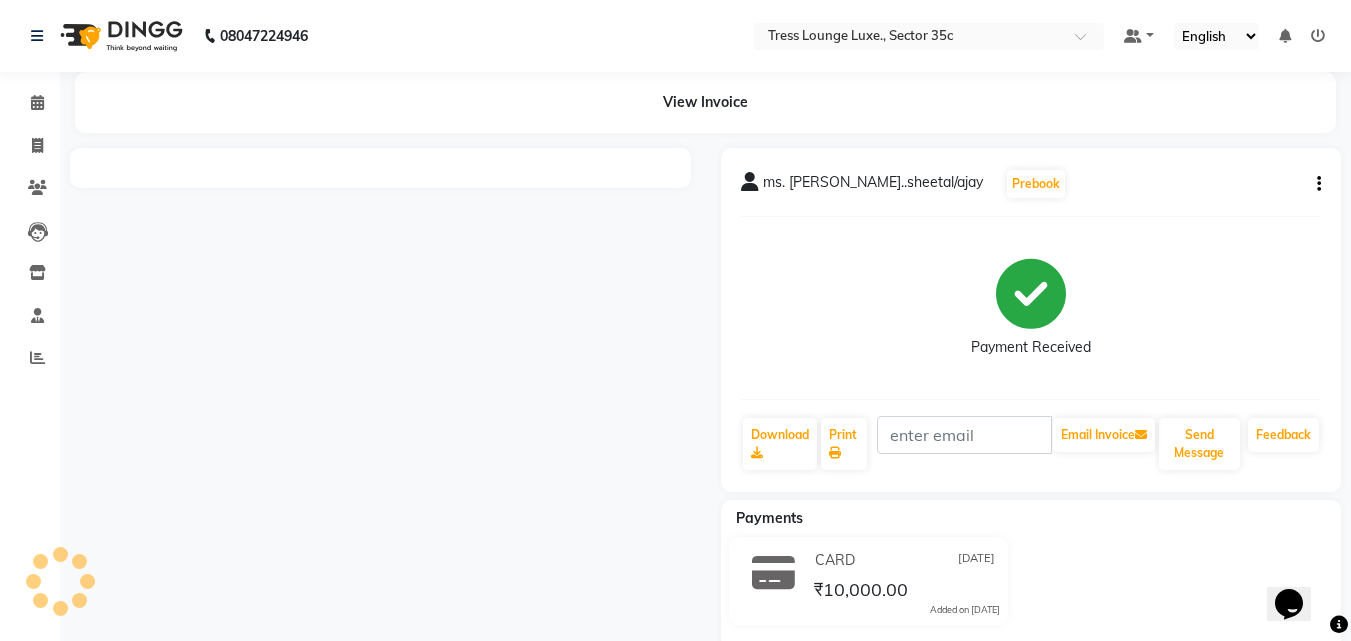 scroll, scrollTop: 0, scrollLeft: 0, axis: both 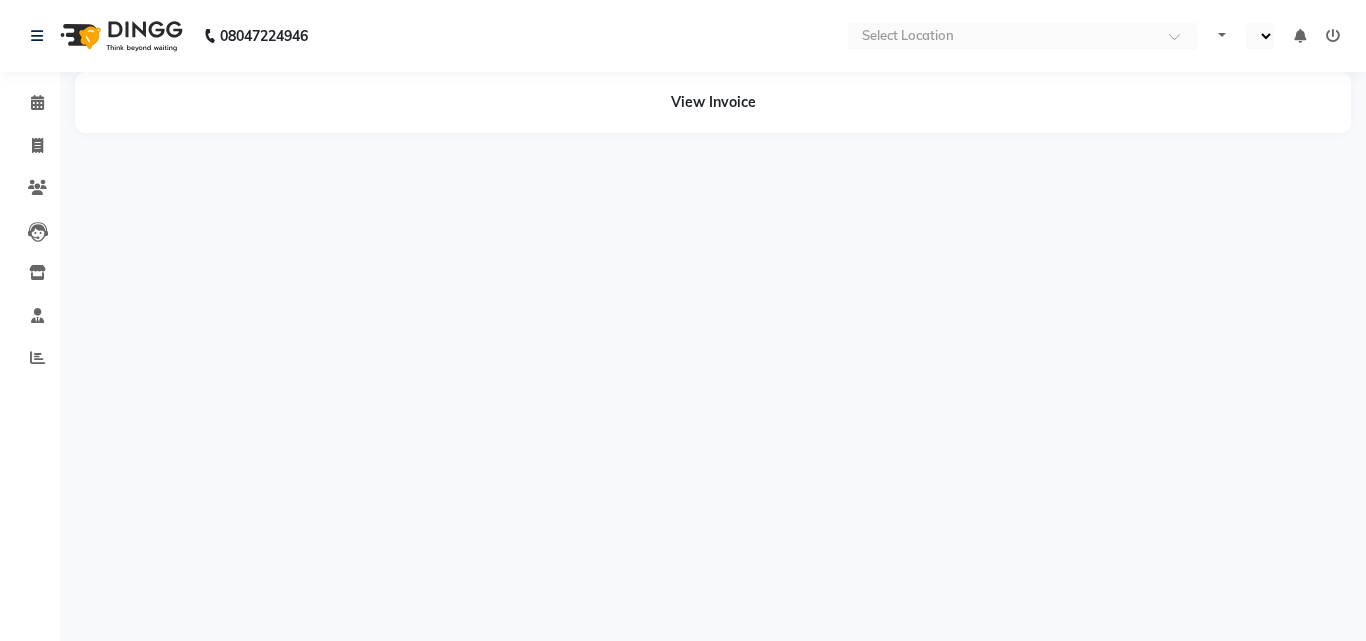 select on "en" 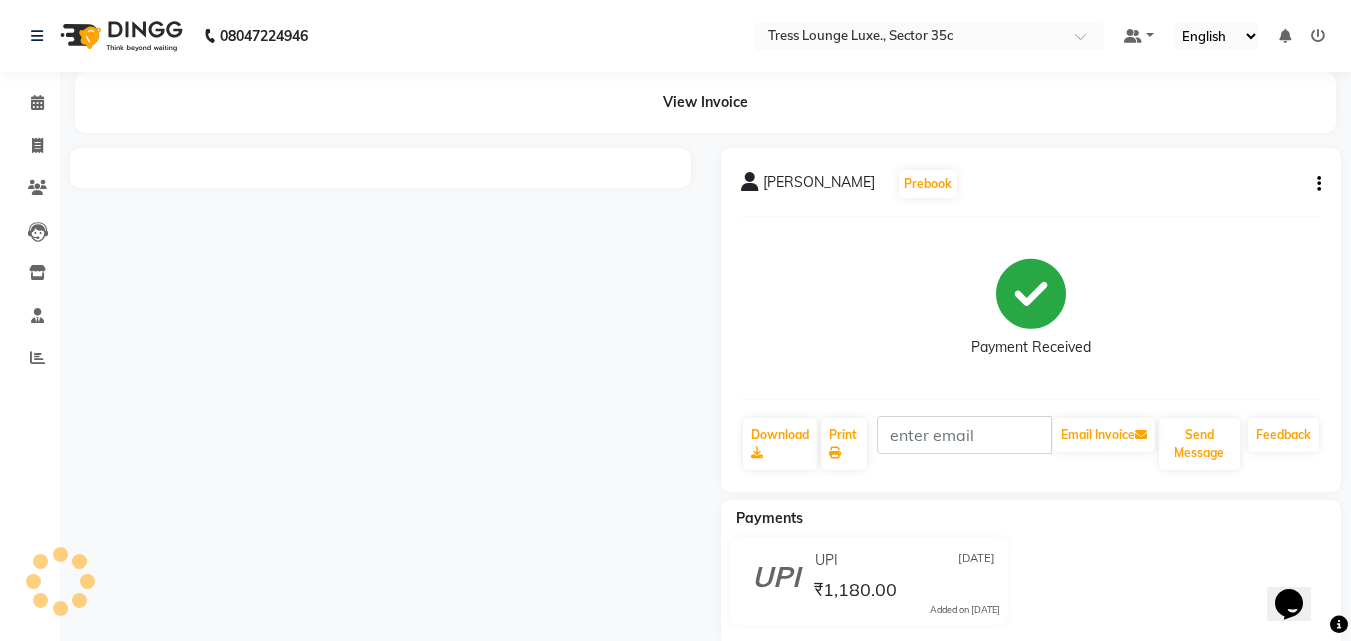 scroll, scrollTop: 0, scrollLeft: 0, axis: both 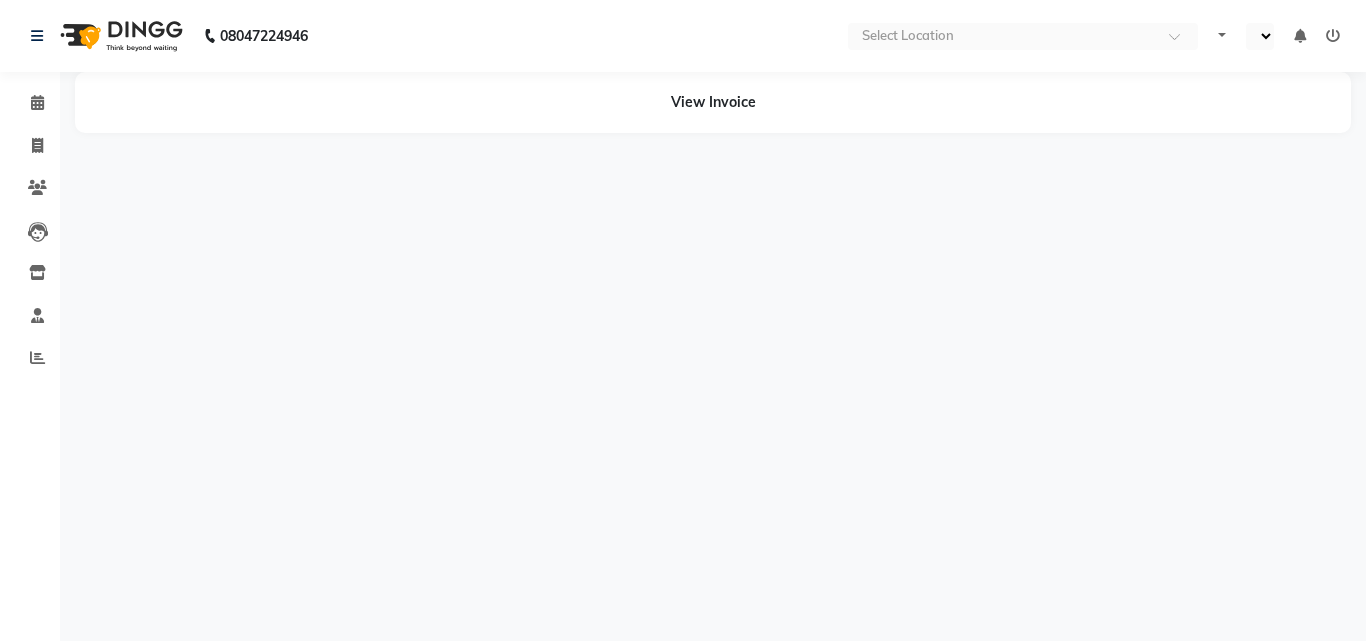 select on "en" 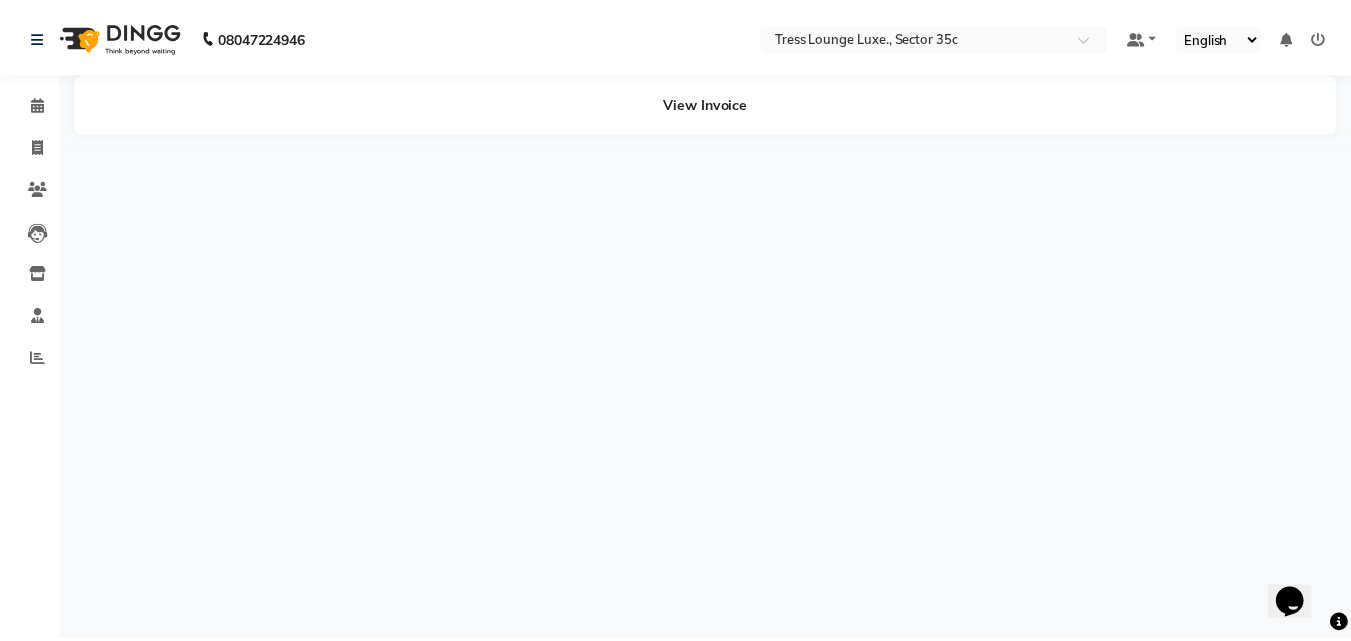 scroll, scrollTop: 0, scrollLeft: 0, axis: both 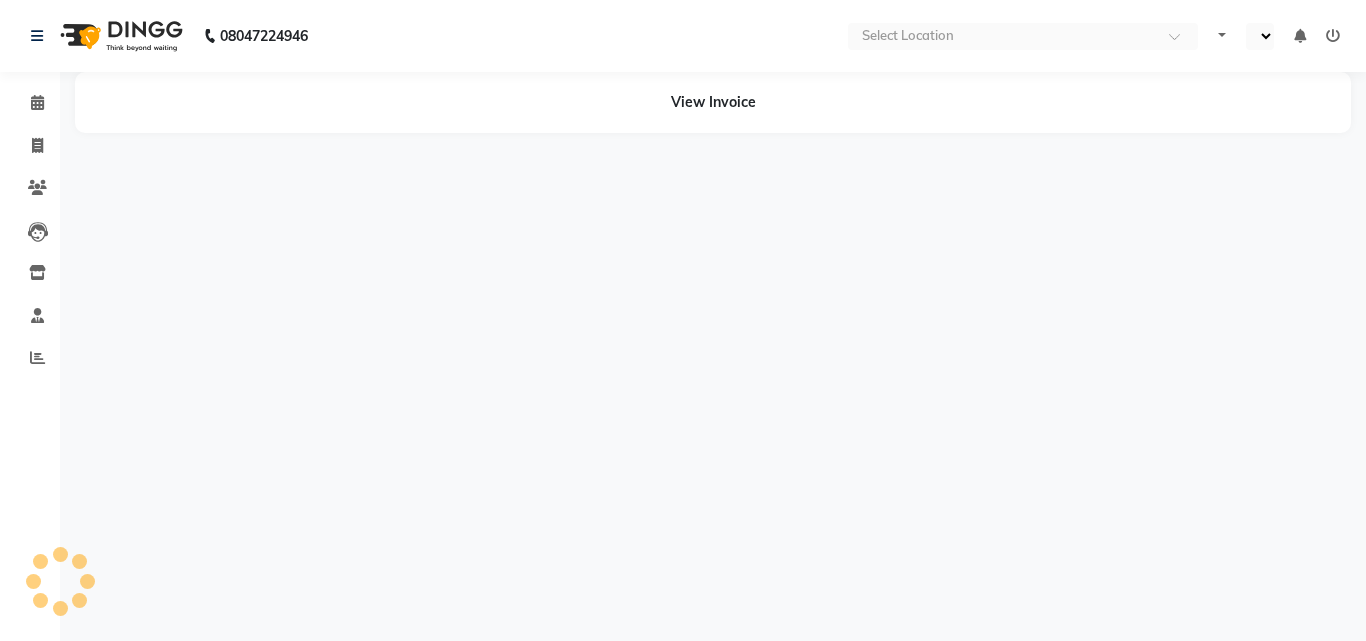 select on "en" 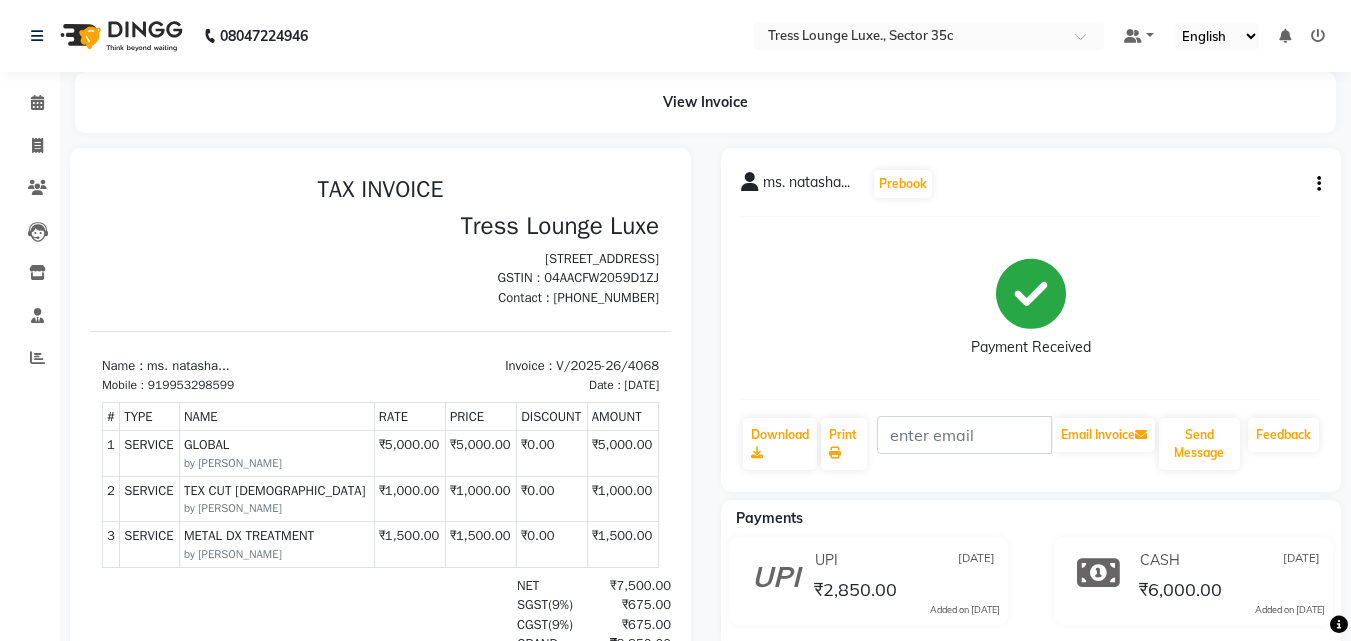 scroll, scrollTop: 0, scrollLeft: 0, axis: both 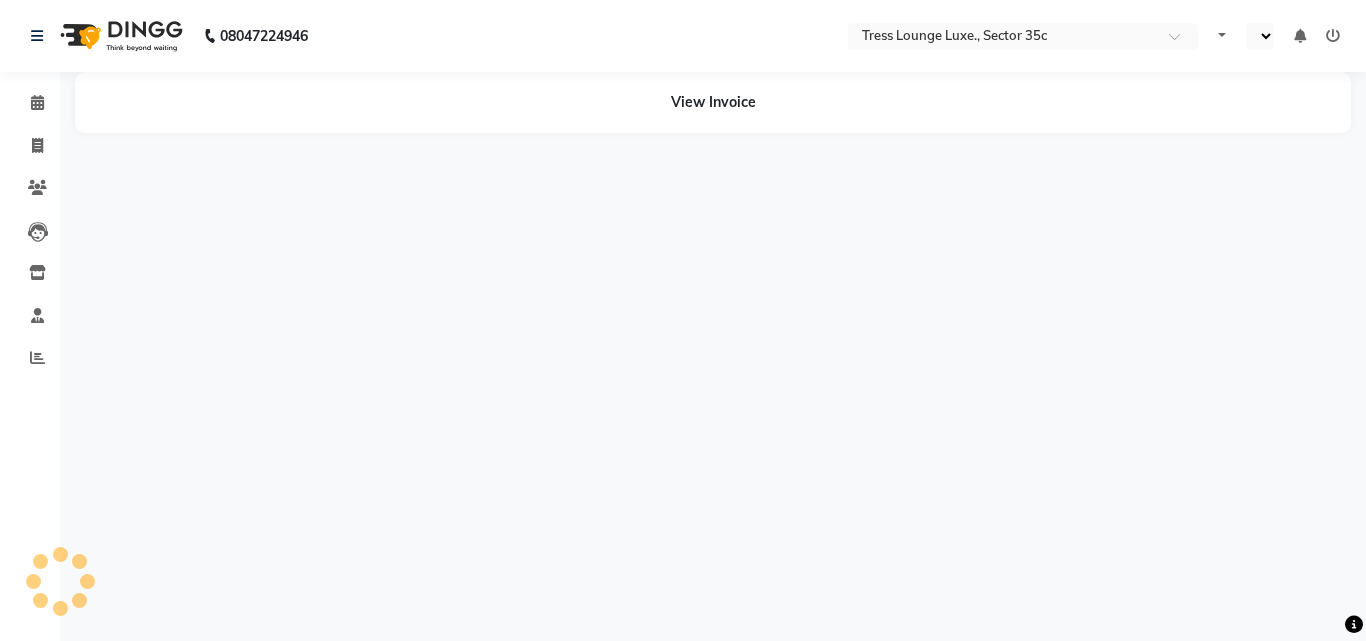 select on "en" 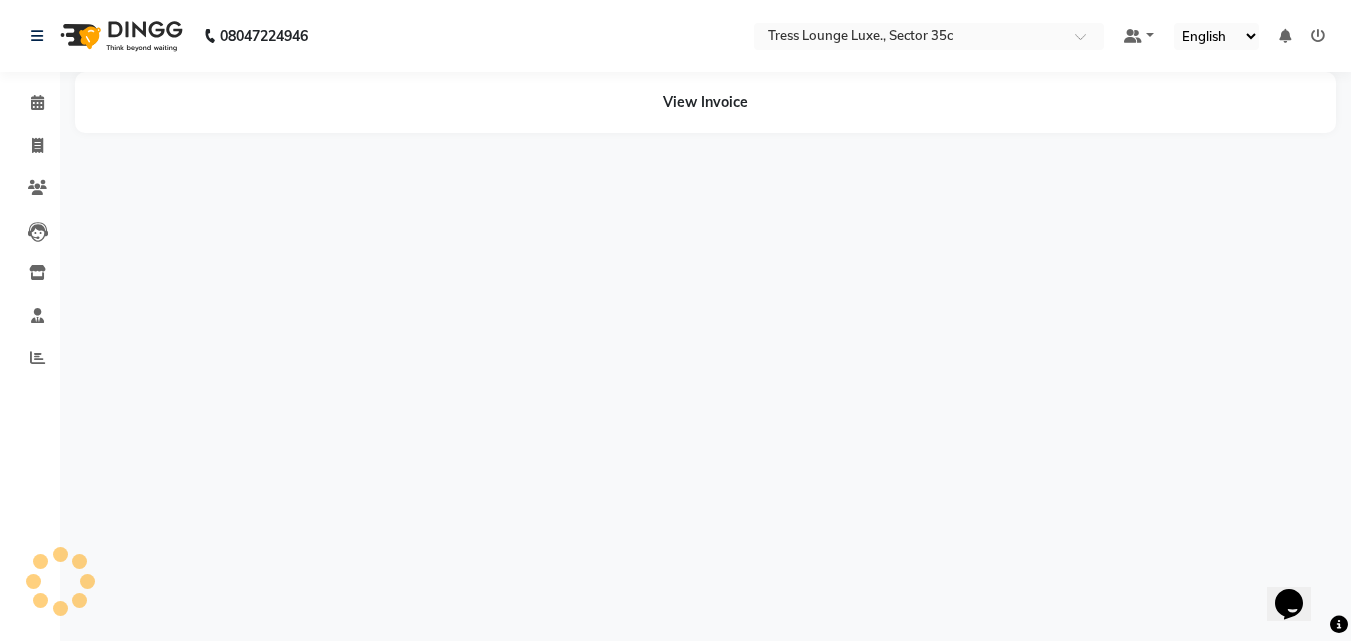 scroll, scrollTop: 0, scrollLeft: 0, axis: both 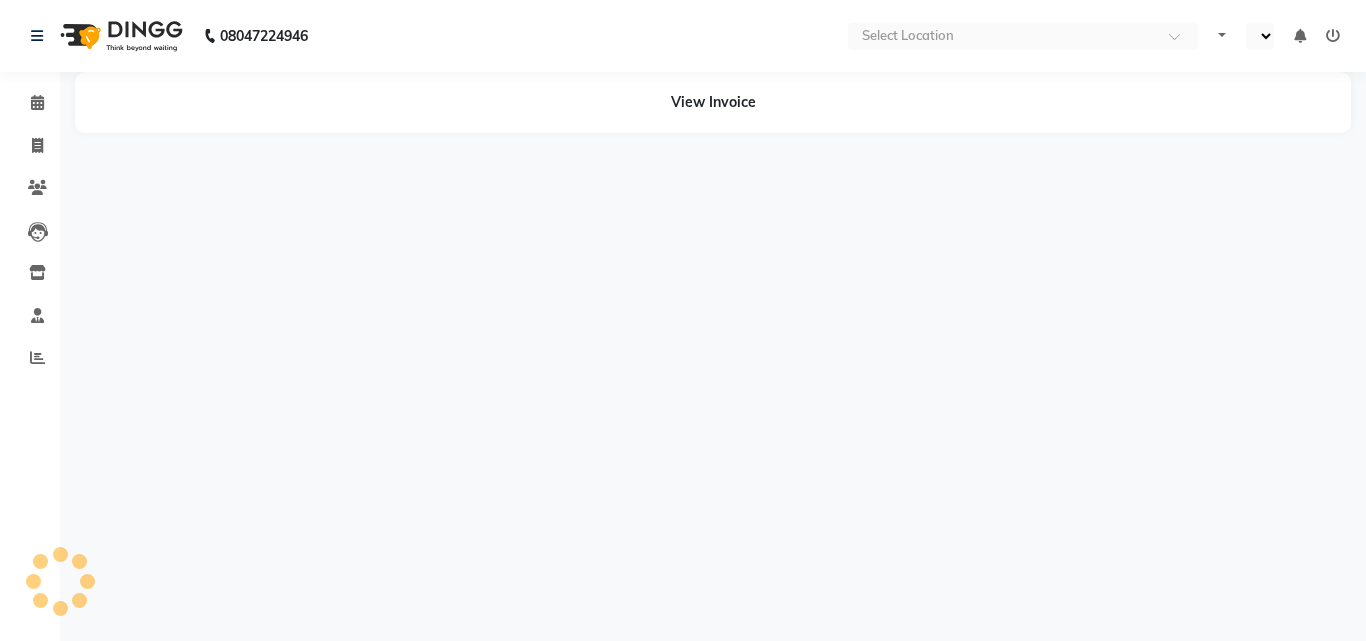 select on "en" 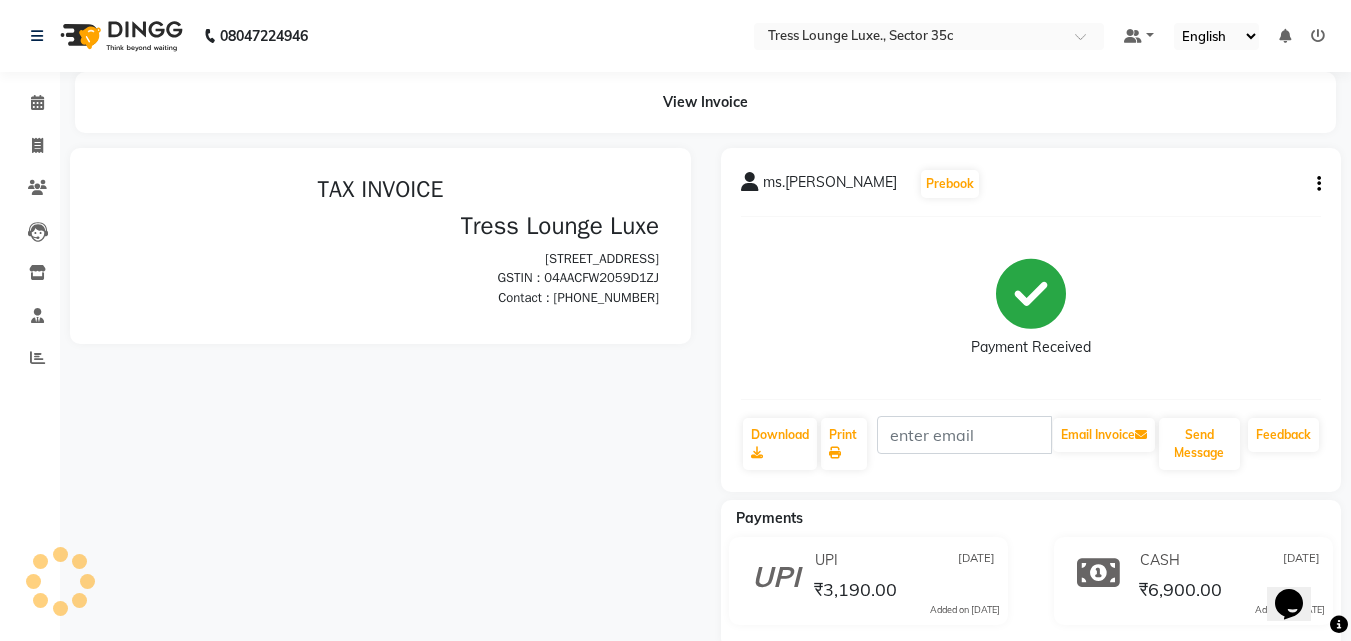 scroll, scrollTop: 0, scrollLeft: 0, axis: both 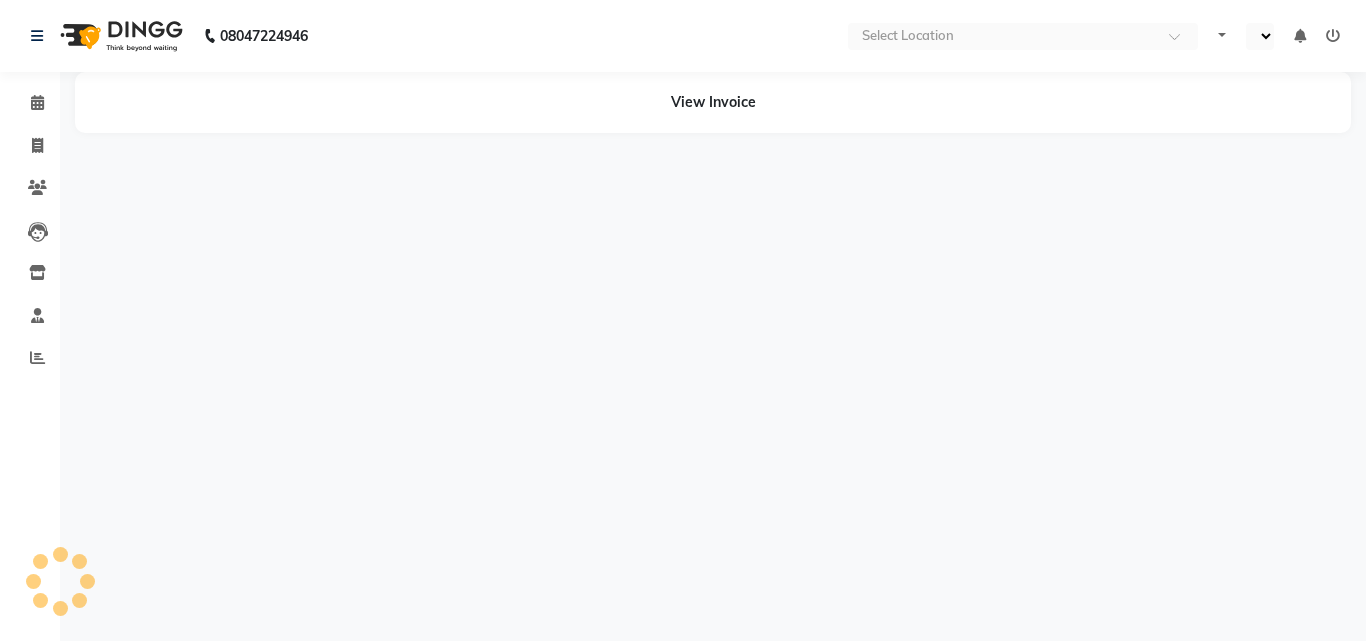 select on "en" 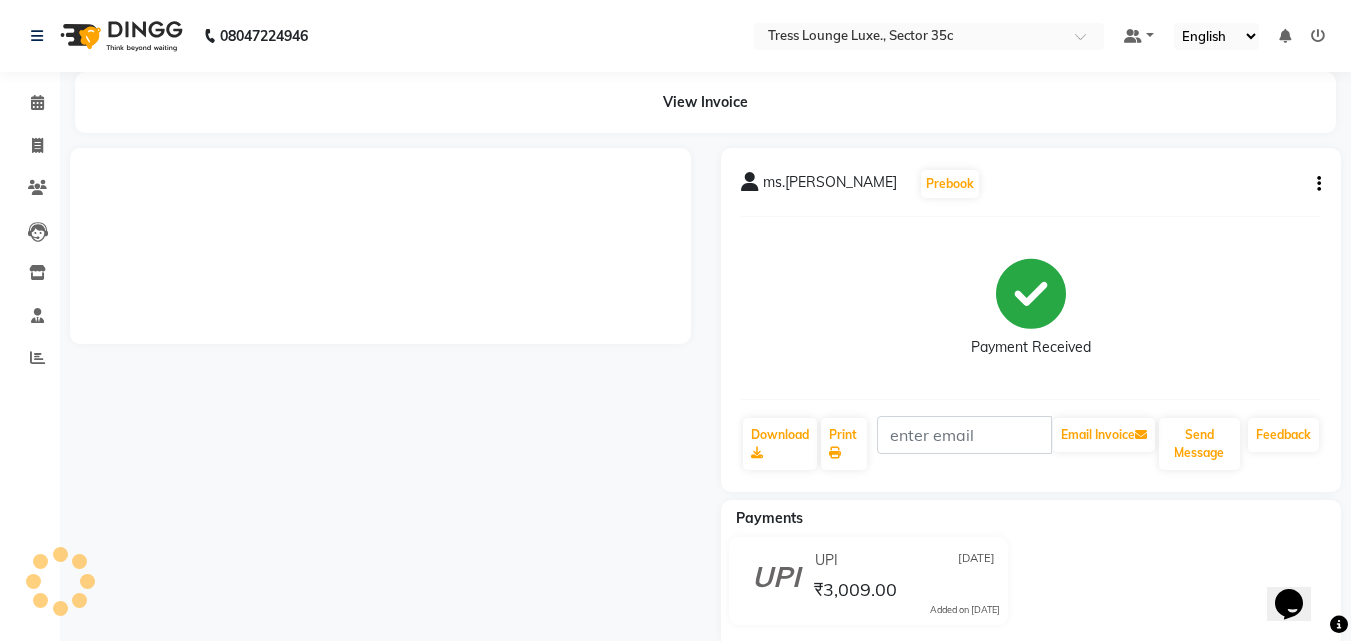 scroll, scrollTop: 0, scrollLeft: 0, axis: both 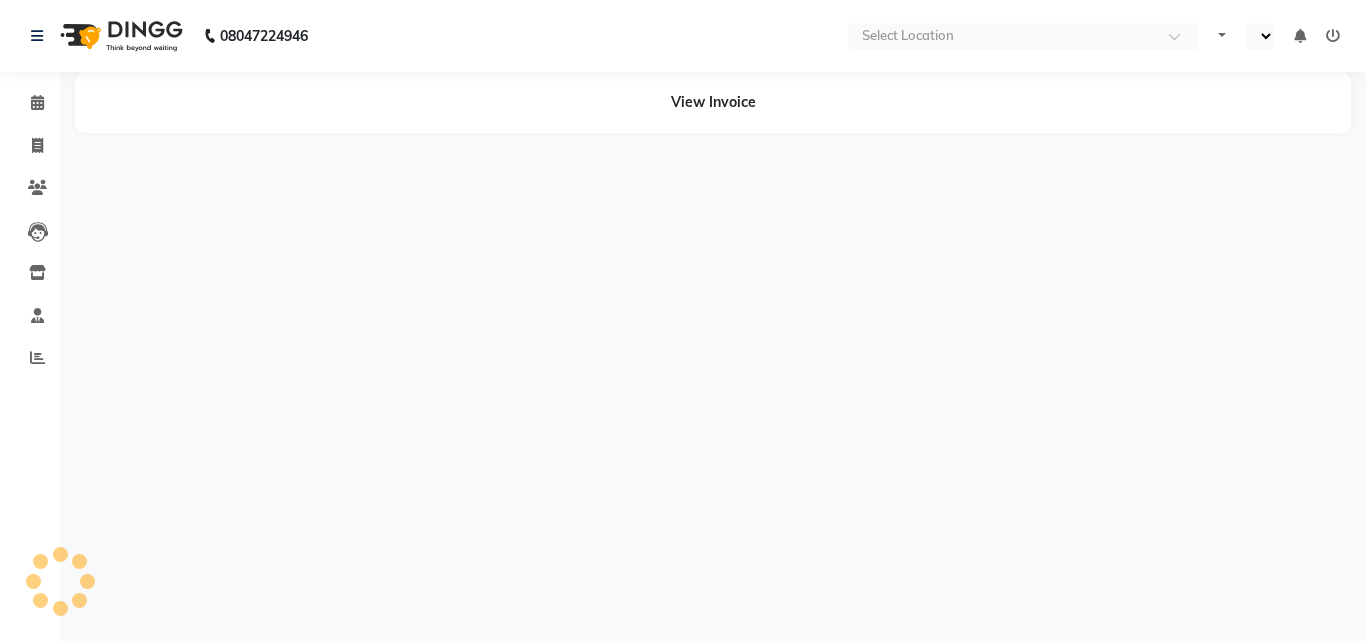select on "en" 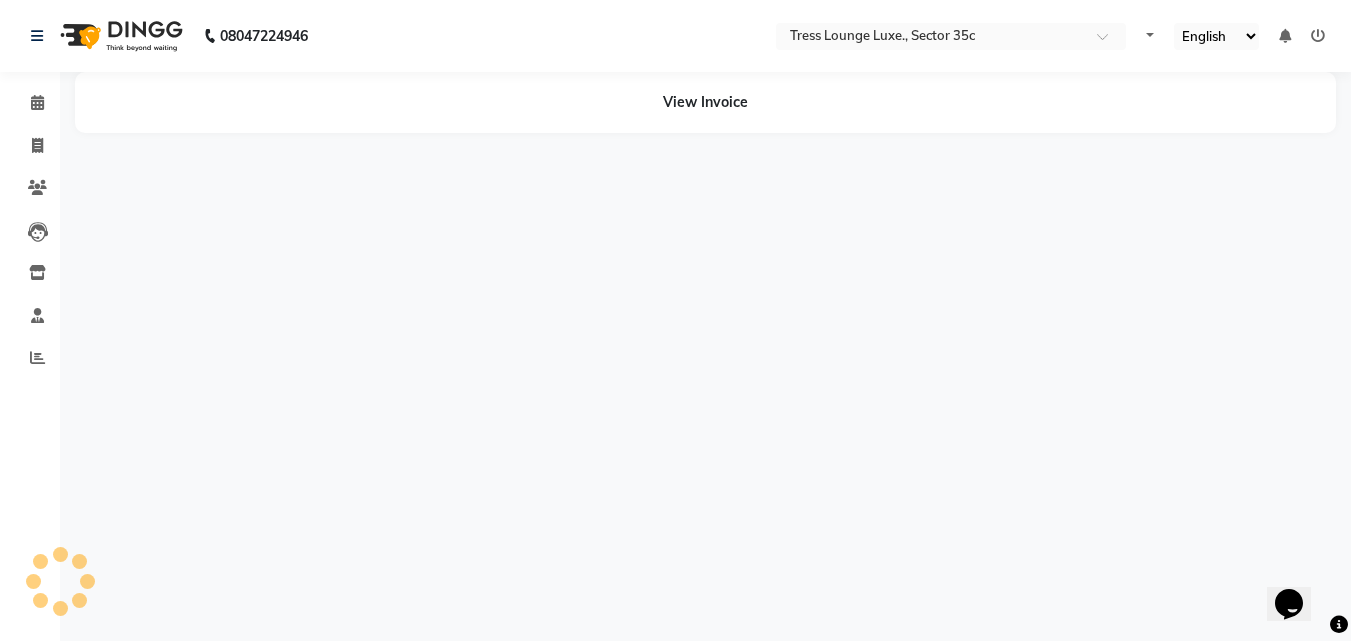 scroll, scrollTop: 0, scrollLeft: 0, axis: both 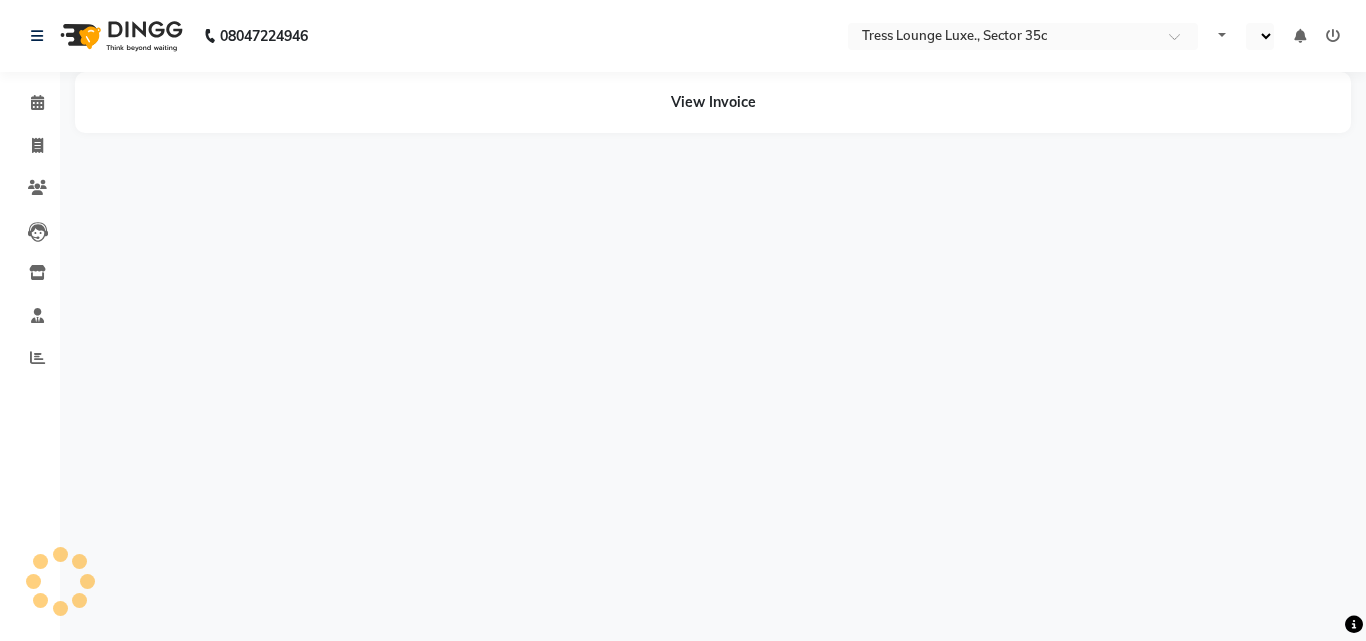 select on "en" 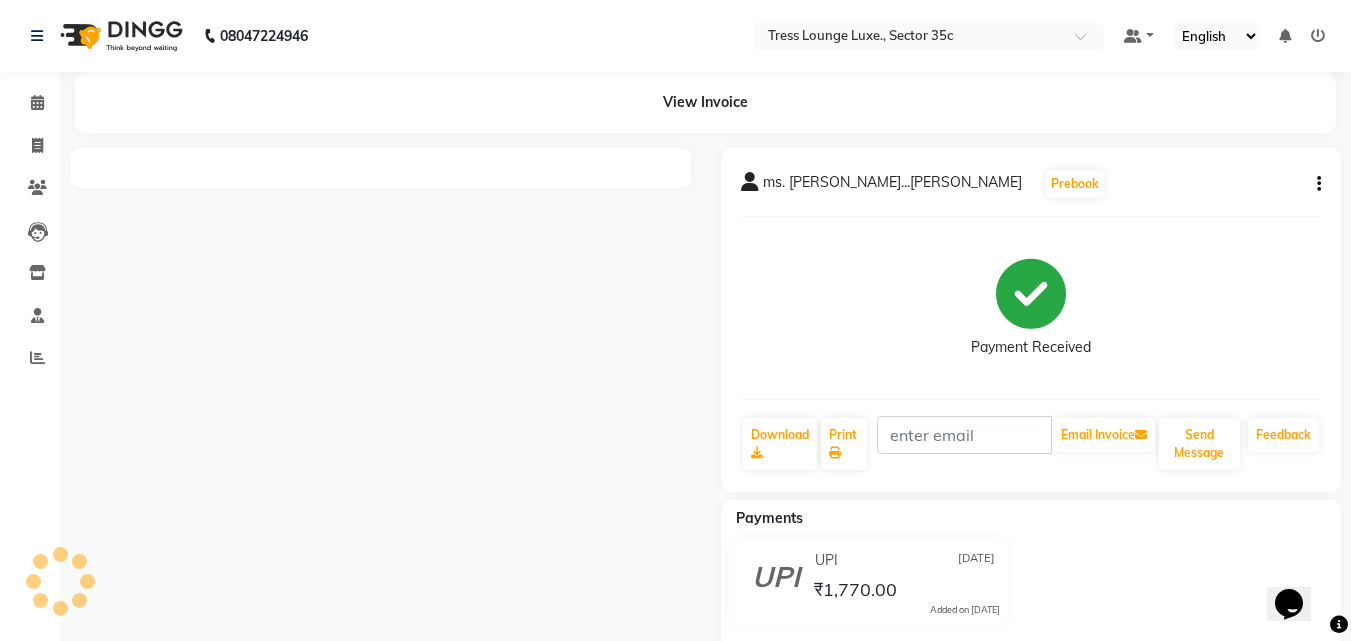 scroll, scrollTop: 0, scrollLeft: 0, axis: both 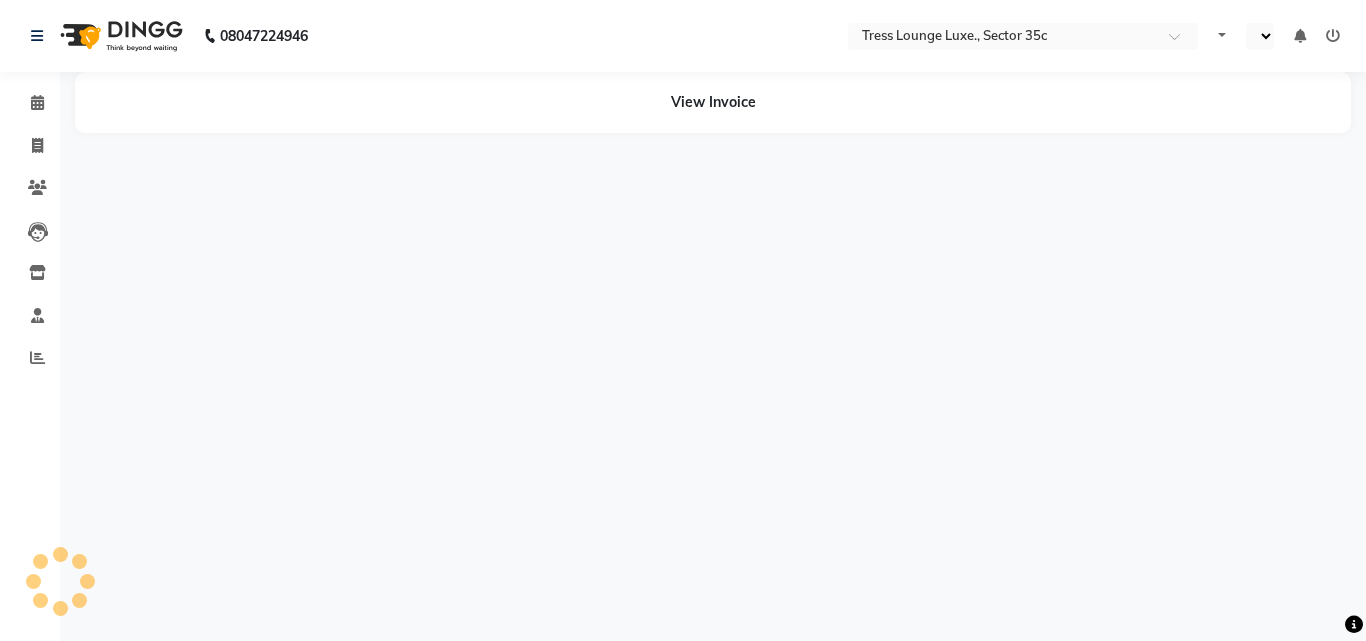 select on "en" 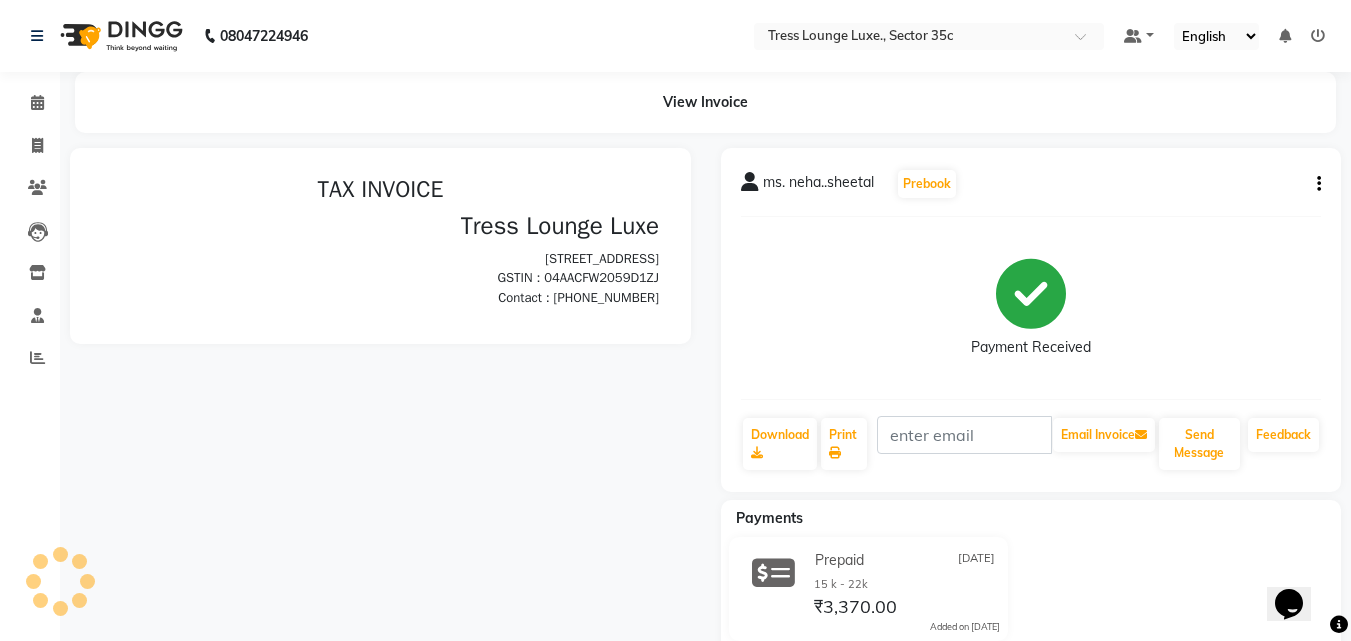 scroll, scrollTop: 0, scrollLeft: 0, axis: both 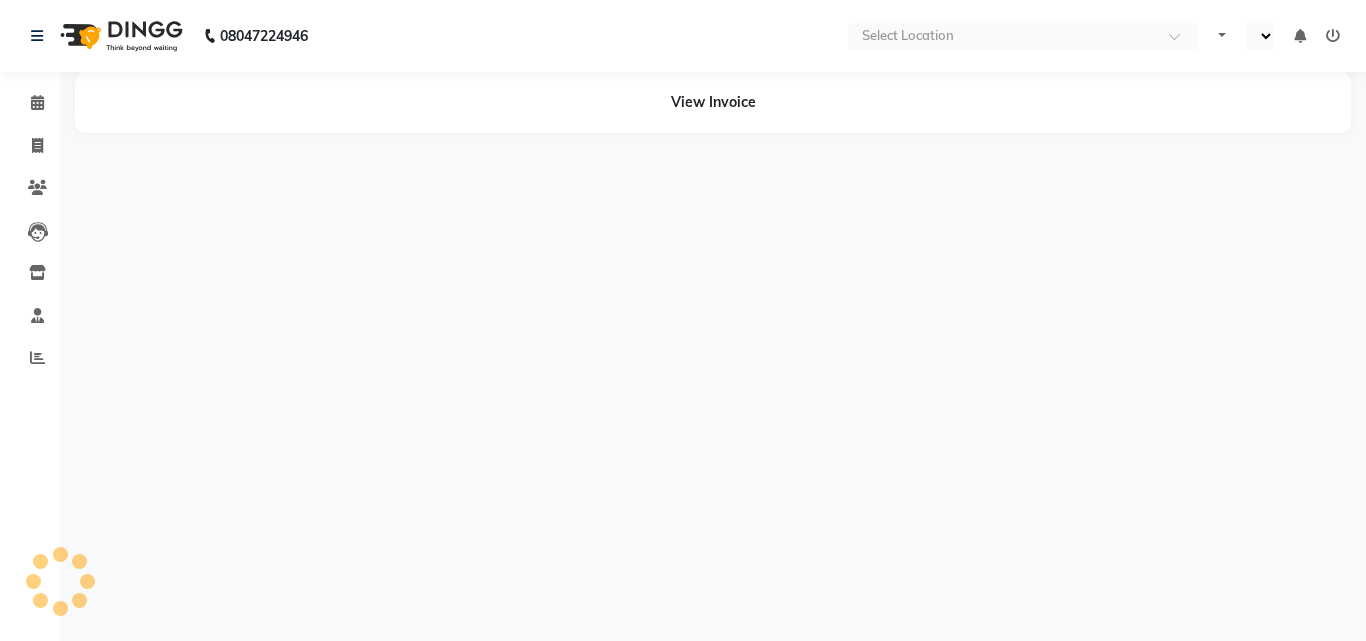 select on "en" 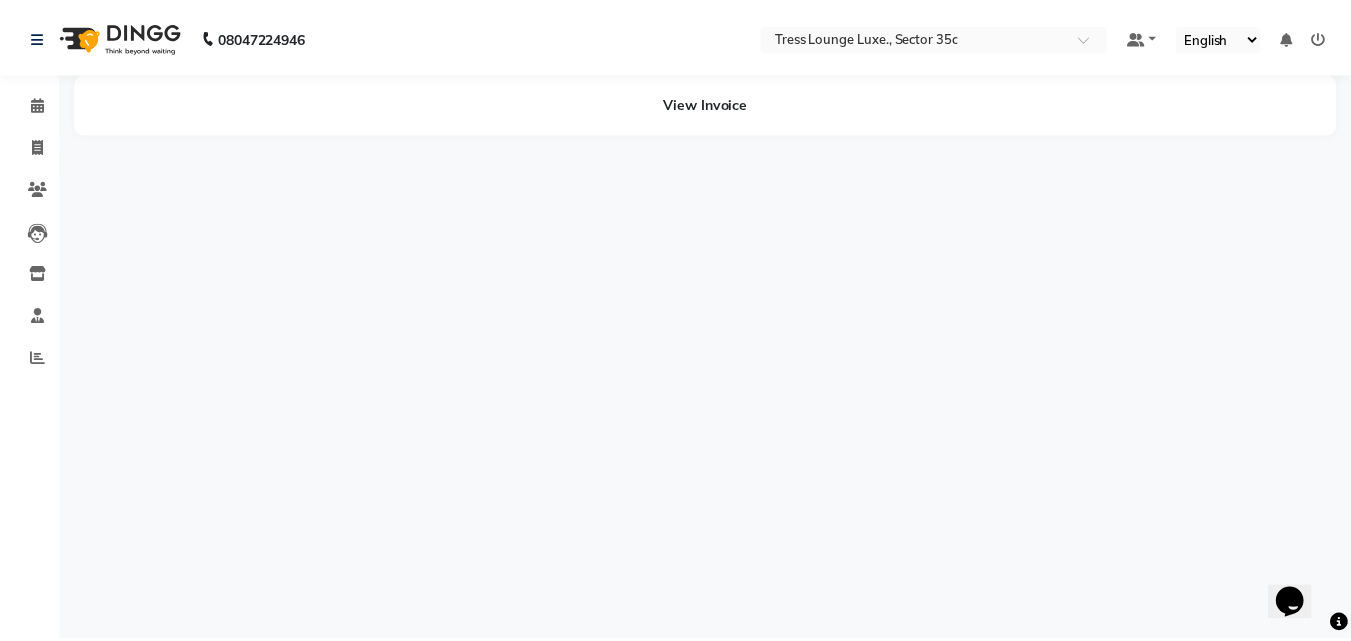 scroll, scrollTop: 0, scrollLeft: 0, axis: both 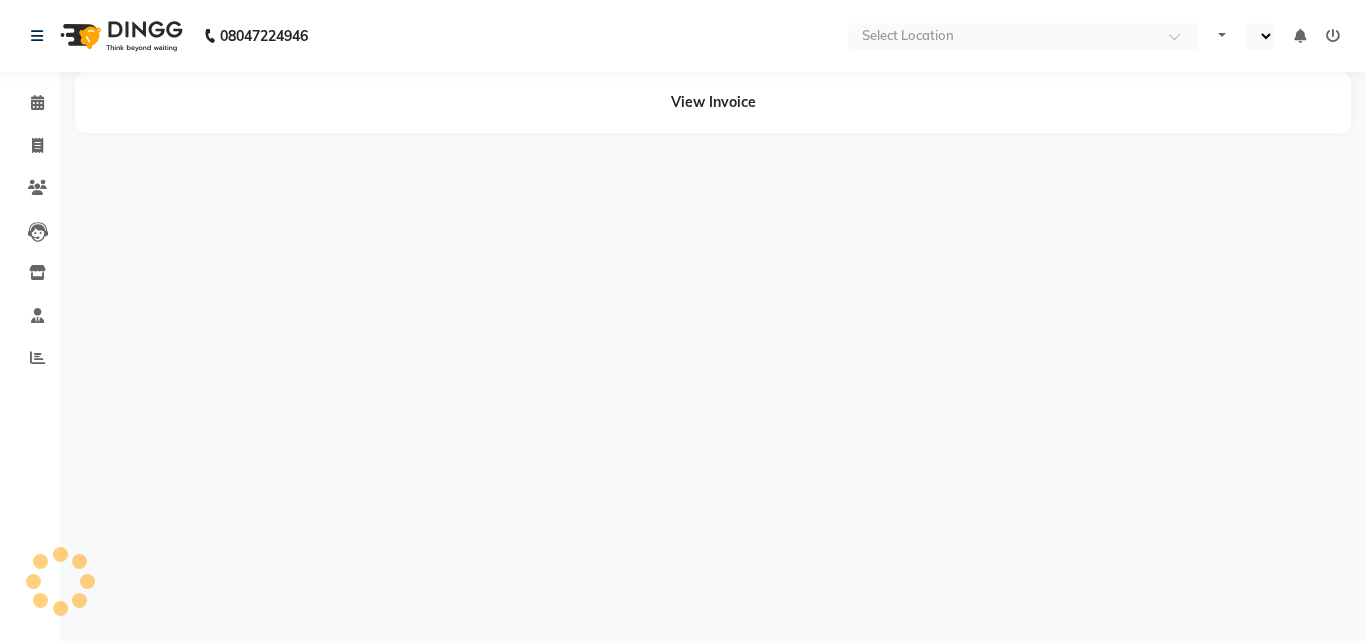 select on "en" 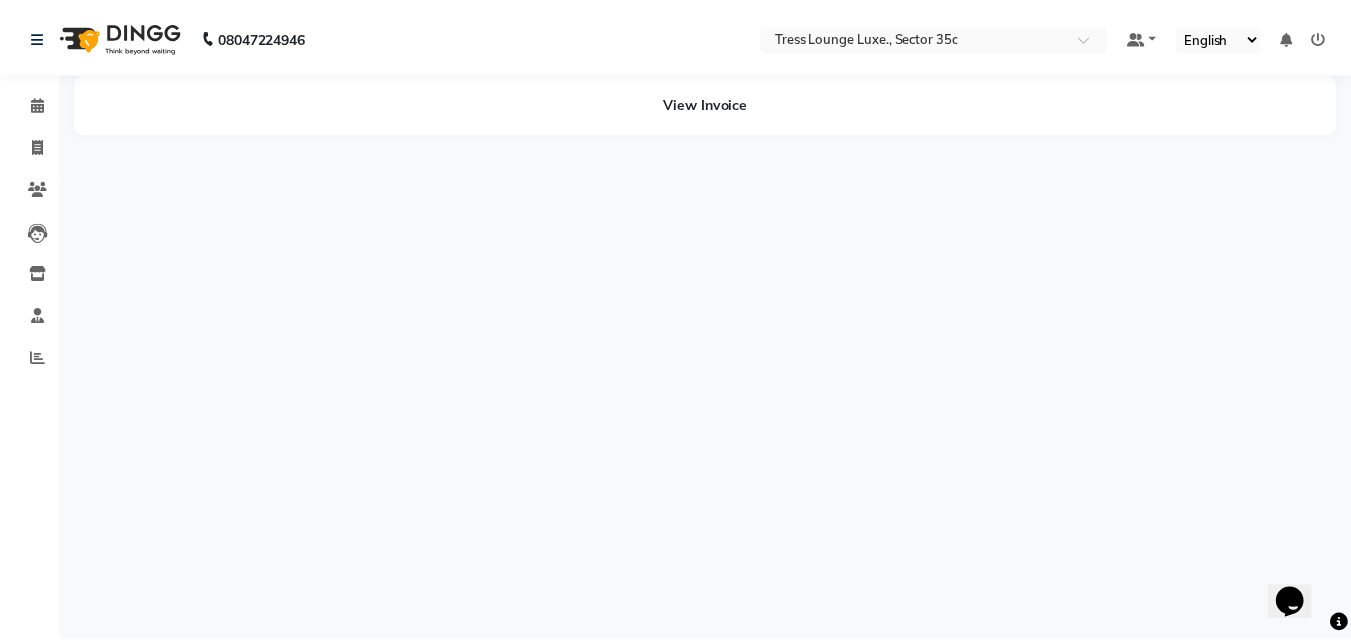 scroll, scrollTop: 0, scrollLeft: 0, axis: both 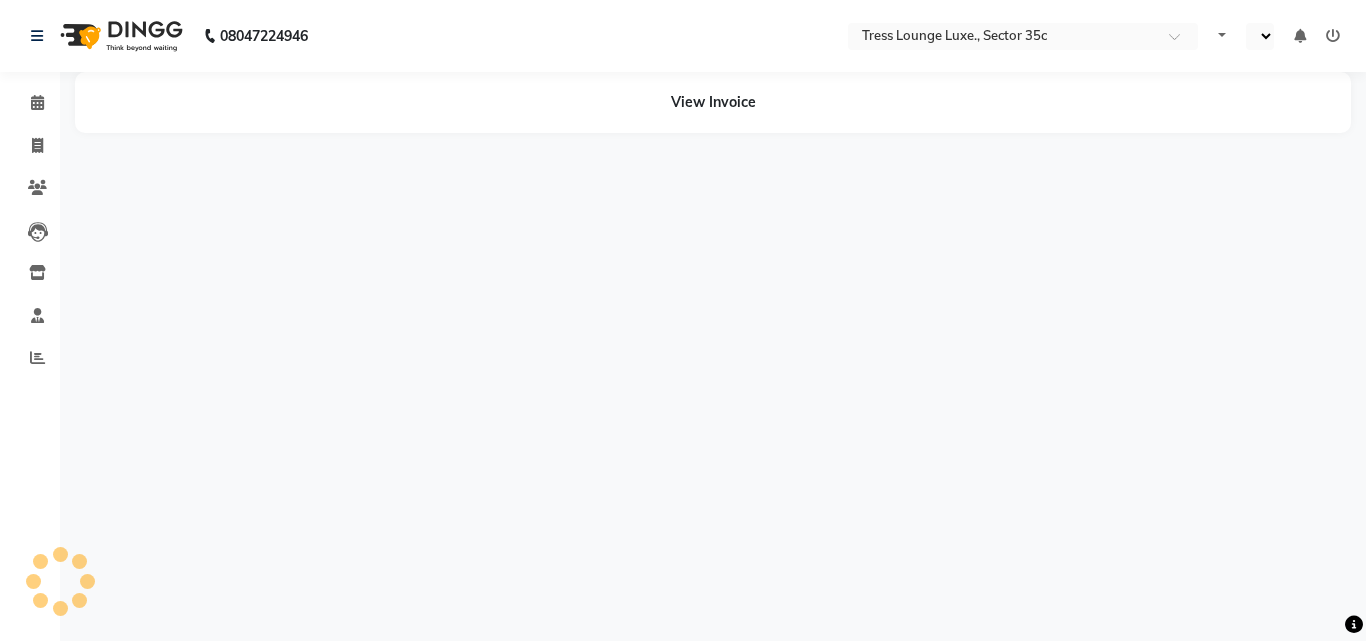 select on "en" 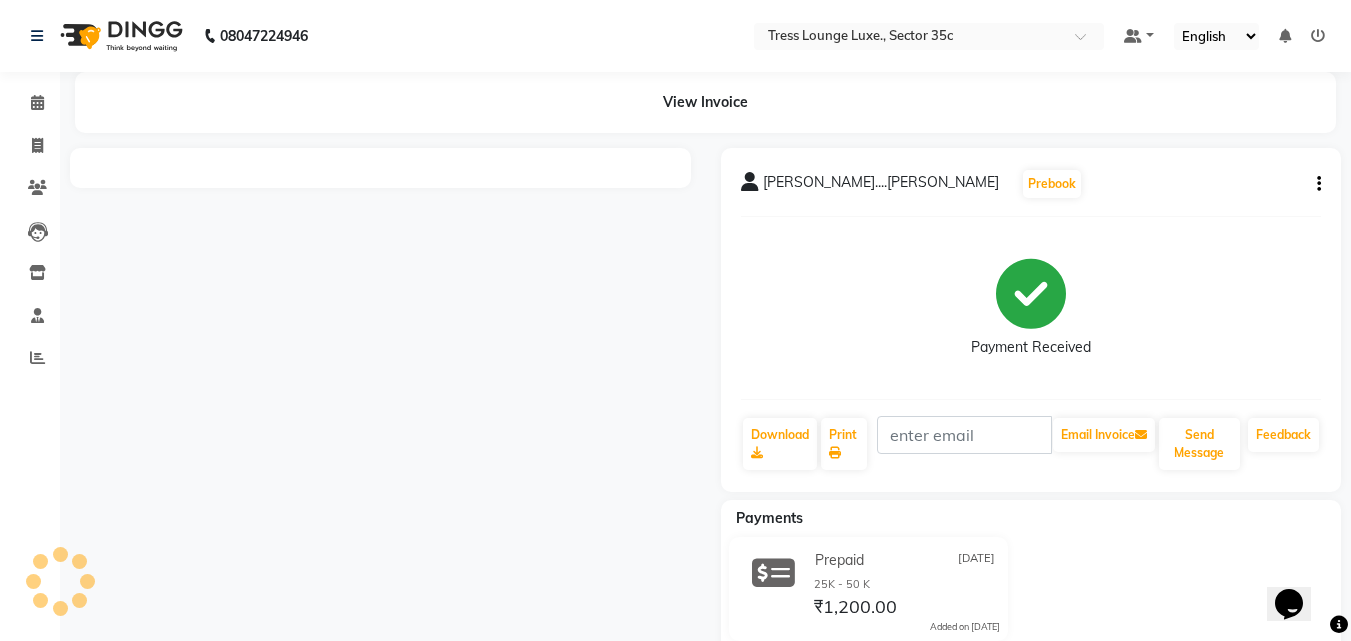 scroll, scrollTop: 0, scrollLeft: 0, axis: both 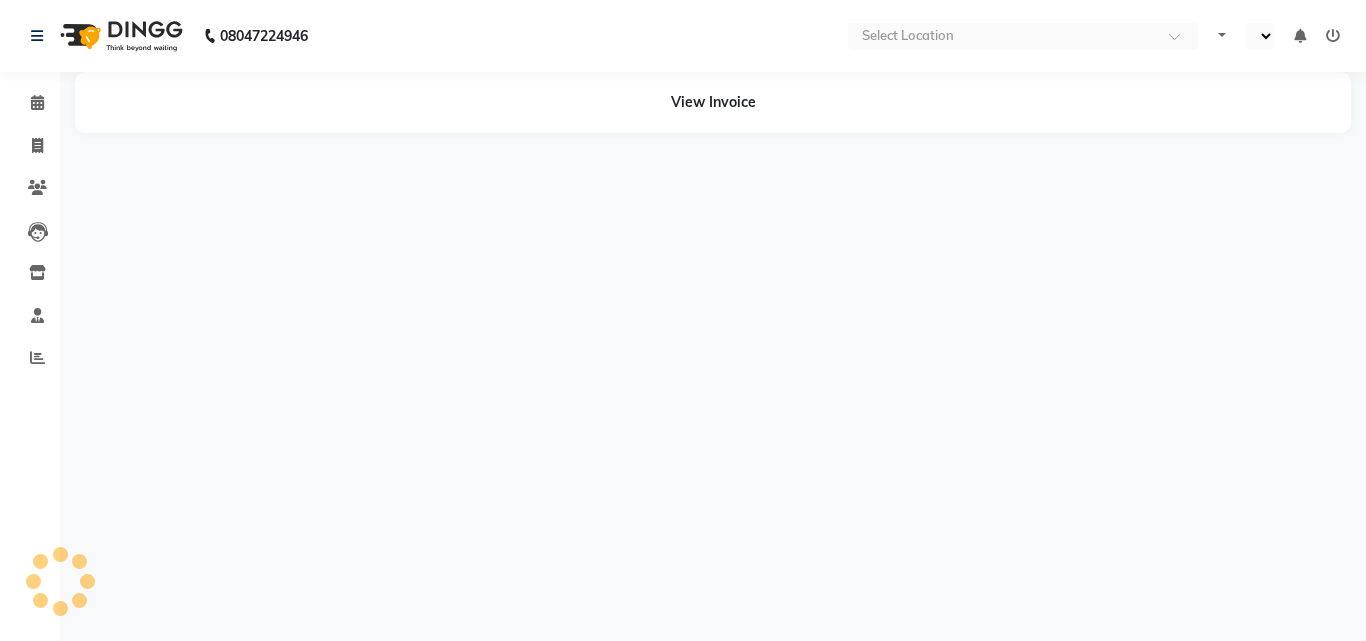 select on "en" 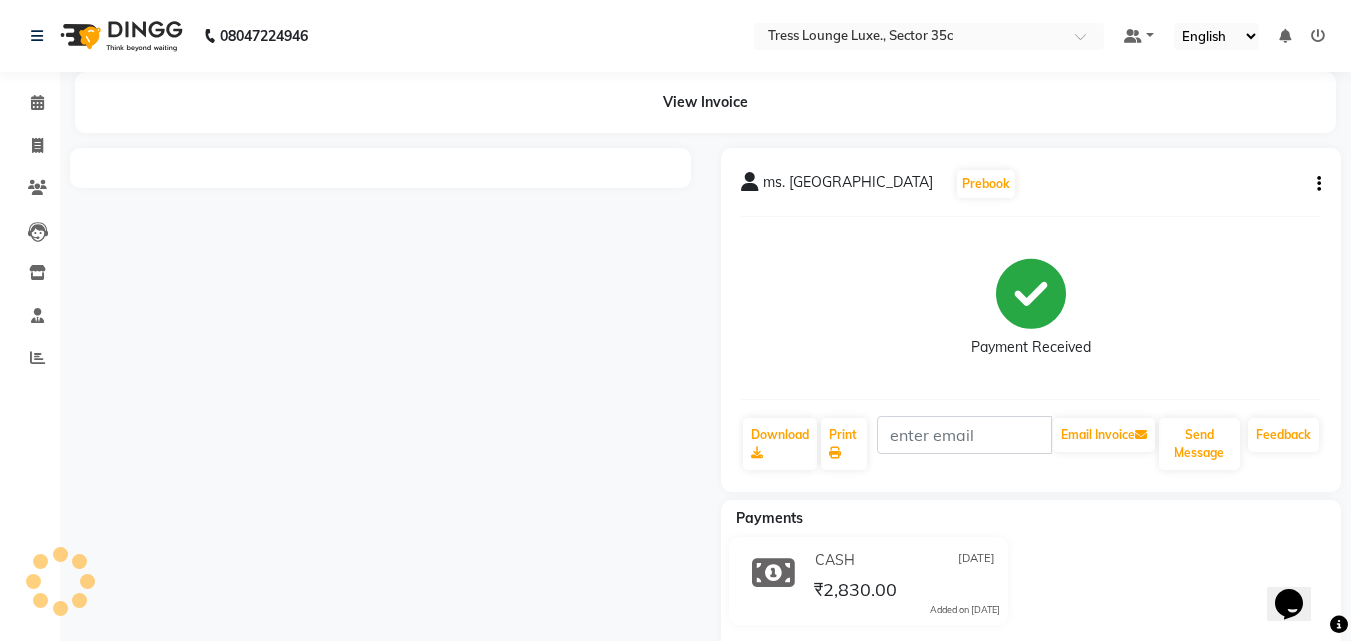 scroll, scrollTop: 0, scrollLeft: 0, axis: both 